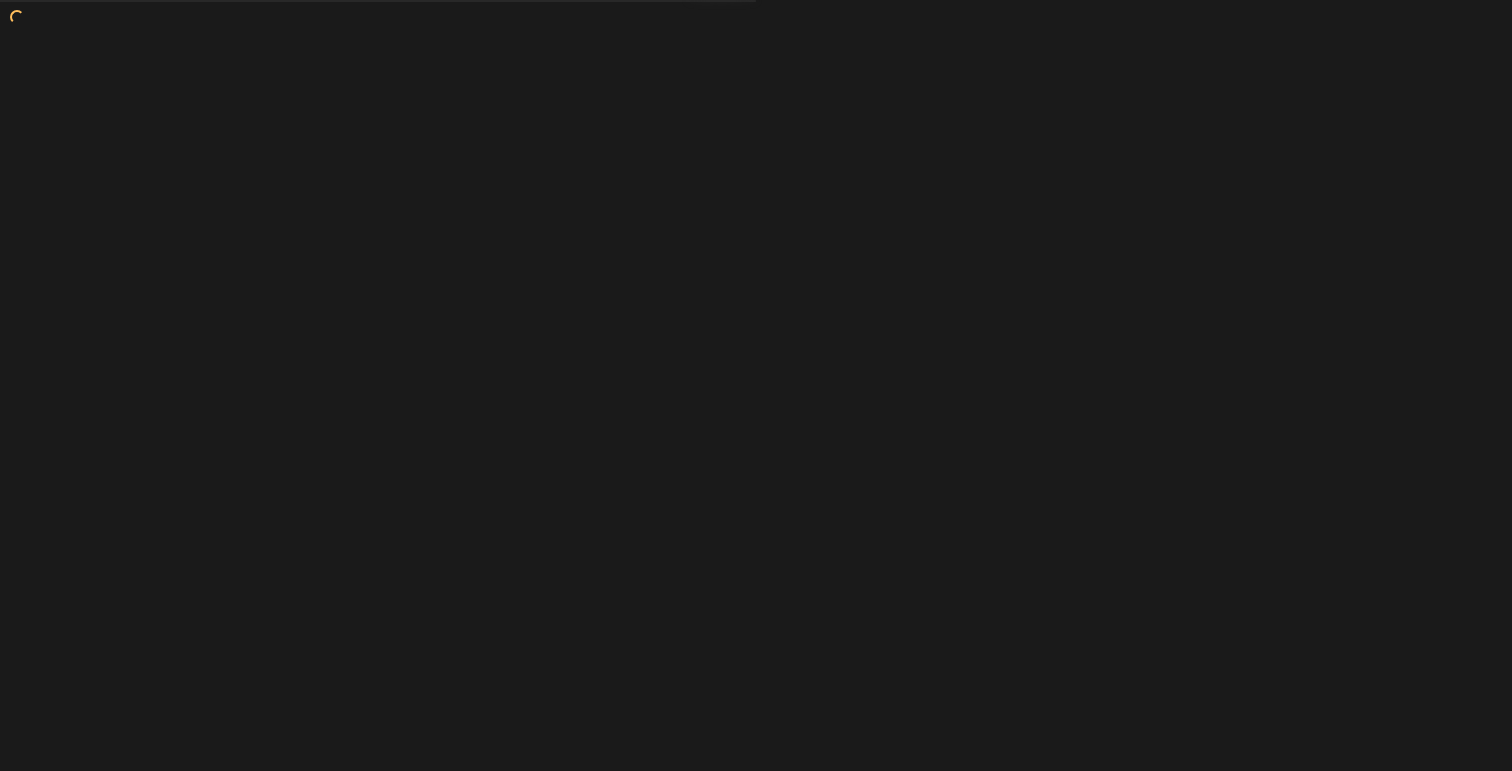 scroll, scrollTop: 0, scrollLeft: 0, axis: both 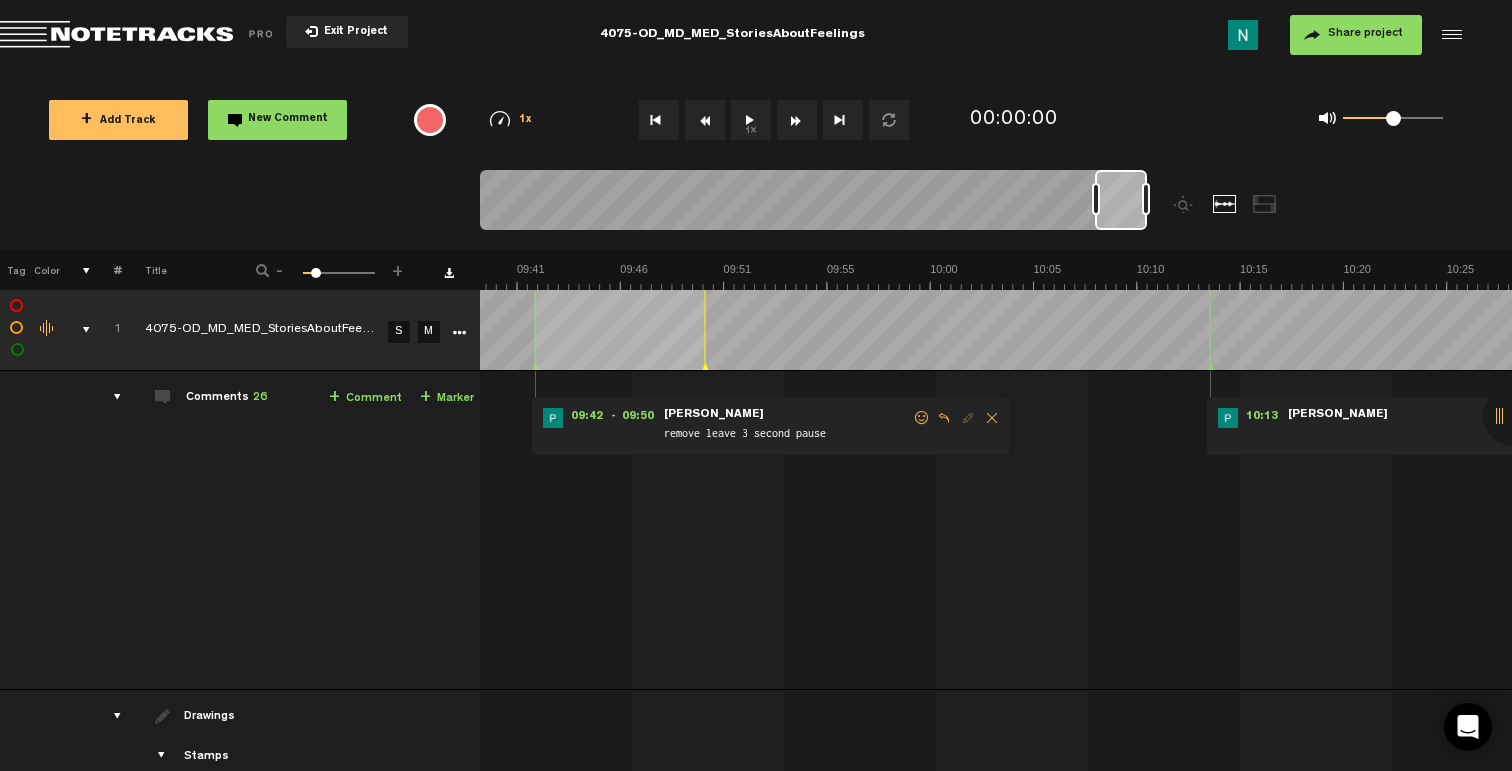 drag, startPoint x: 508, startPoint y: 228, endPoint x: 1176, endPoint y: 224, distance: 668.01196 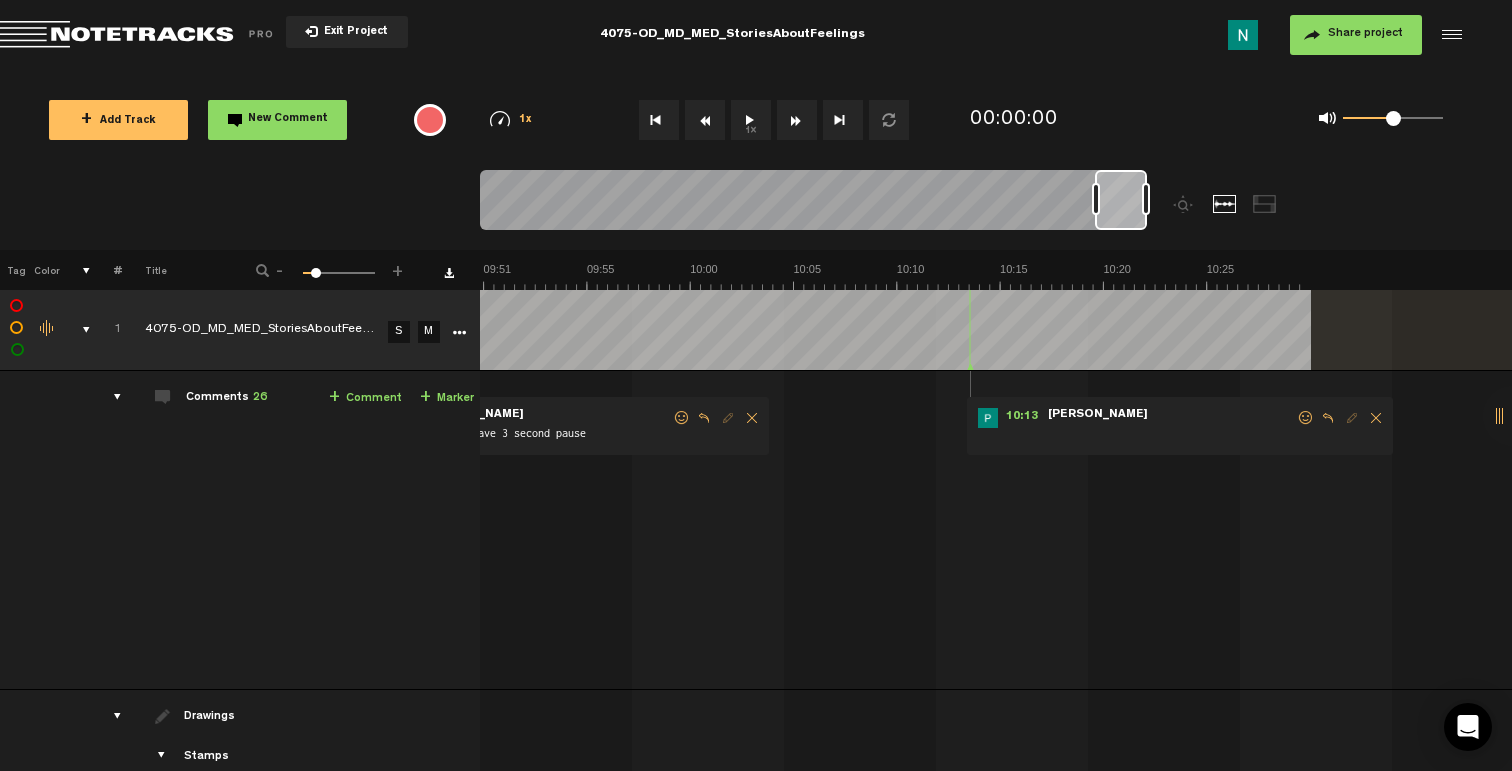 scroll, scrollTop: 0, scrollLeft: 12718, axis: horizontal 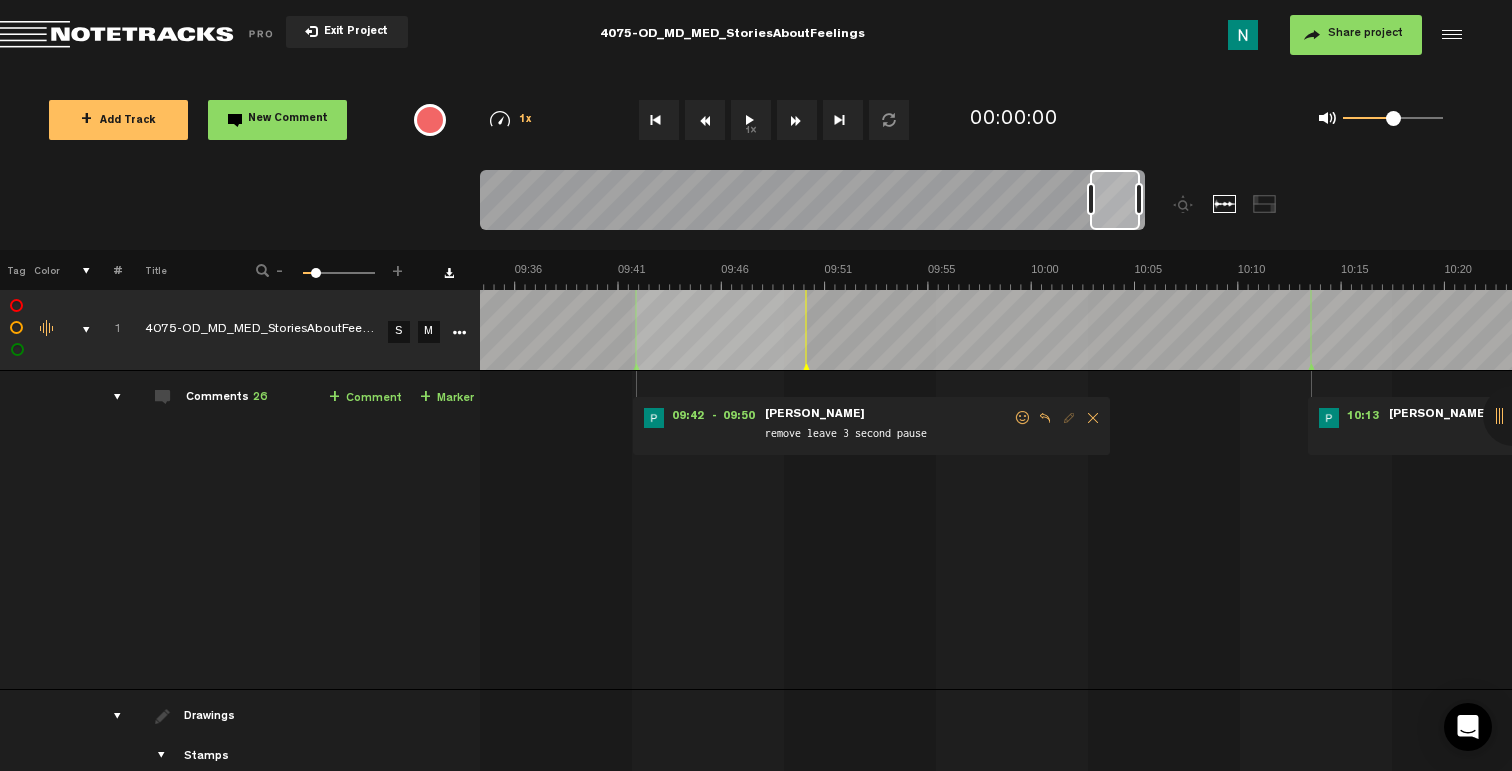 click at bounding box center [1115, 200] 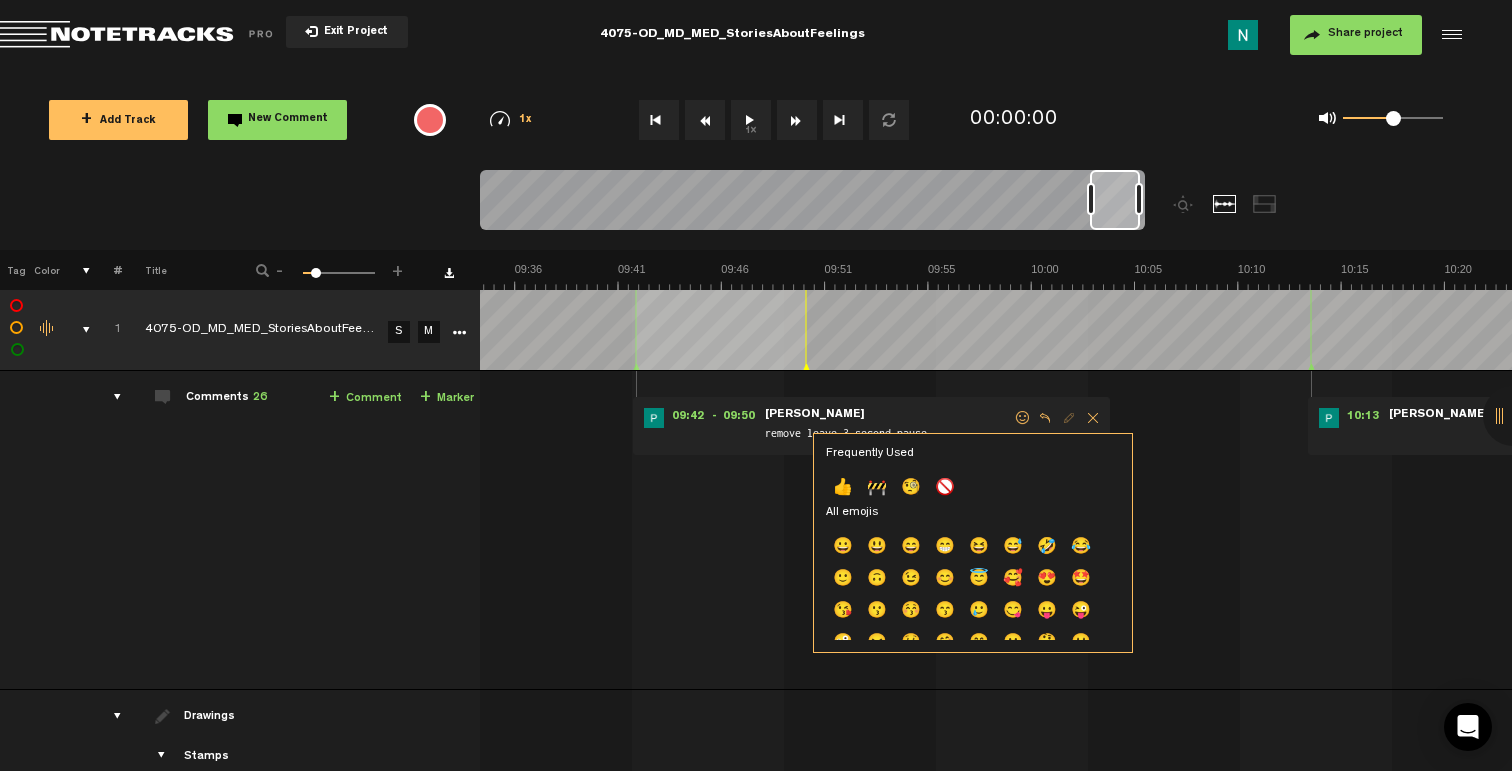 click on "👍" 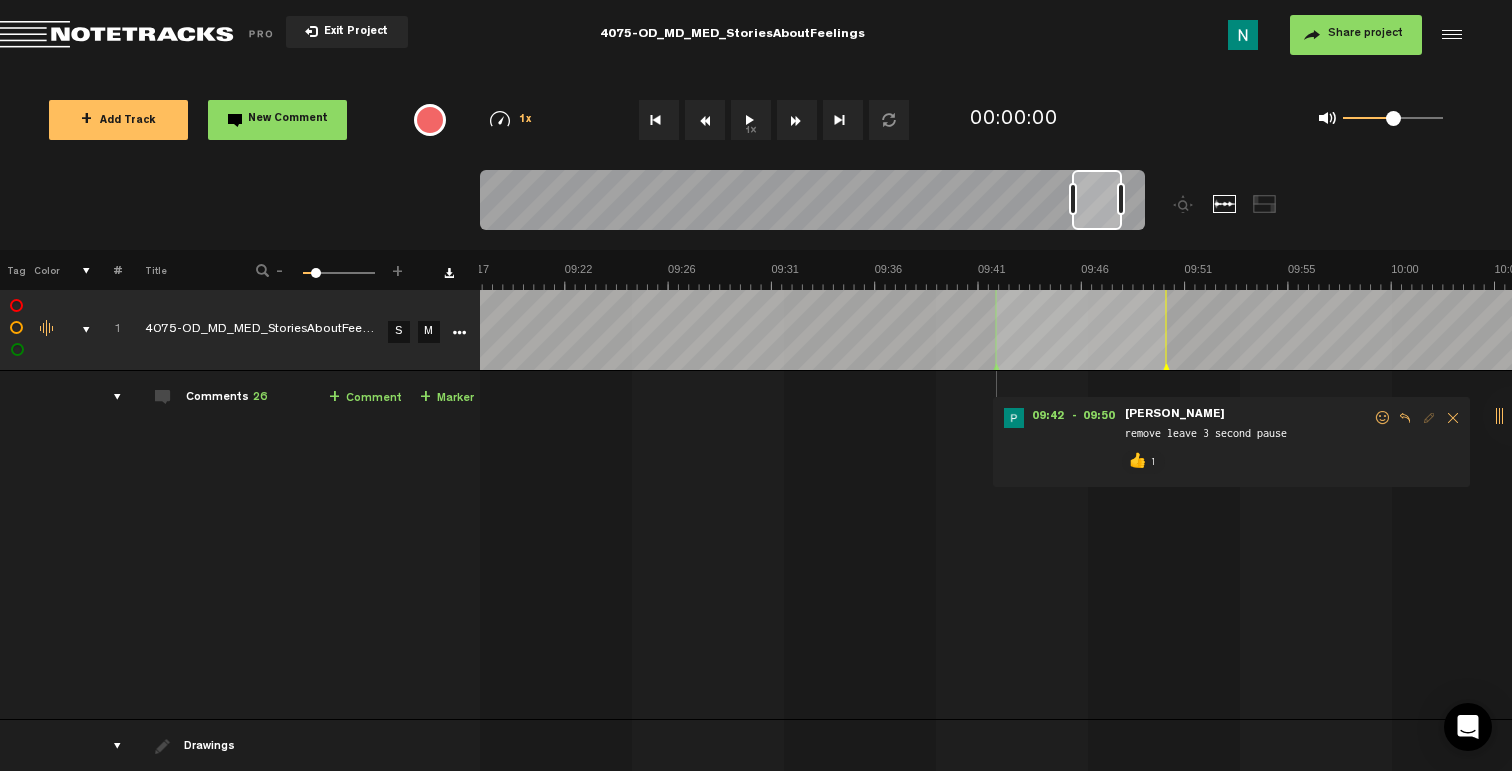 scroll, scrollTop: 0, scrollLeft: 12137, axis: horizontal 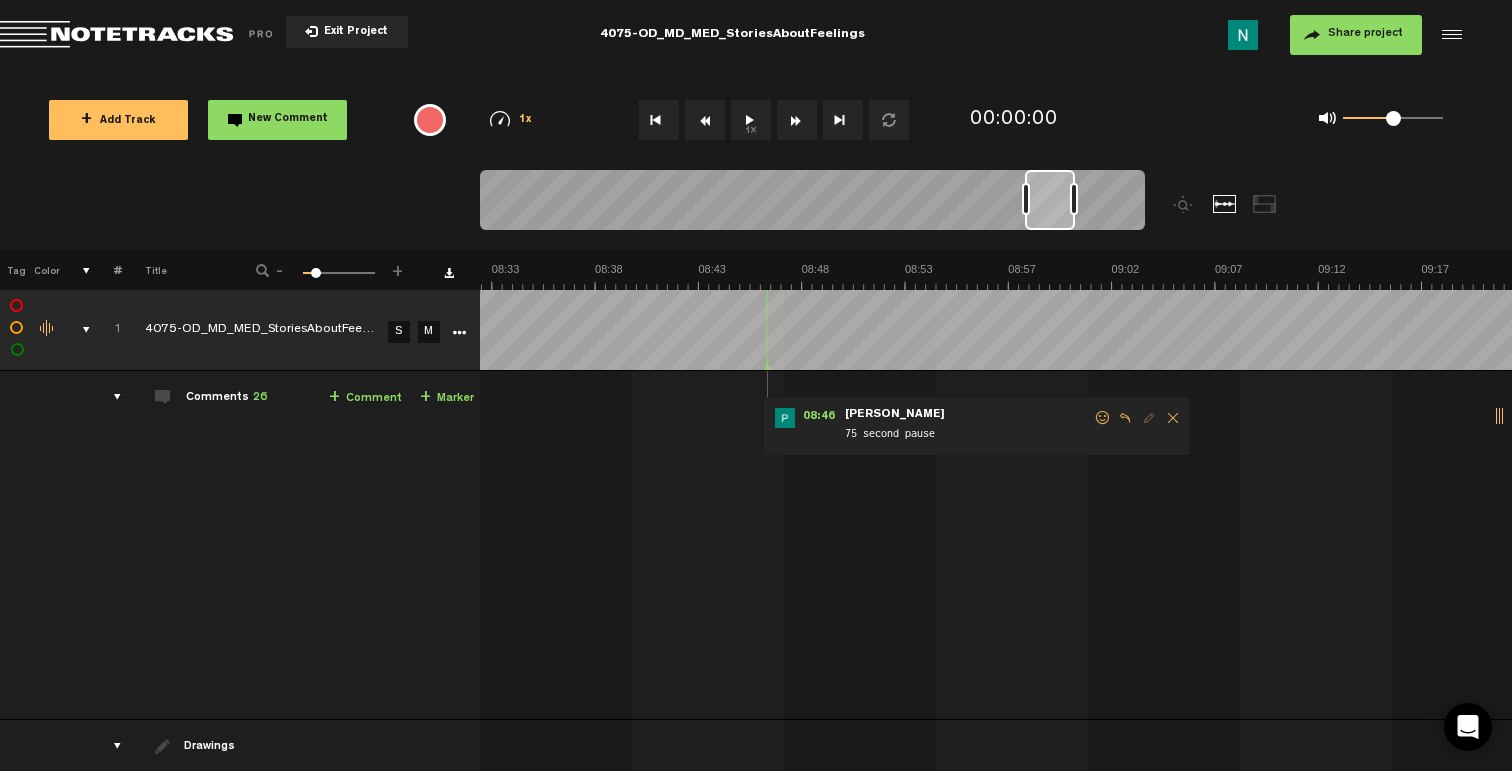 drag, startPoint x: 1096, startPoint y: 417, endPoint x: 1085, endPoint y: 439, distance: 24.596748 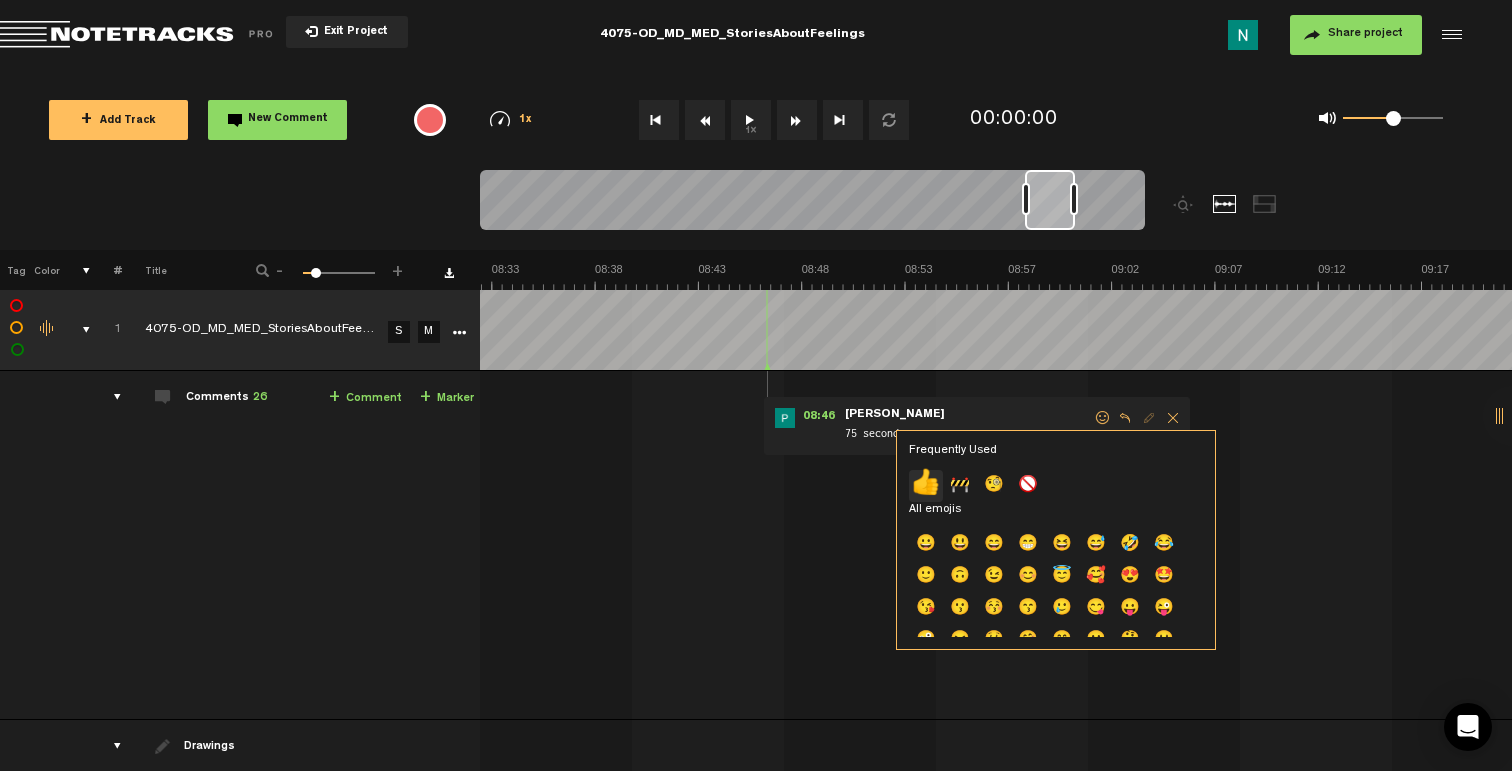 click on "👍" 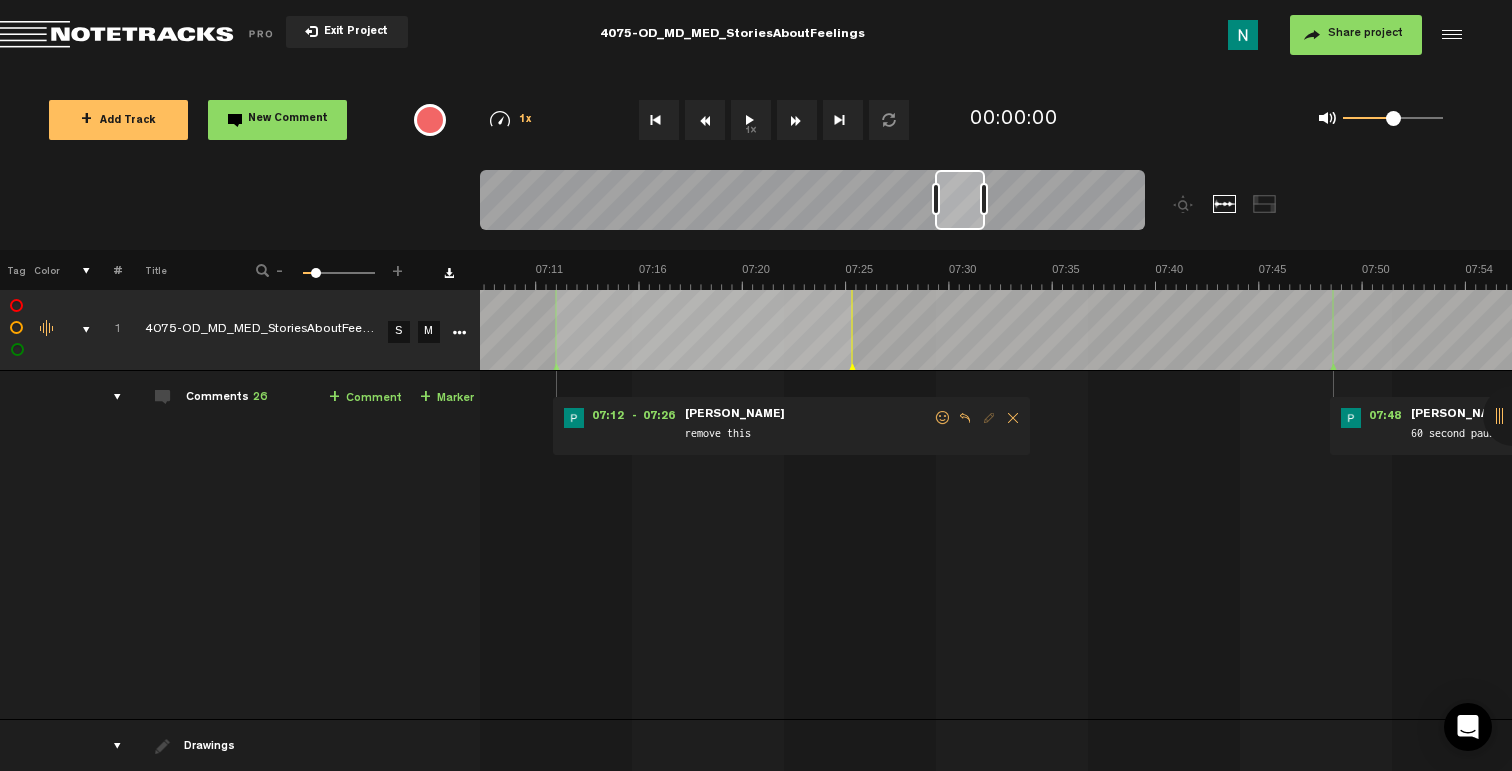 scroll, scrollTop: 0, scrollLeft: 9017, axis: horizontal 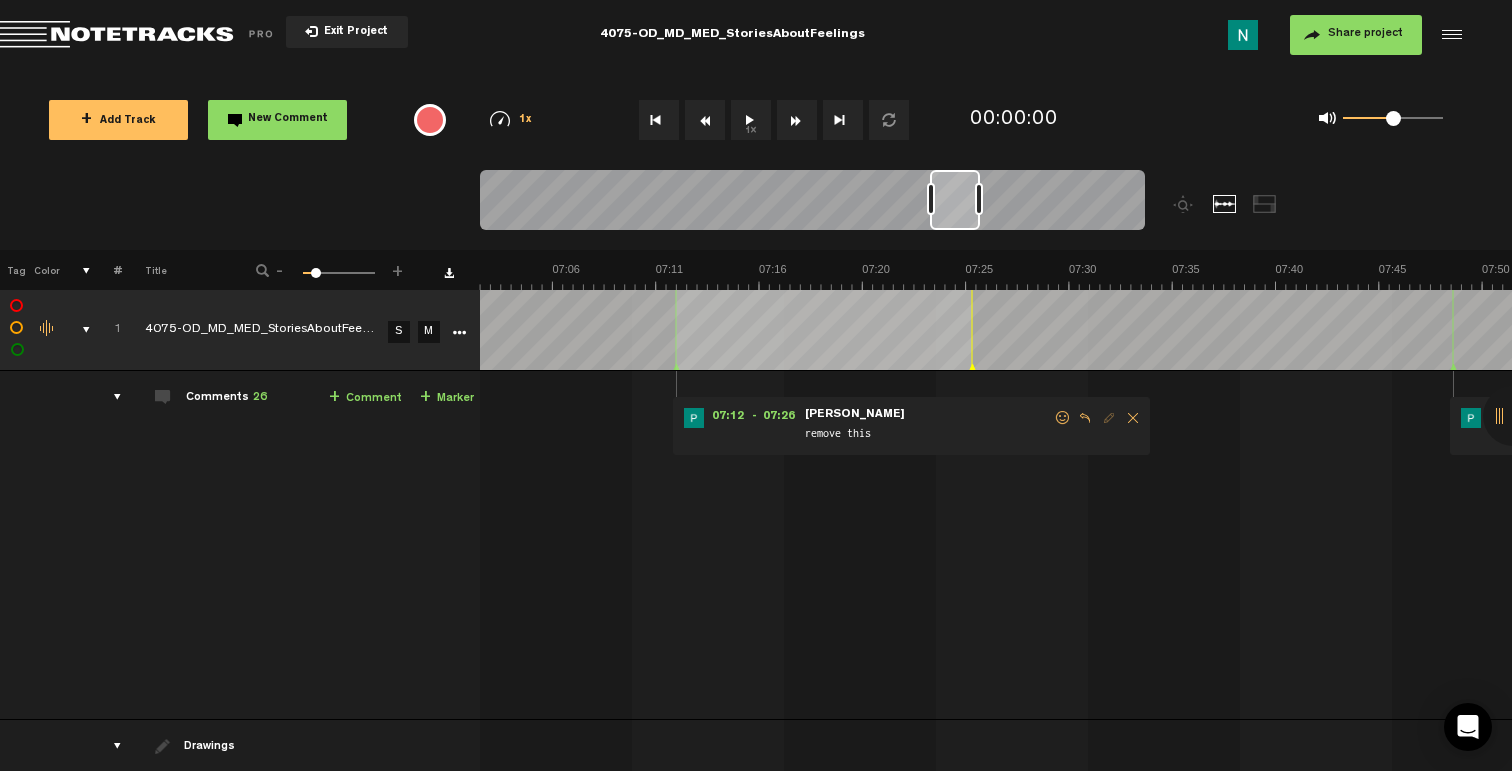 click at bounding box center [1063, 418] 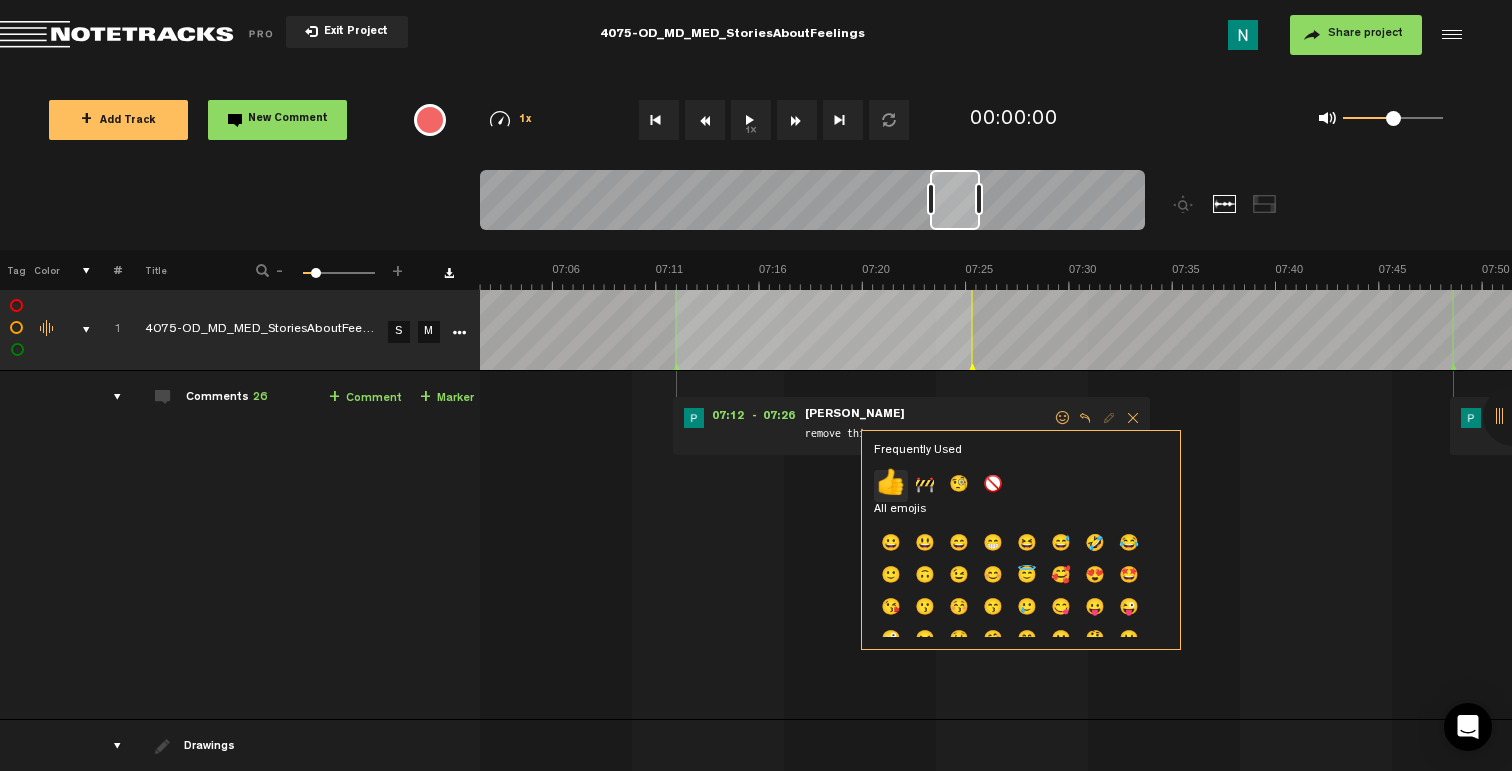 click on "👍" 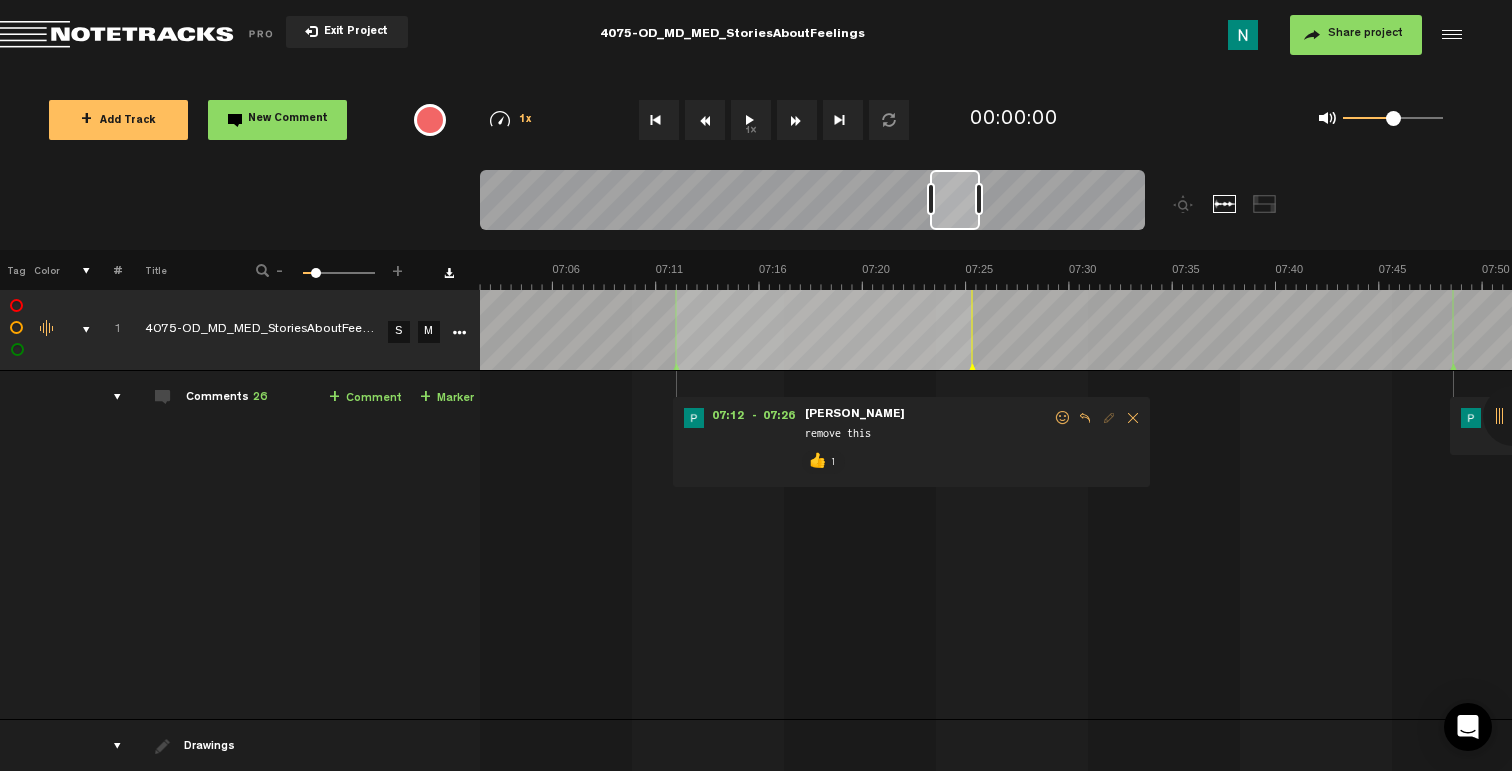 scroll, scrollTop: 0, scrollLeft: 16, axis: horizontal 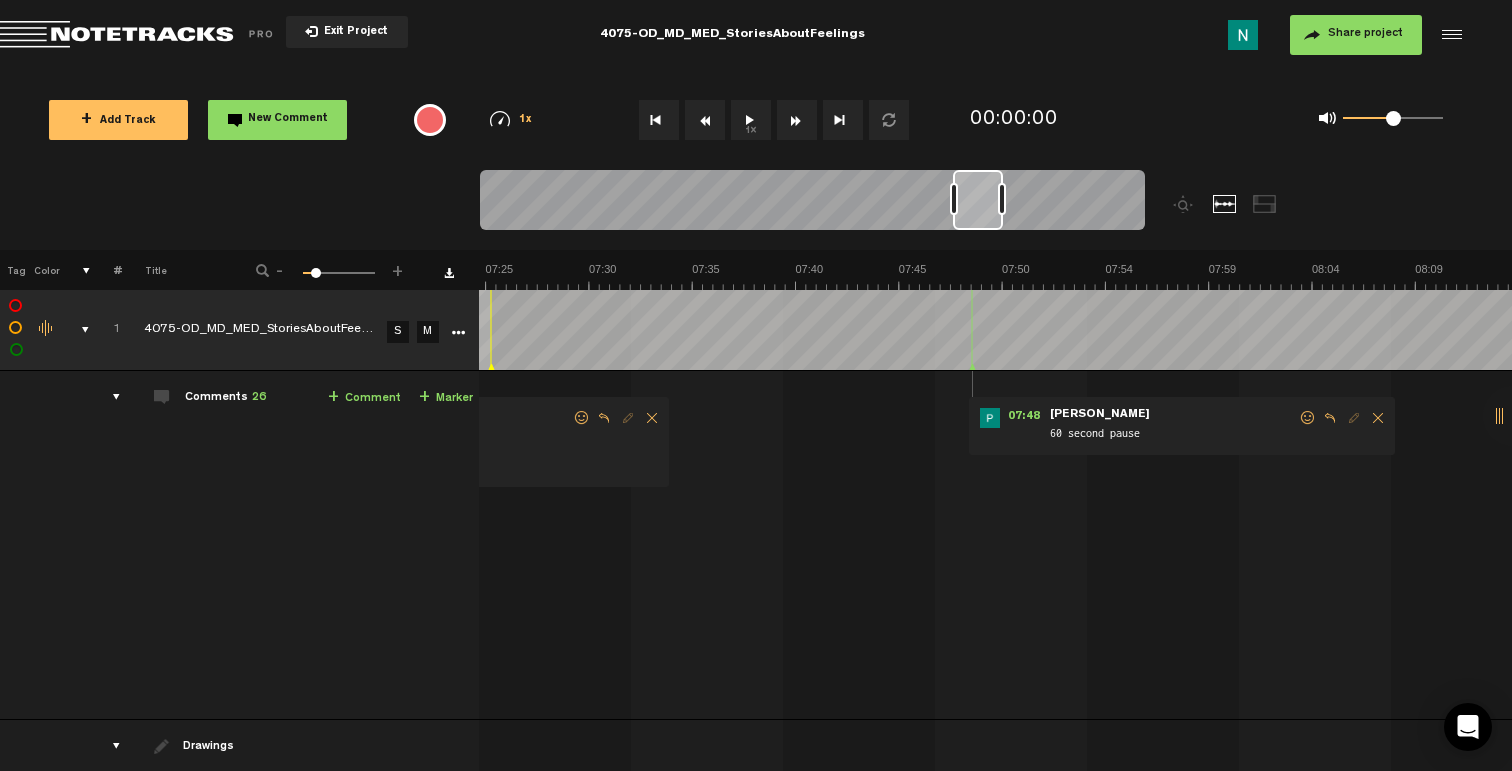 drag, startPoint x: 1285, startPoint y: 419, endPoint x: 1271, endPoint y: 425, distance: 15.231546 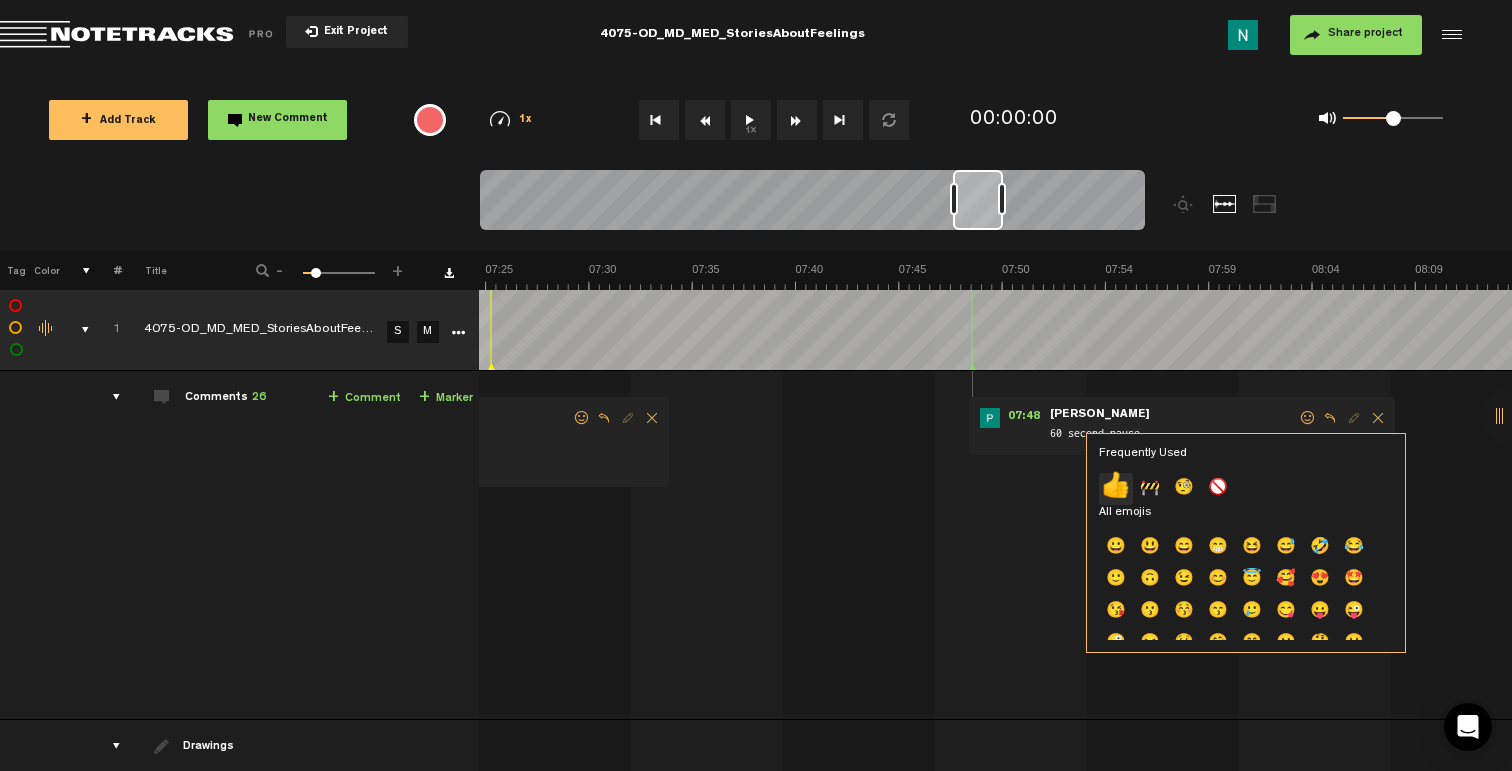 click on "👍" 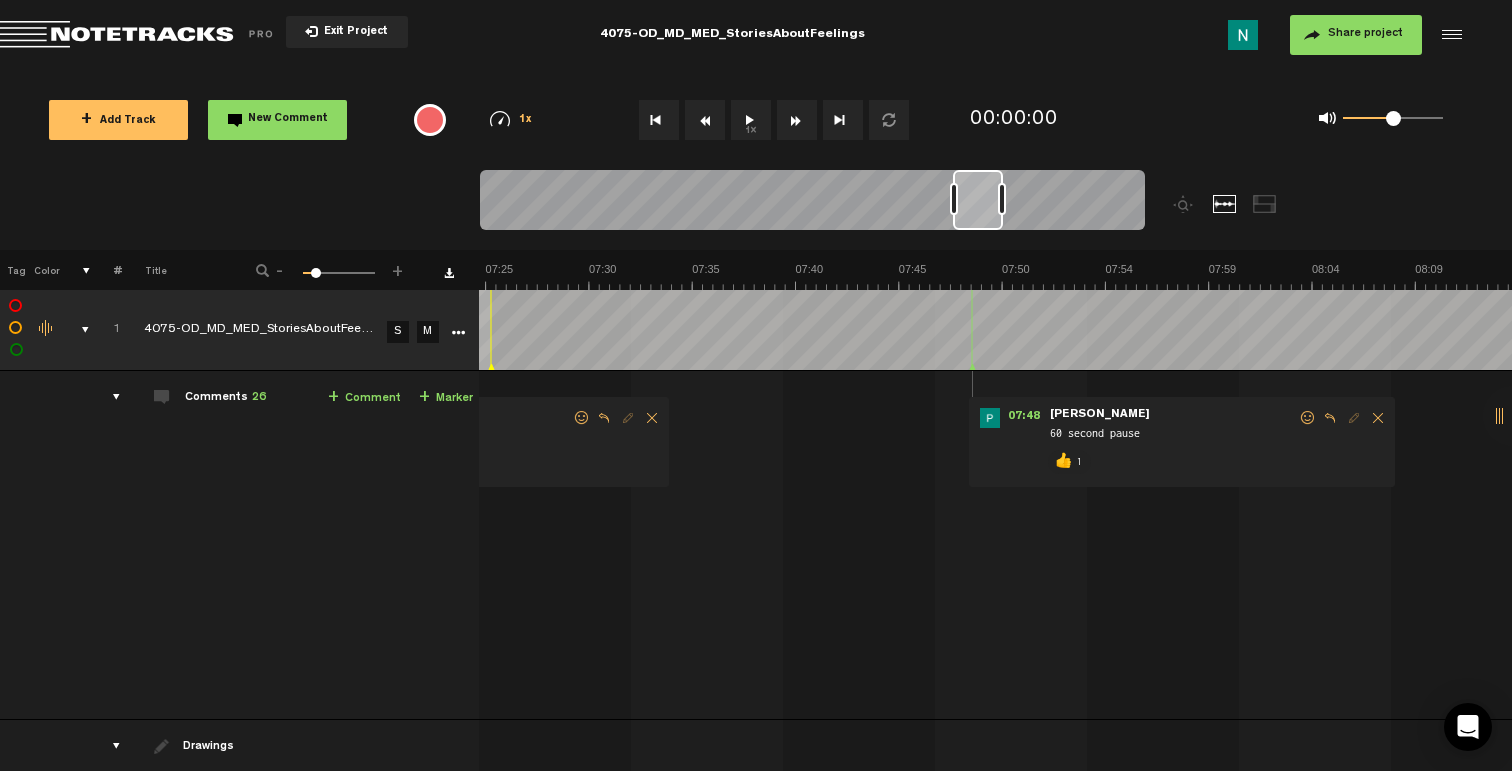 scroll, scrollTop: 0, scrollLeft: 4, axis: horizontal 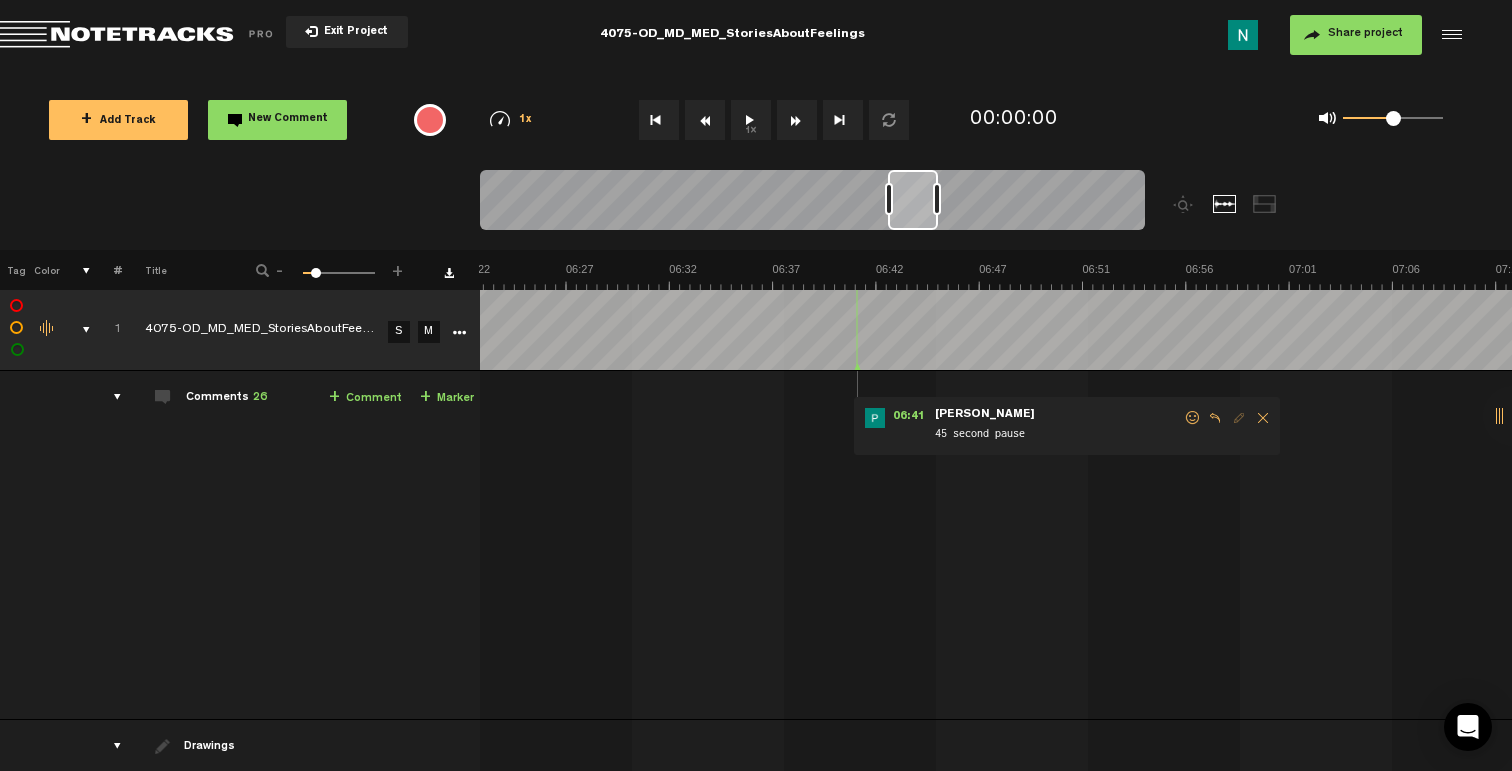 click at bounding box center [1193, 418] 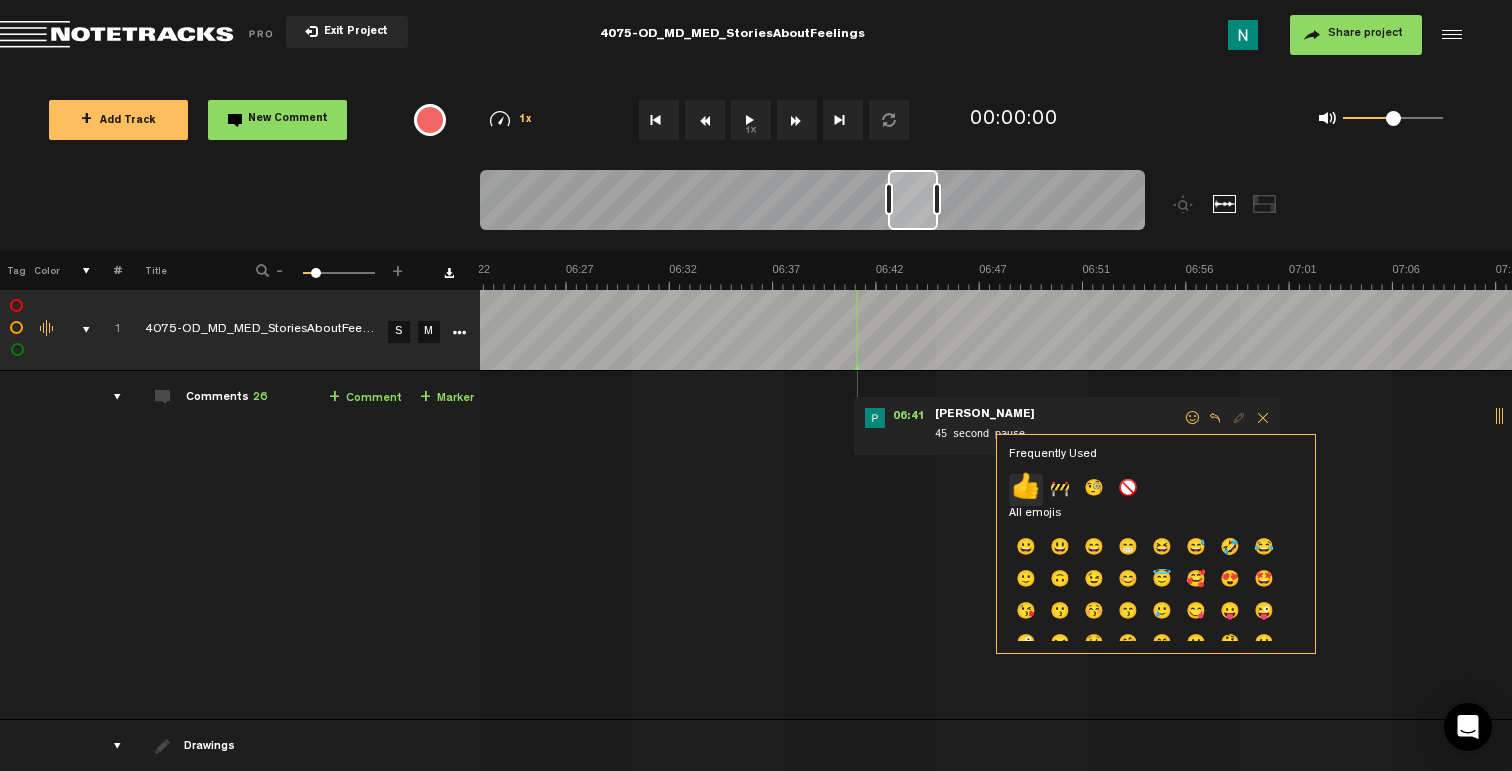 click on "👍" 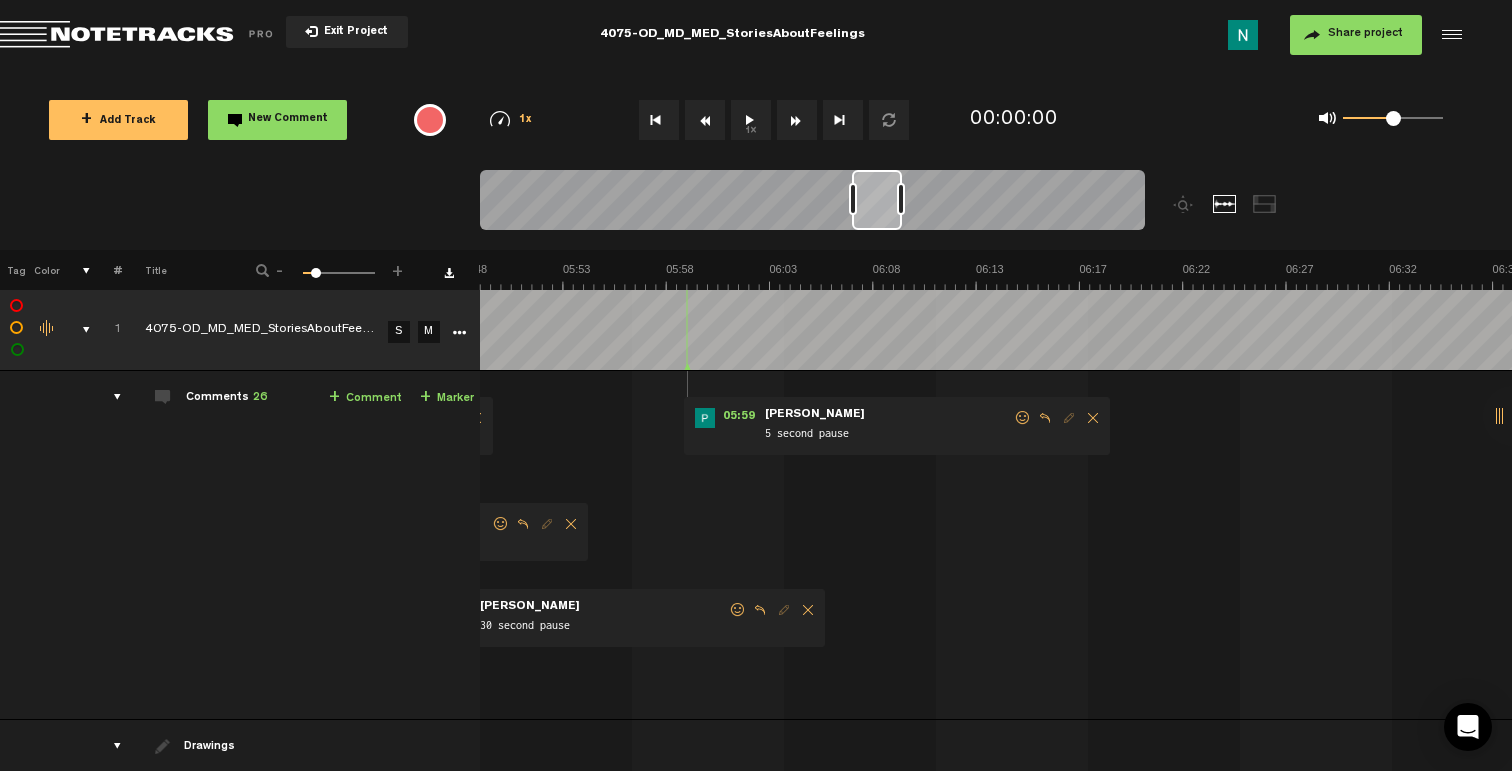 scroll, scrollTop: 0, scrollLeft: 7337, axis: horizontal 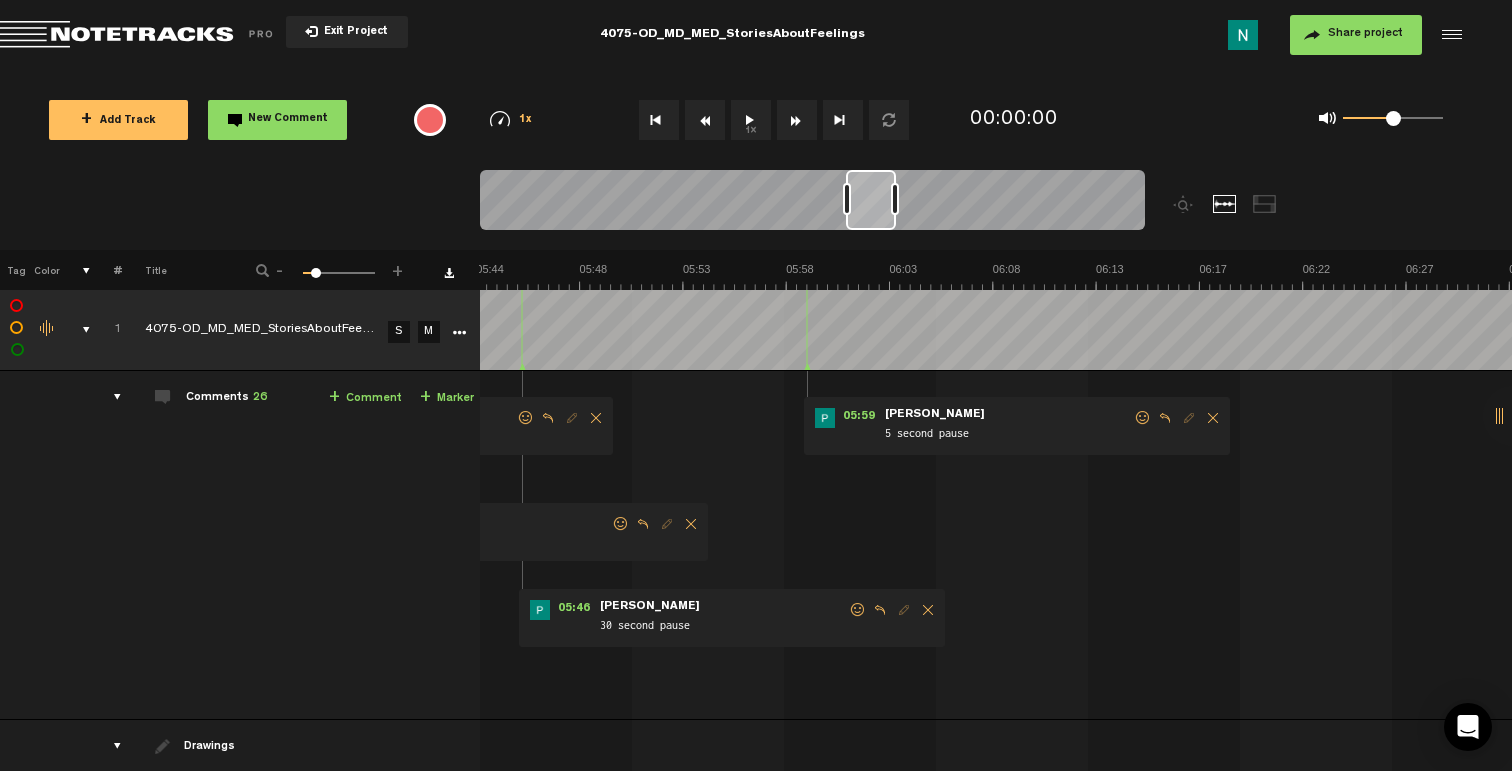 click at bounding box center [1143, 418] 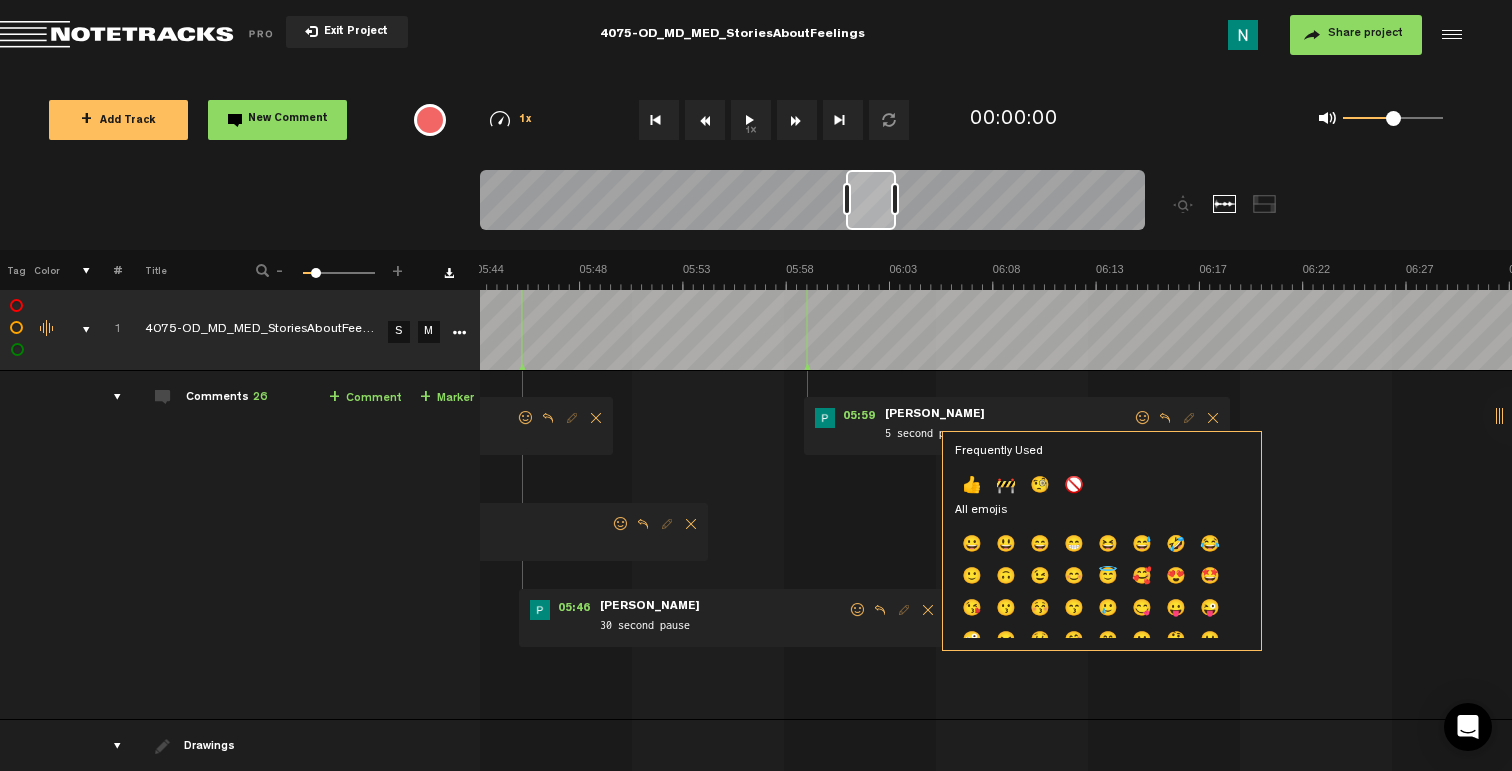 click on "👍" 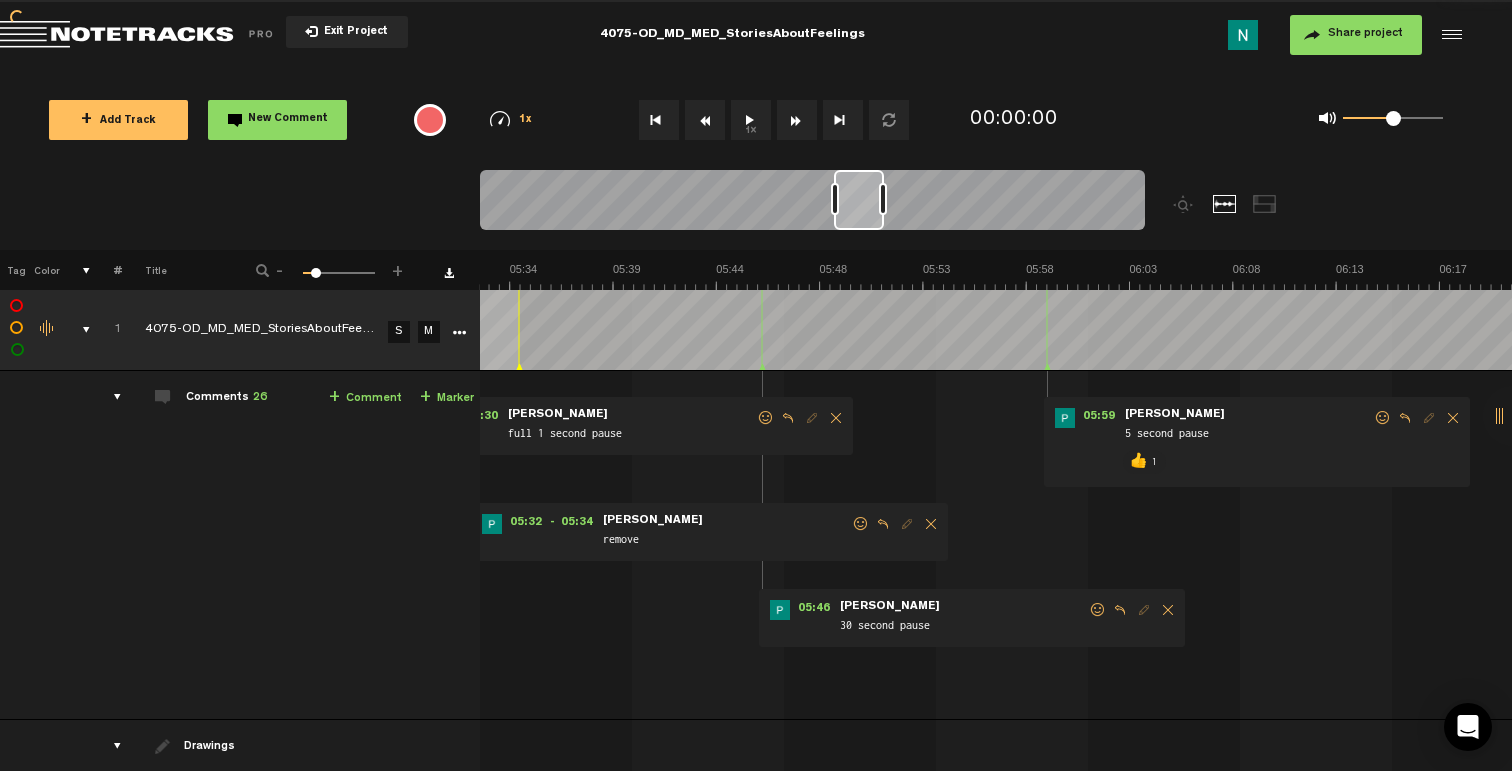 scroll, scrollTop: 0, scrollLeft: 6977, axis: horizontal 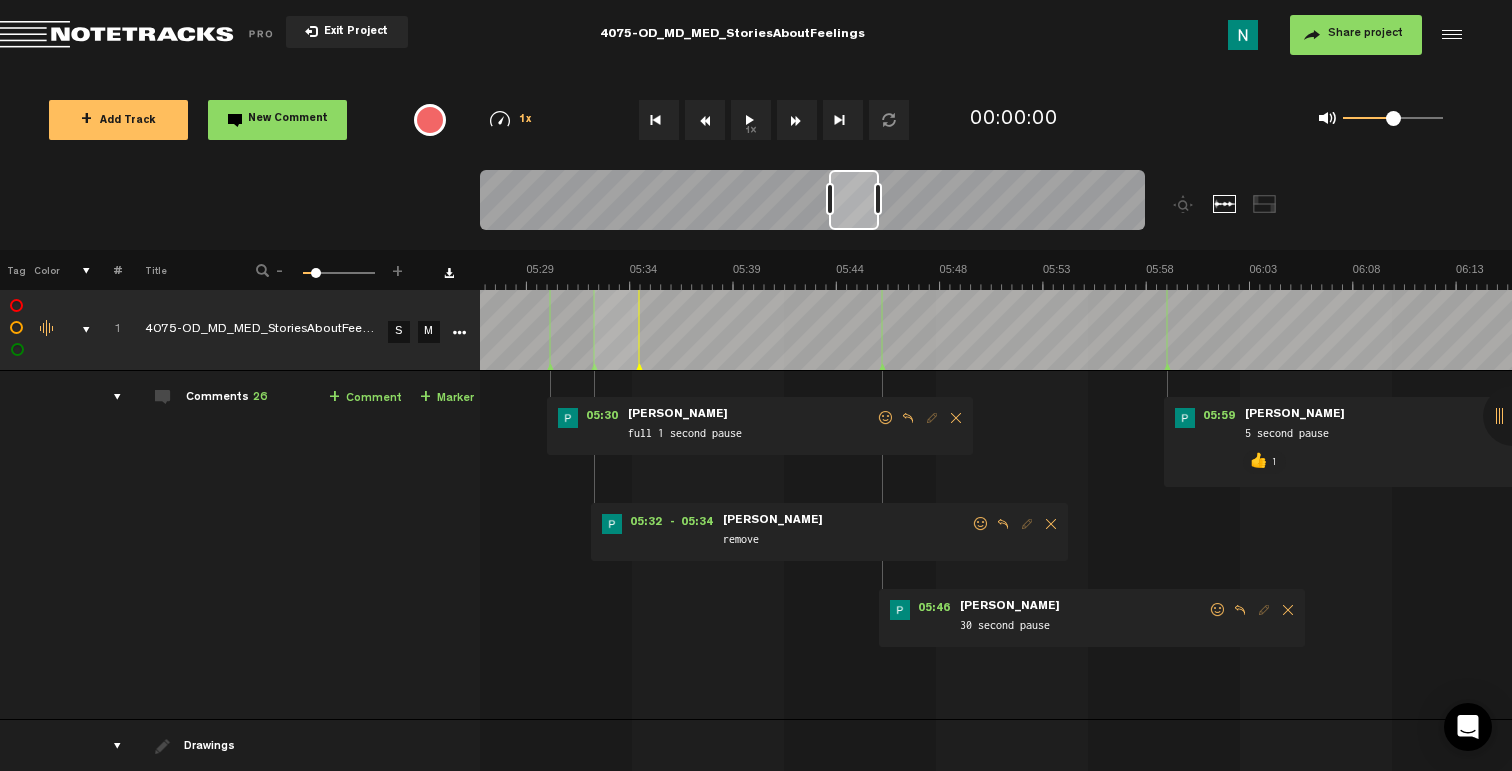 click at bounding box center [981, 524] 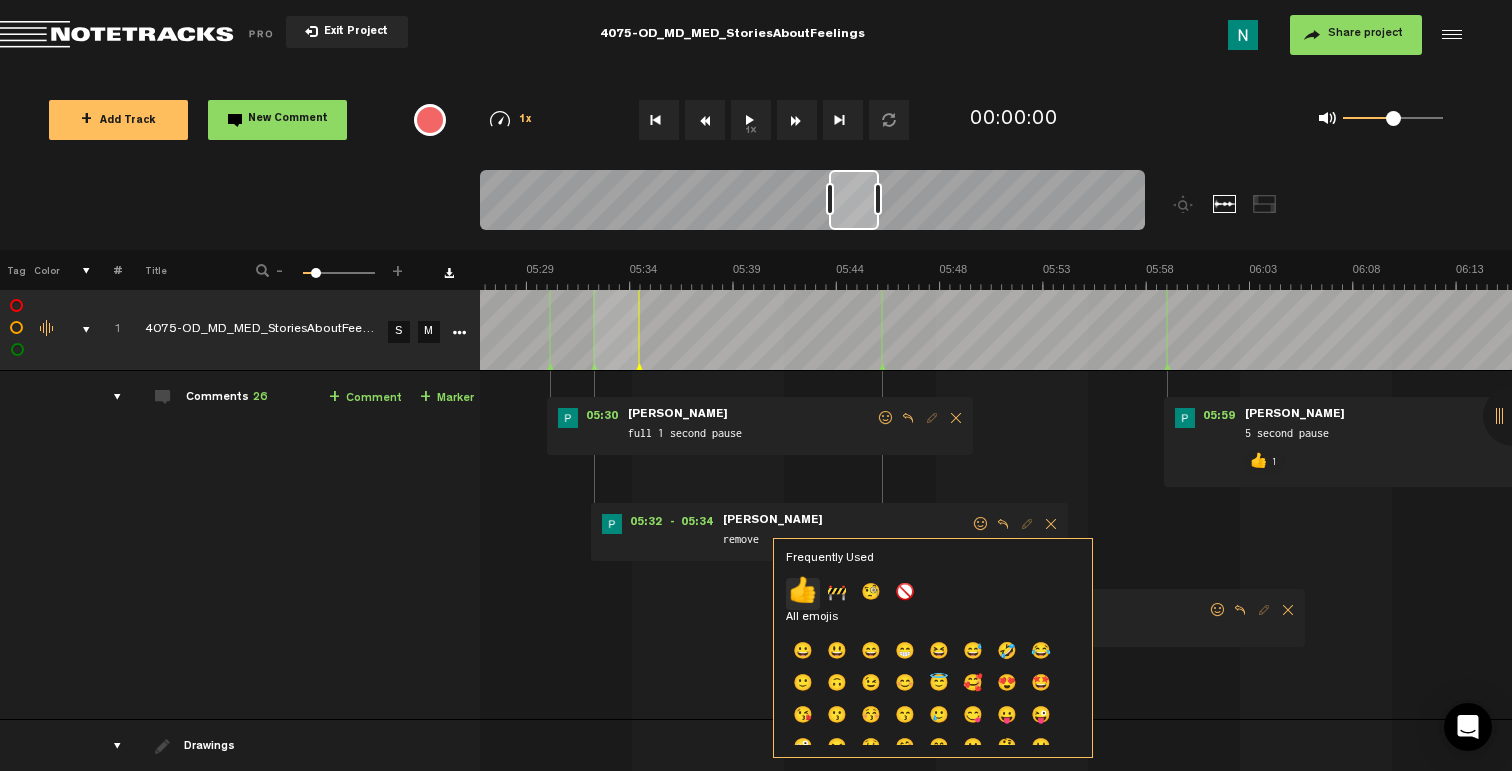 click on "👍" 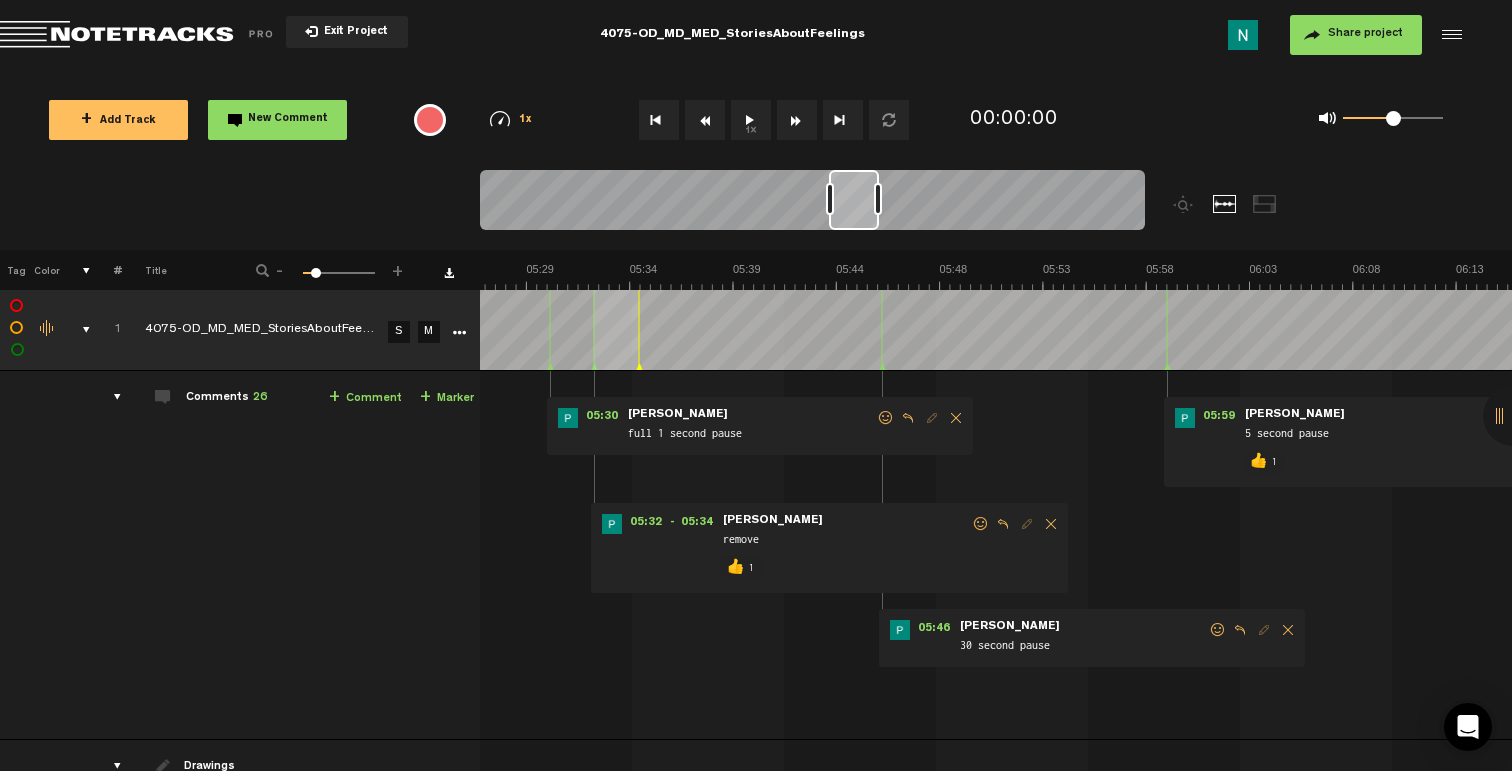 click at bounding box center [1218, 630] 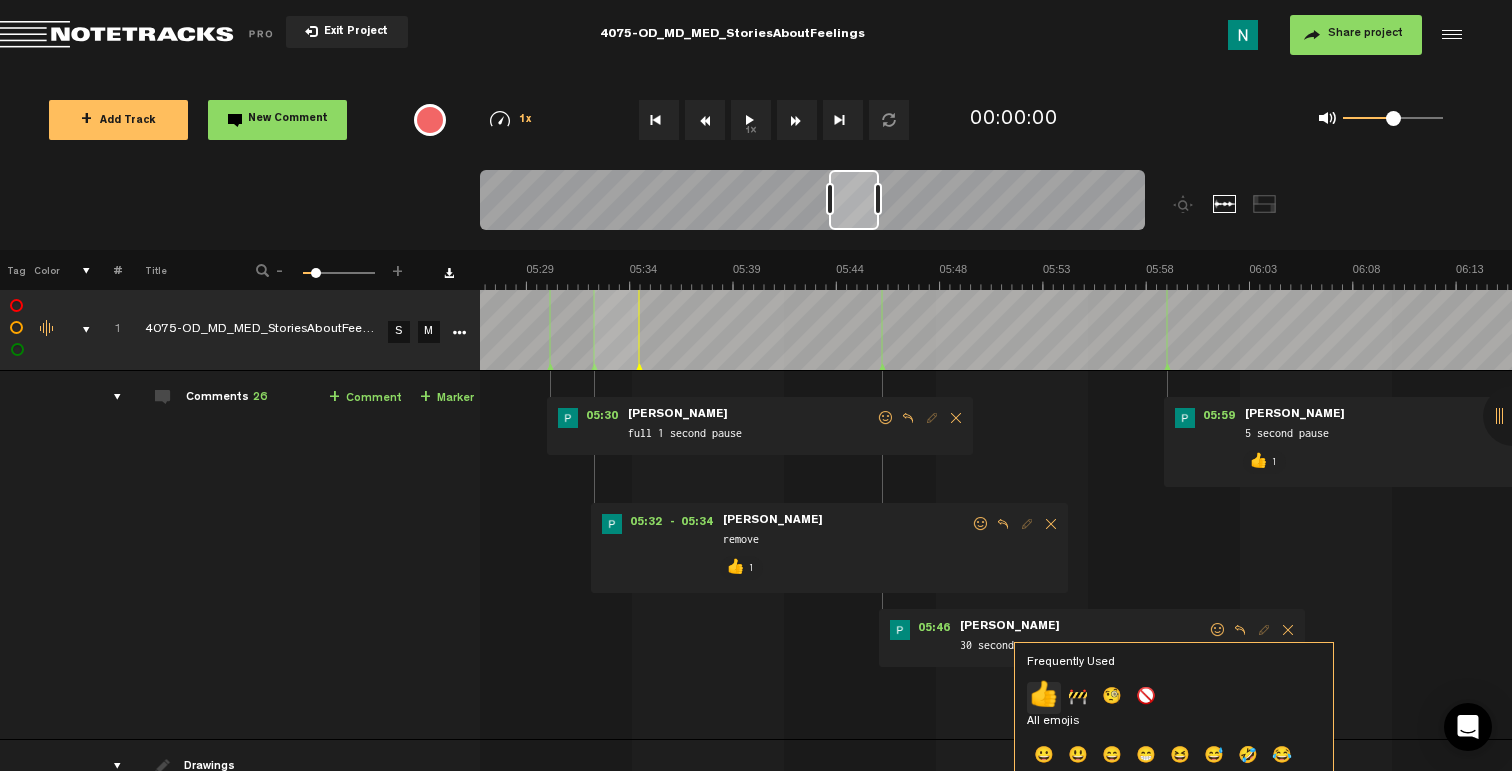 click on "👍" 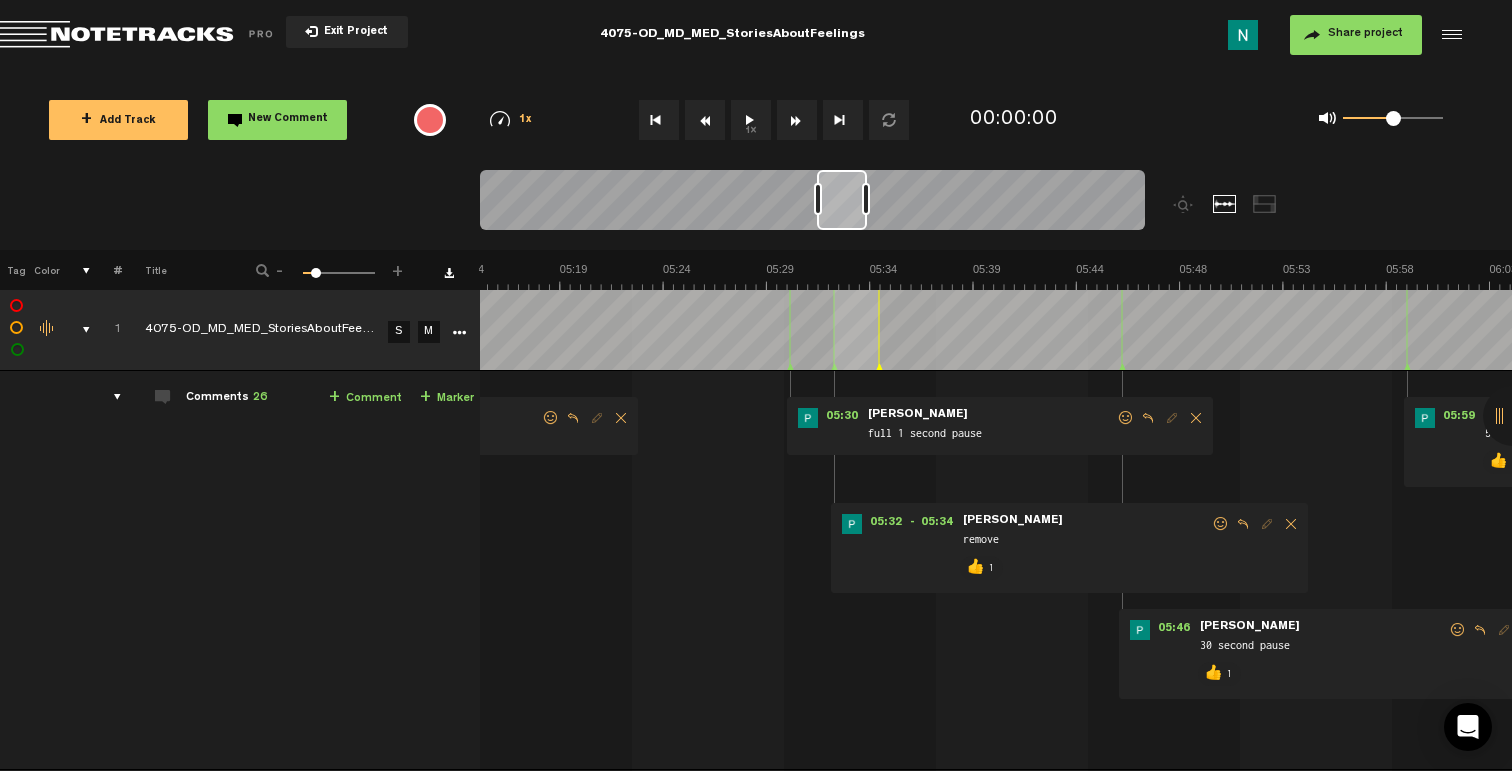 scroll, scrollTop: 0, scrollLeft: 6617, axis: horizontal 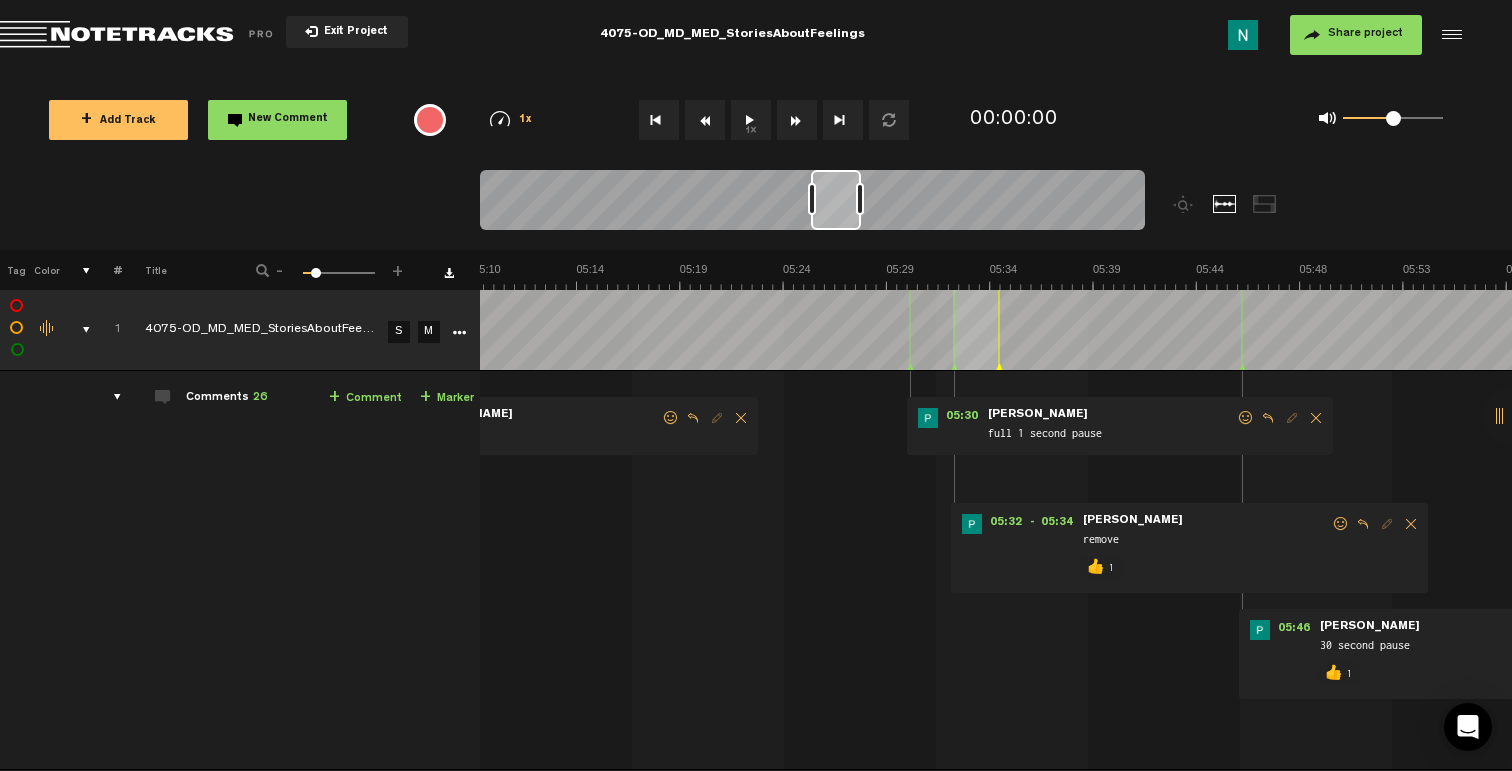 click at bounding box center (1246, 418) 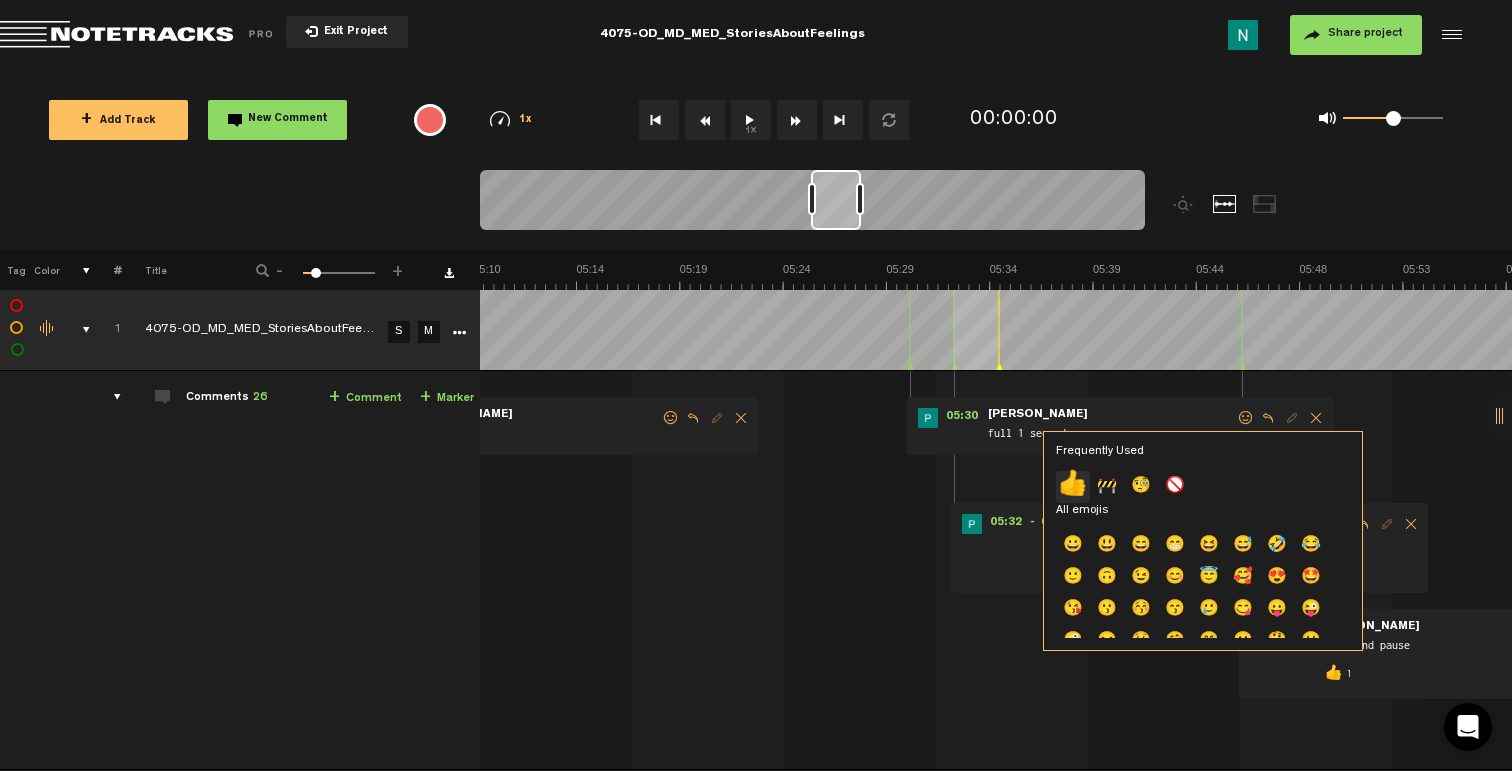 click on "👍" 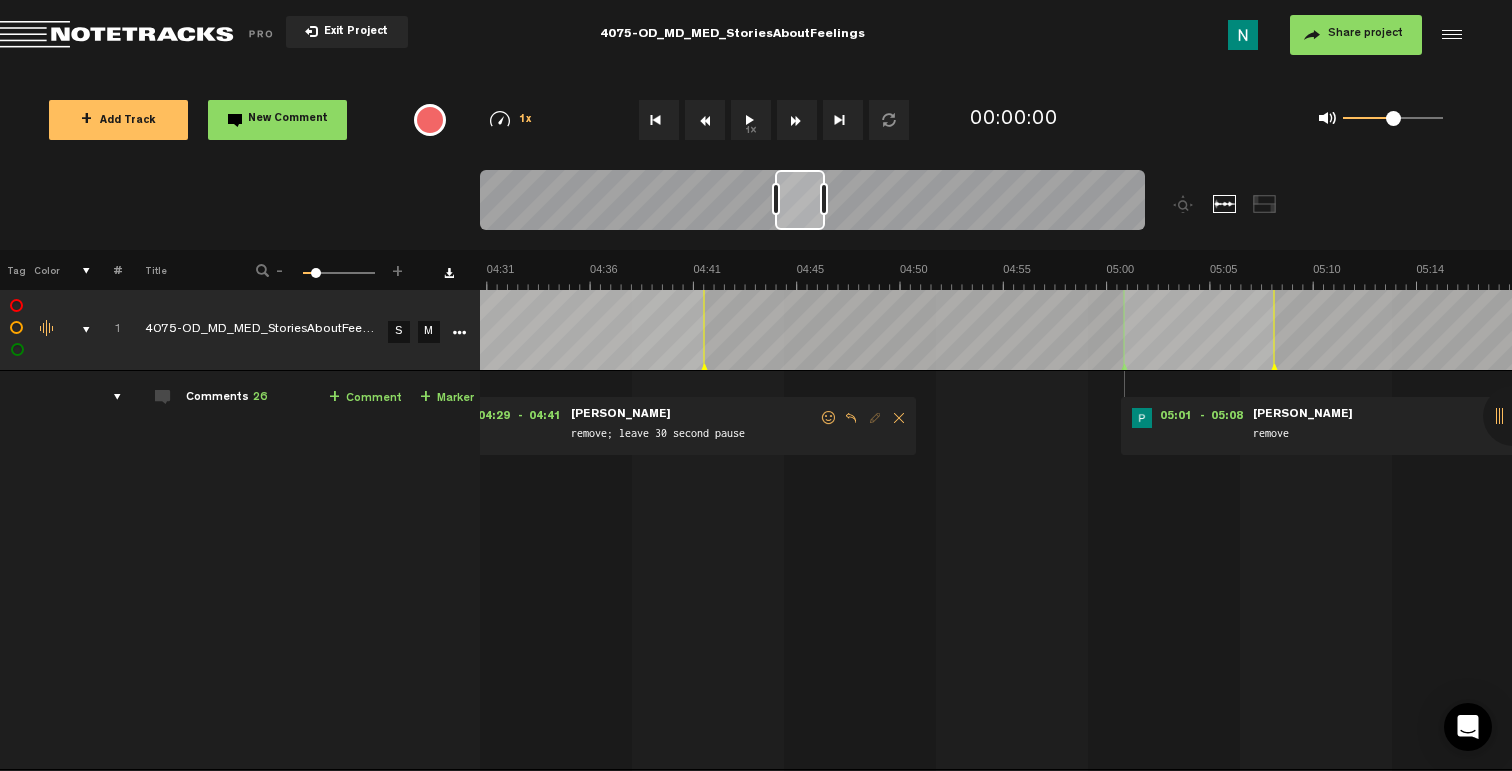 scroll, scrollTop: 0, scrollLeft: 5897, axis: horizontal 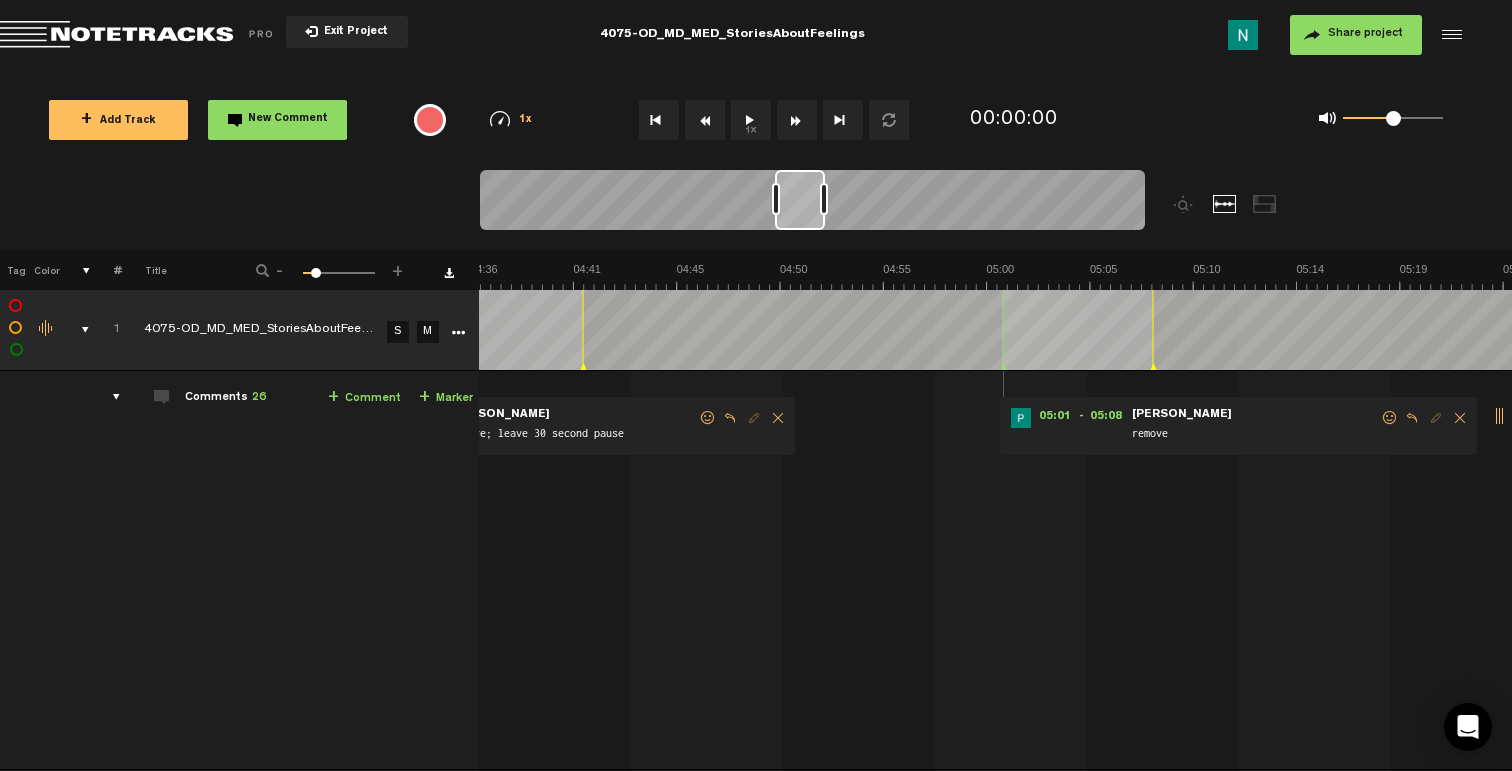 click at bounding box center [1390, 418] 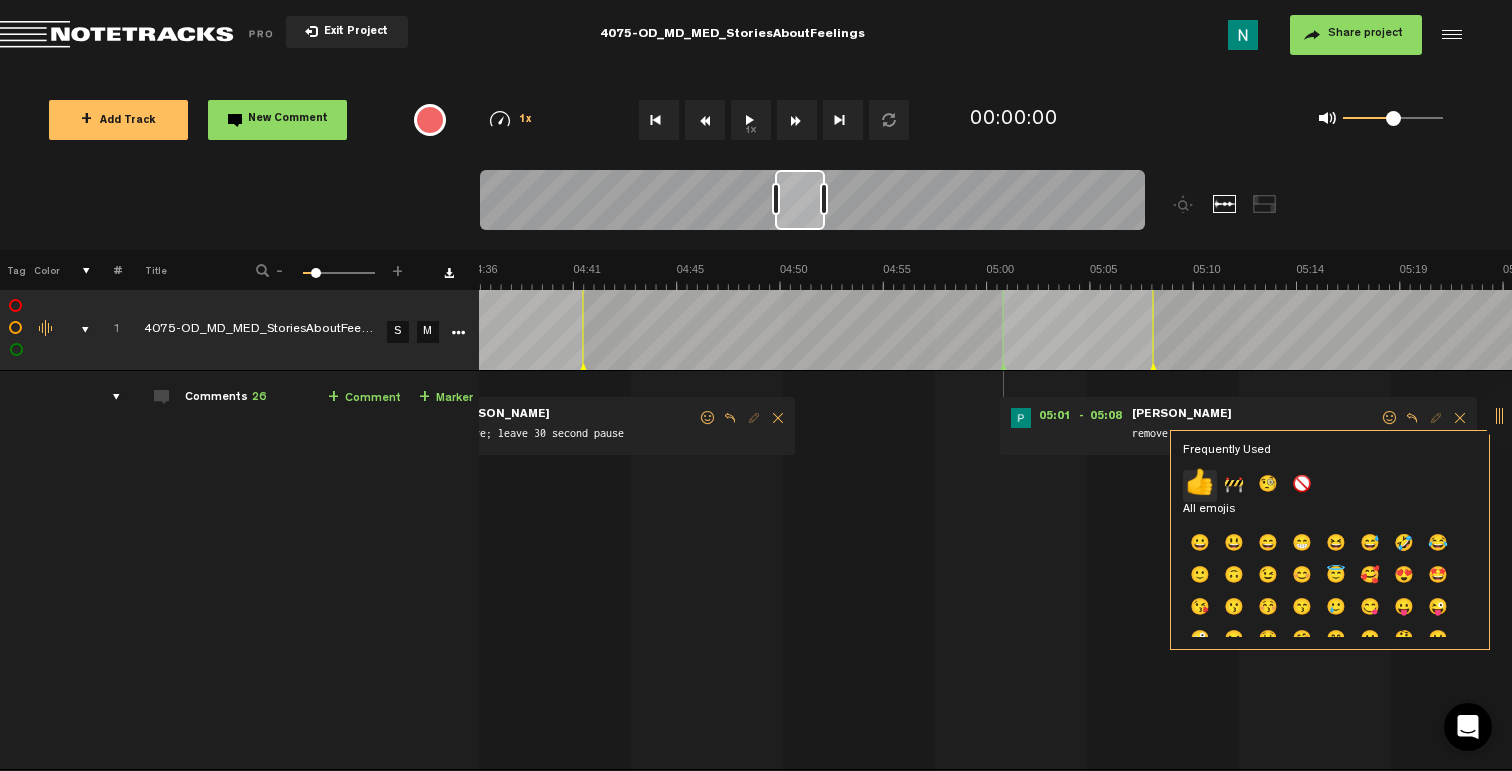 click on "👍" 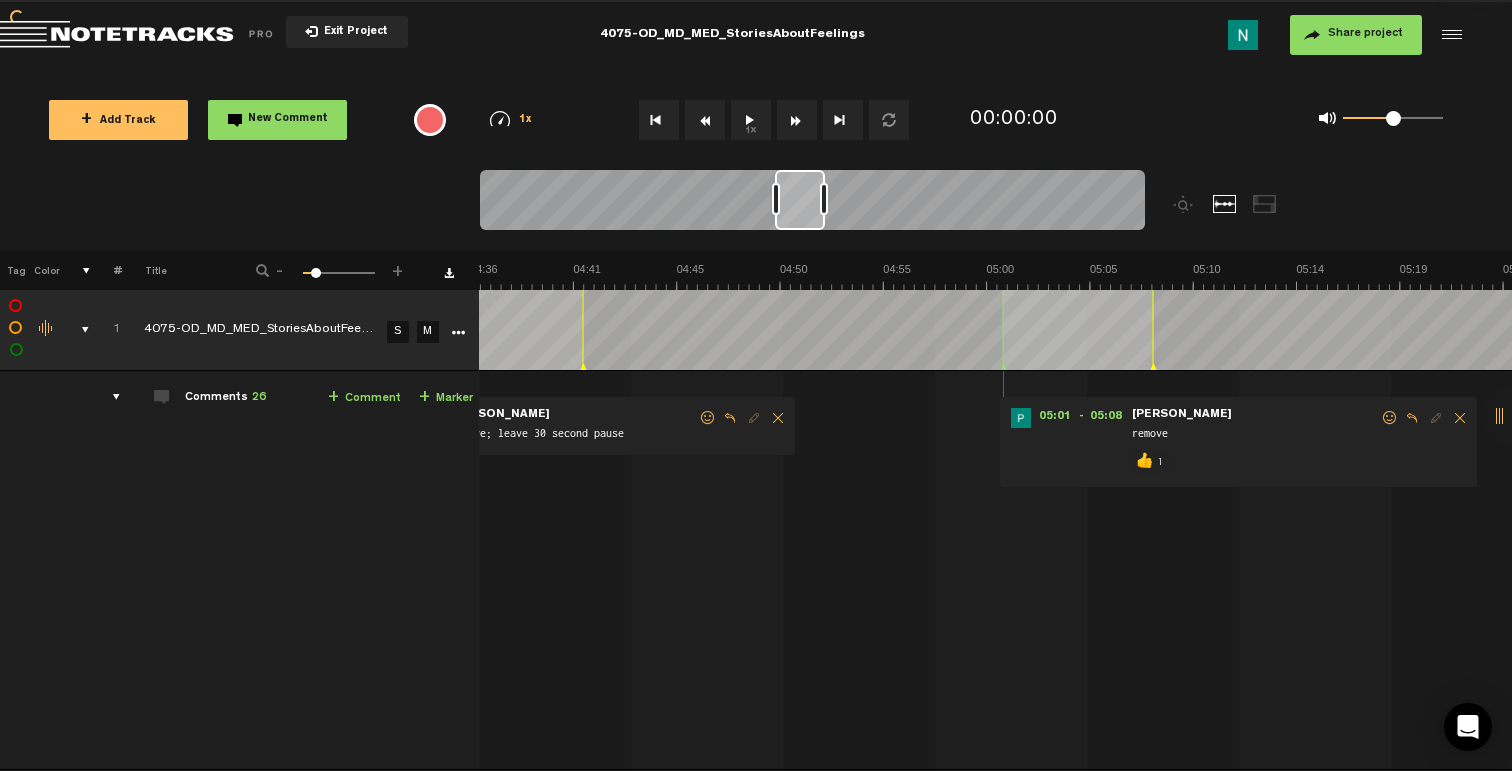scroll, scrollTop: 0, scrollLeft: 0, axis: both 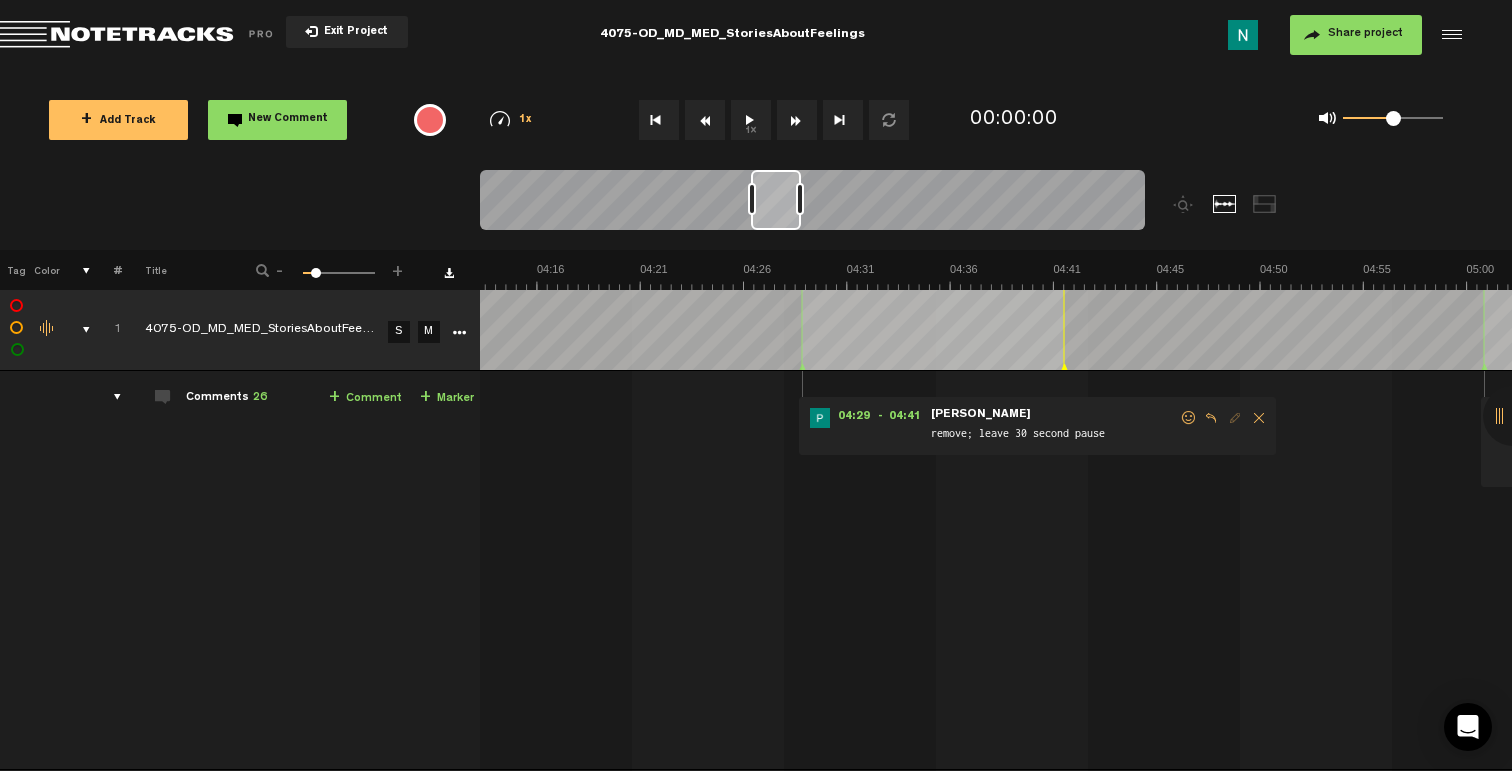 click at bounding box center (1189, 418) 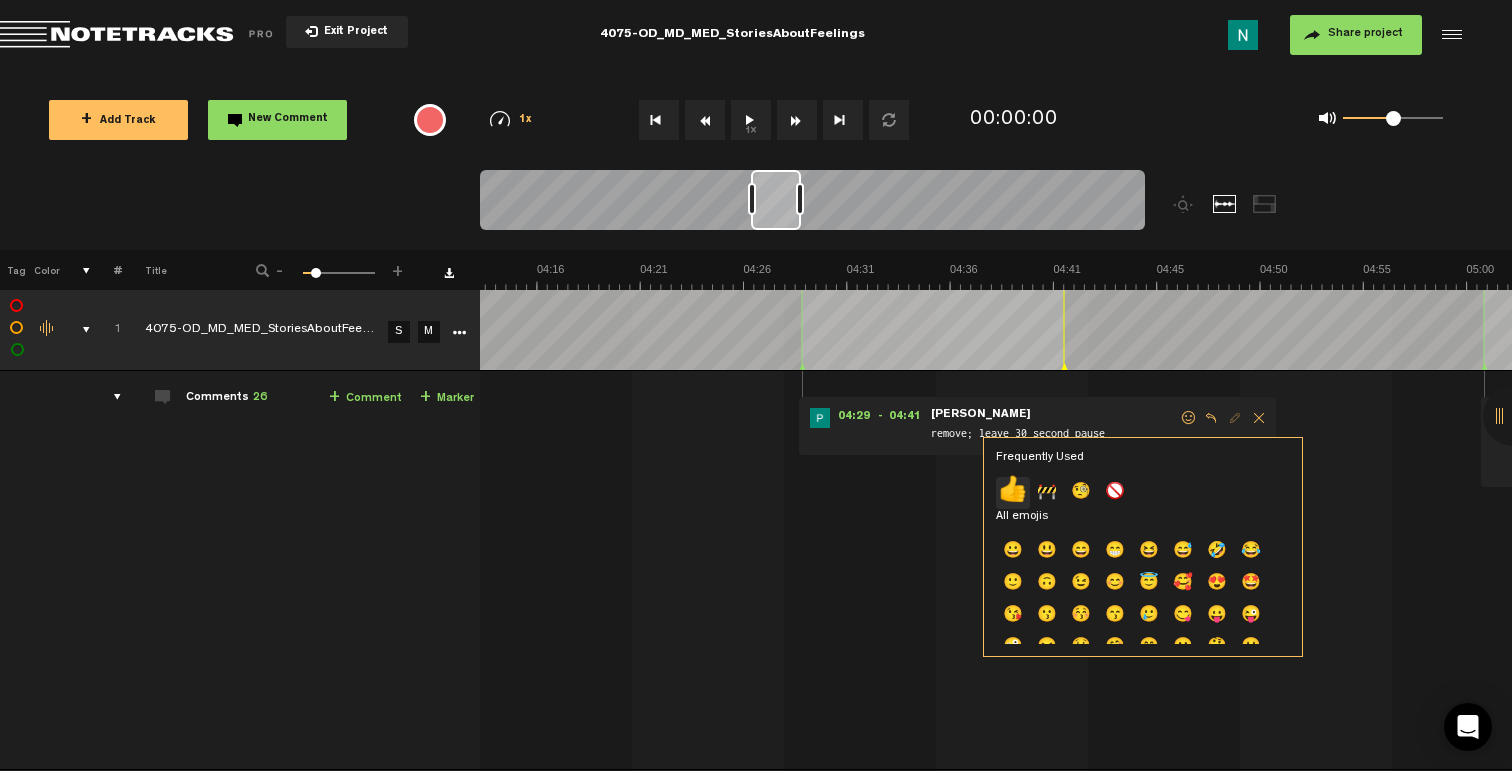 click on "👍" 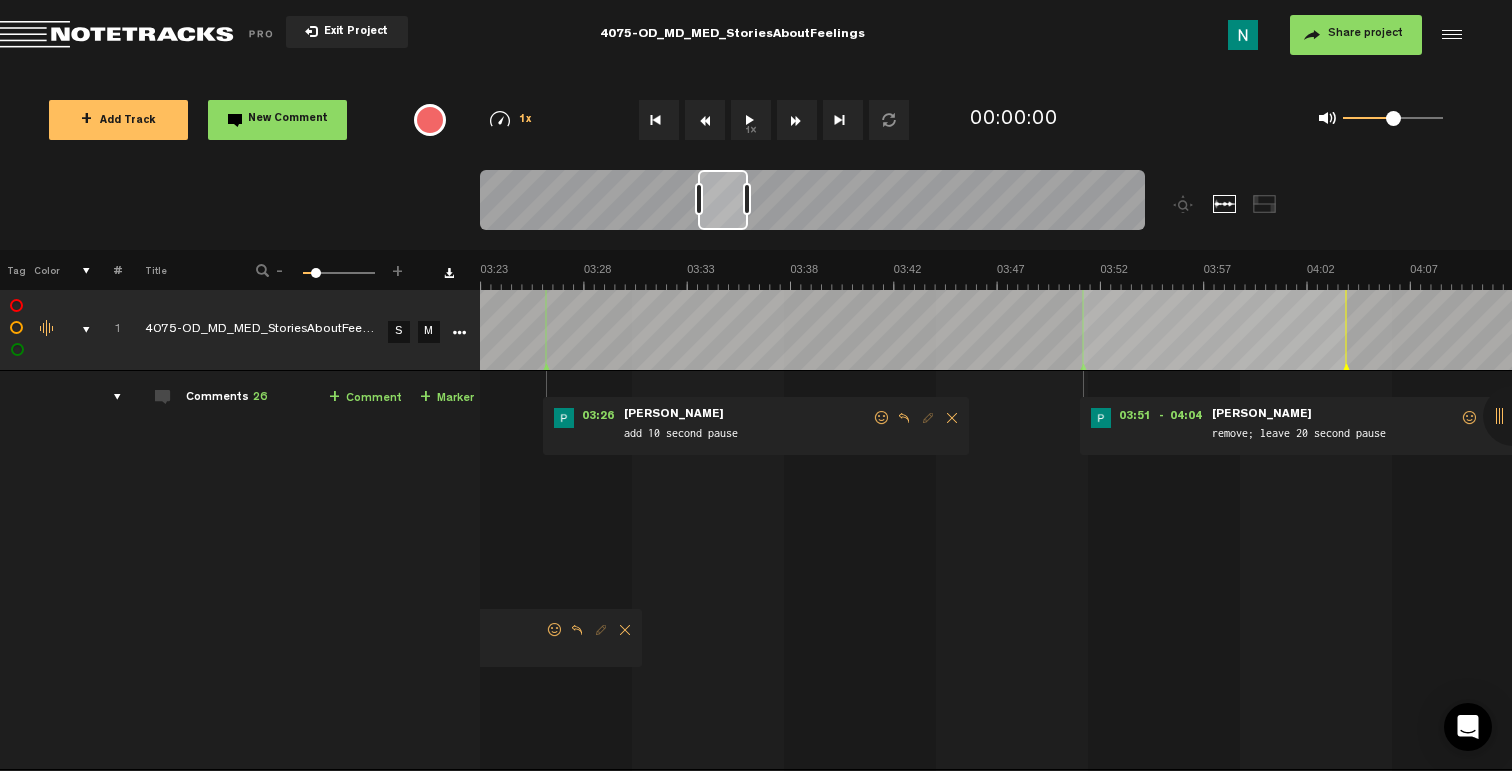 scroll, scrollTop: 0, scrollLeft: 4457, axis: horizontal 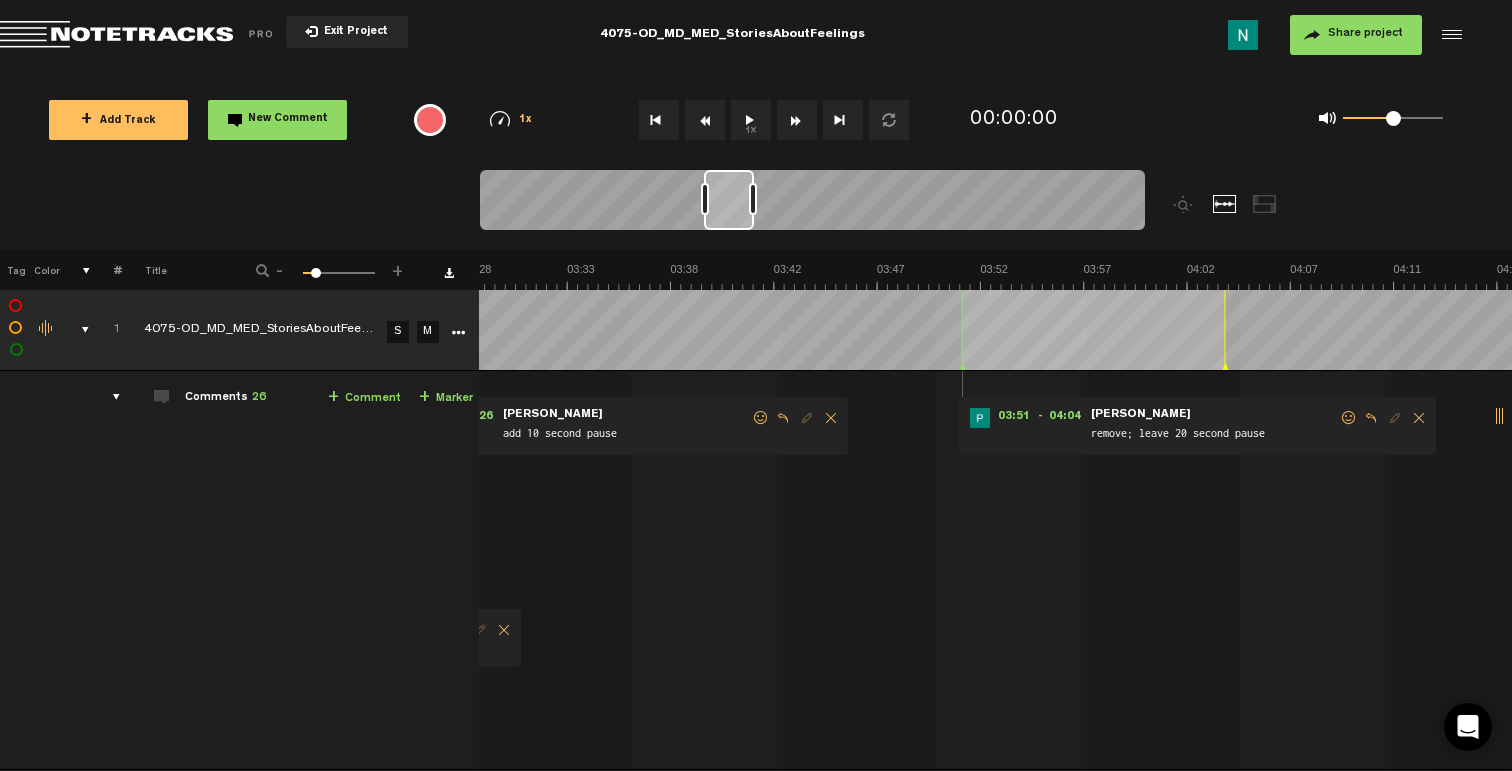 click at bounding box center (1349, 418) 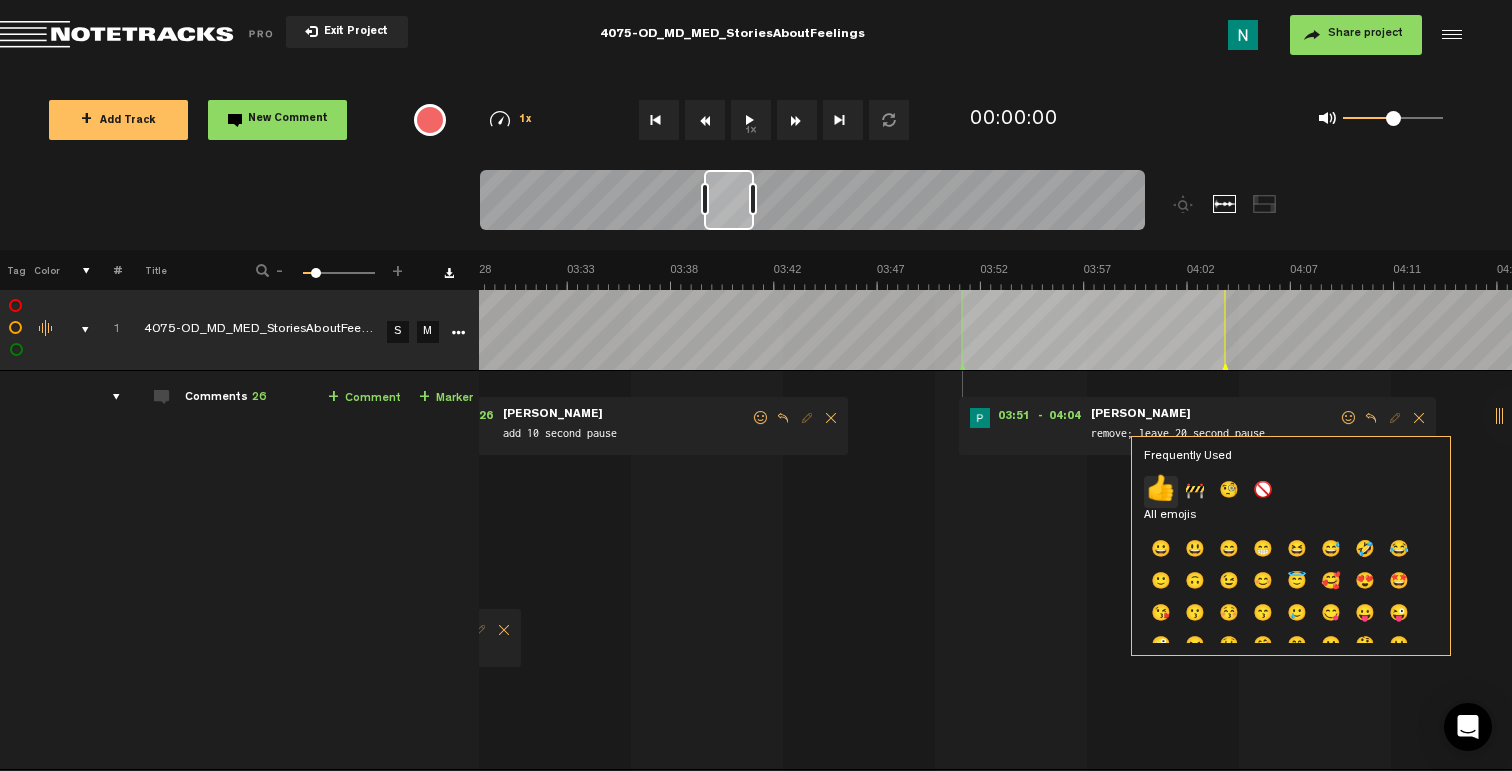 click on "👍" 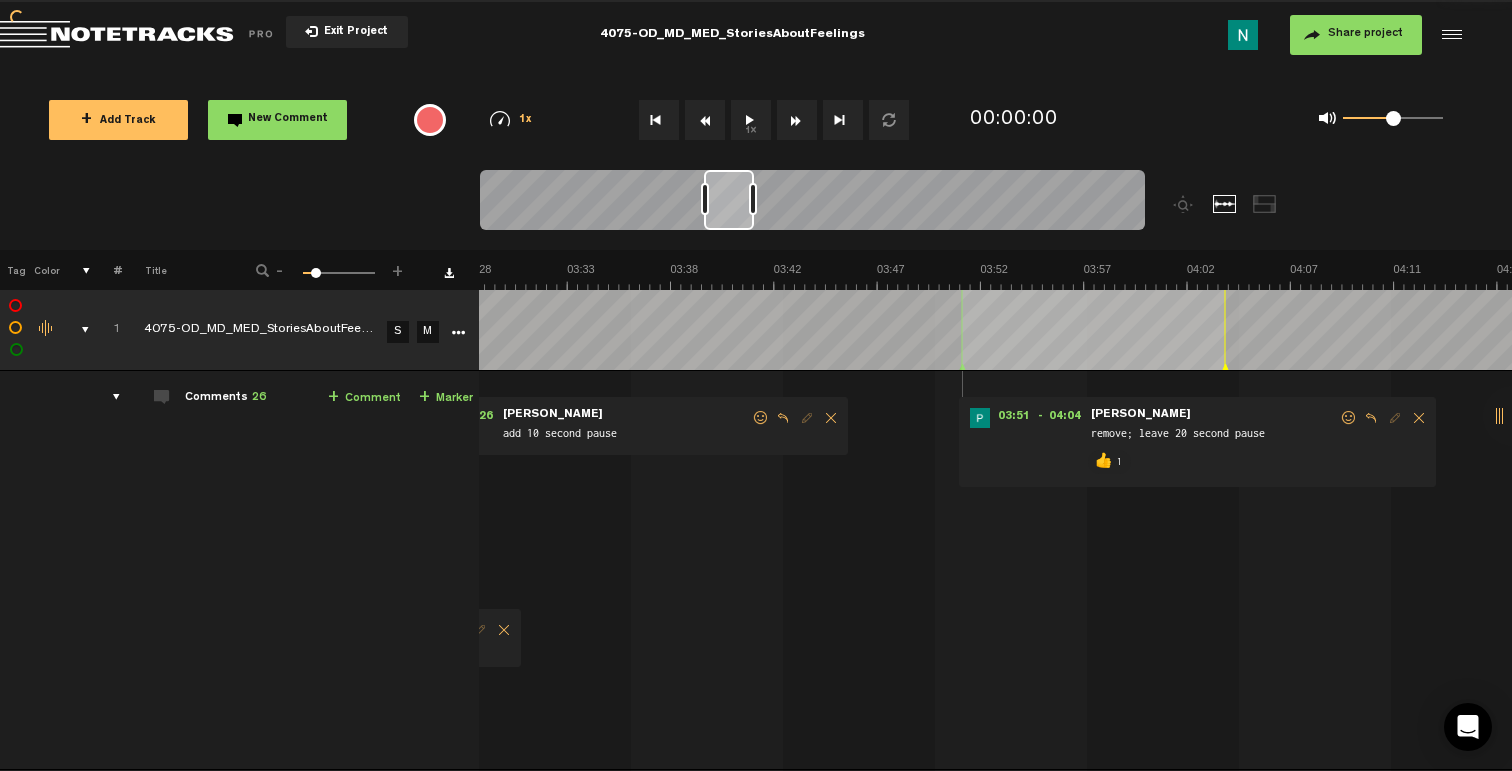 scroll, scrollTop: 0, scrollLeft: 0, axis: both 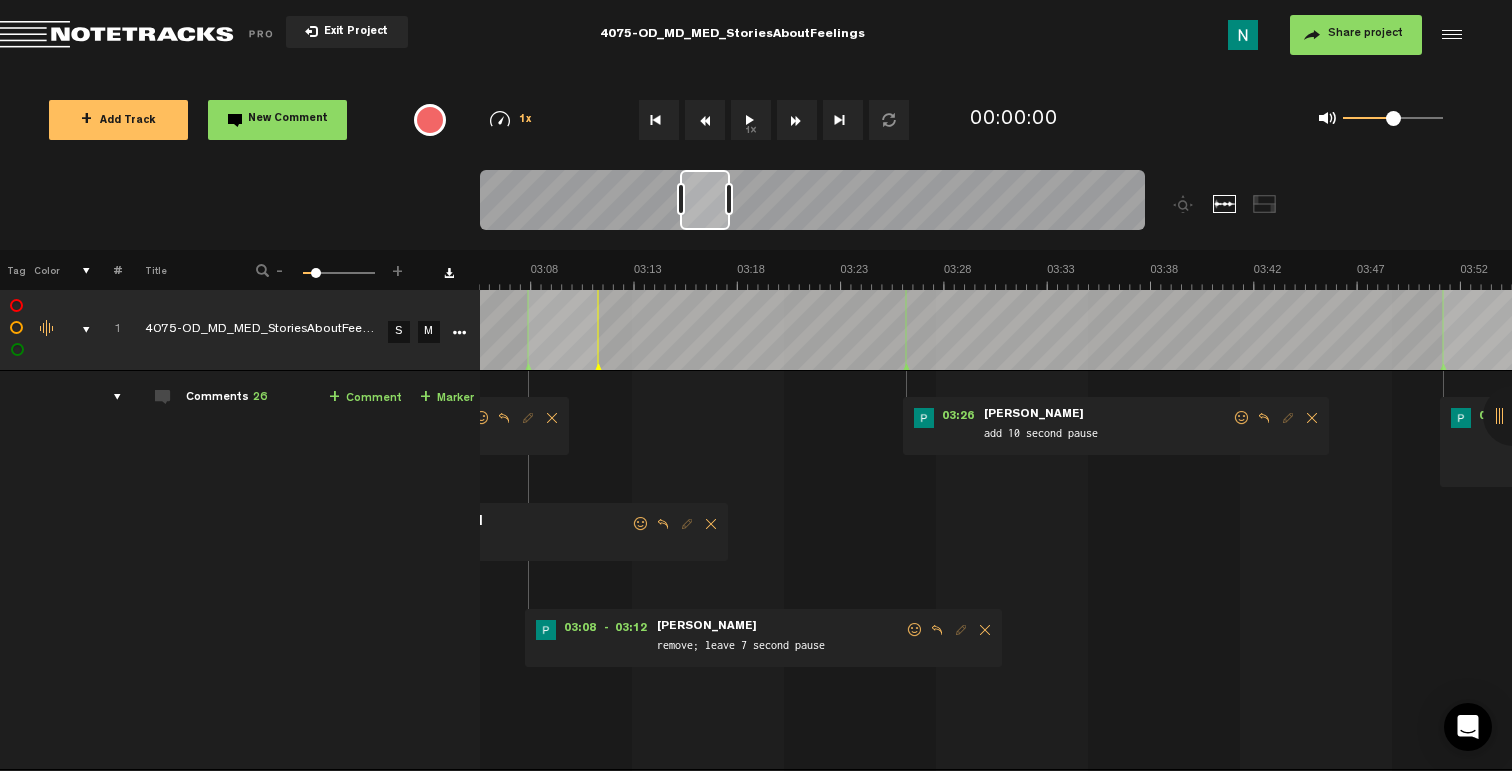 click at bounding box center (1242, 418) 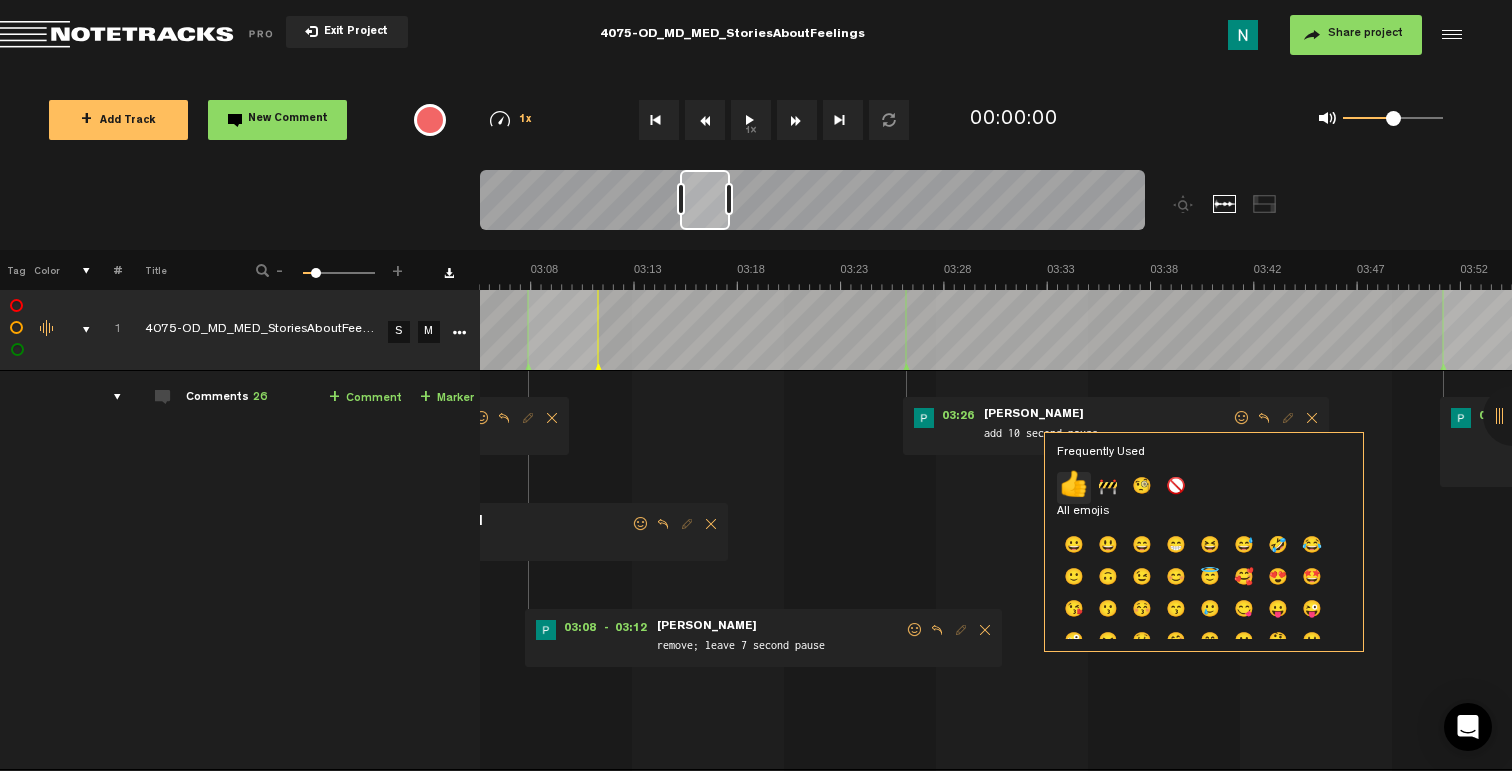 click on "👍" 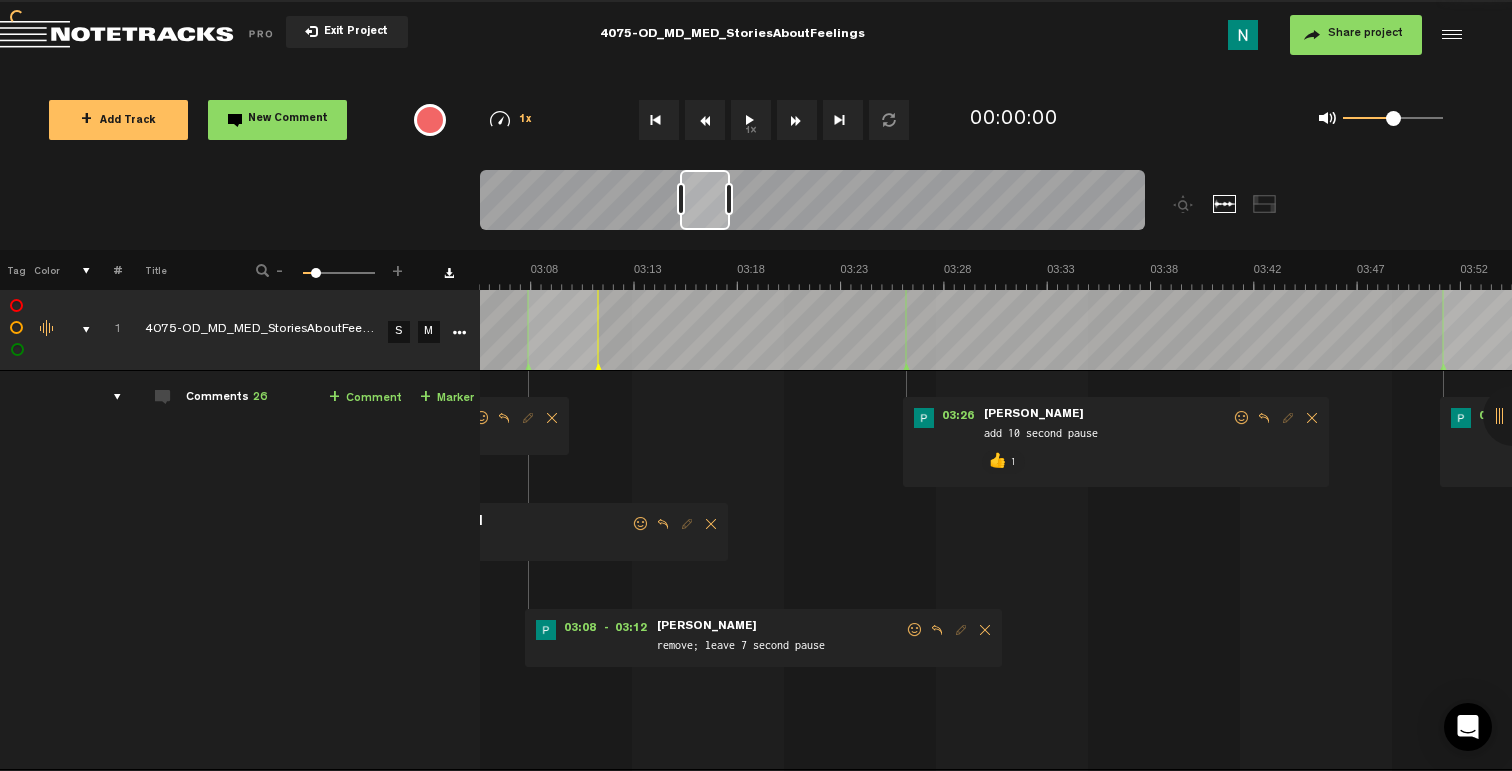 scroll, scrollTop: 0, scrollLeft: 3737, axis: horizontal 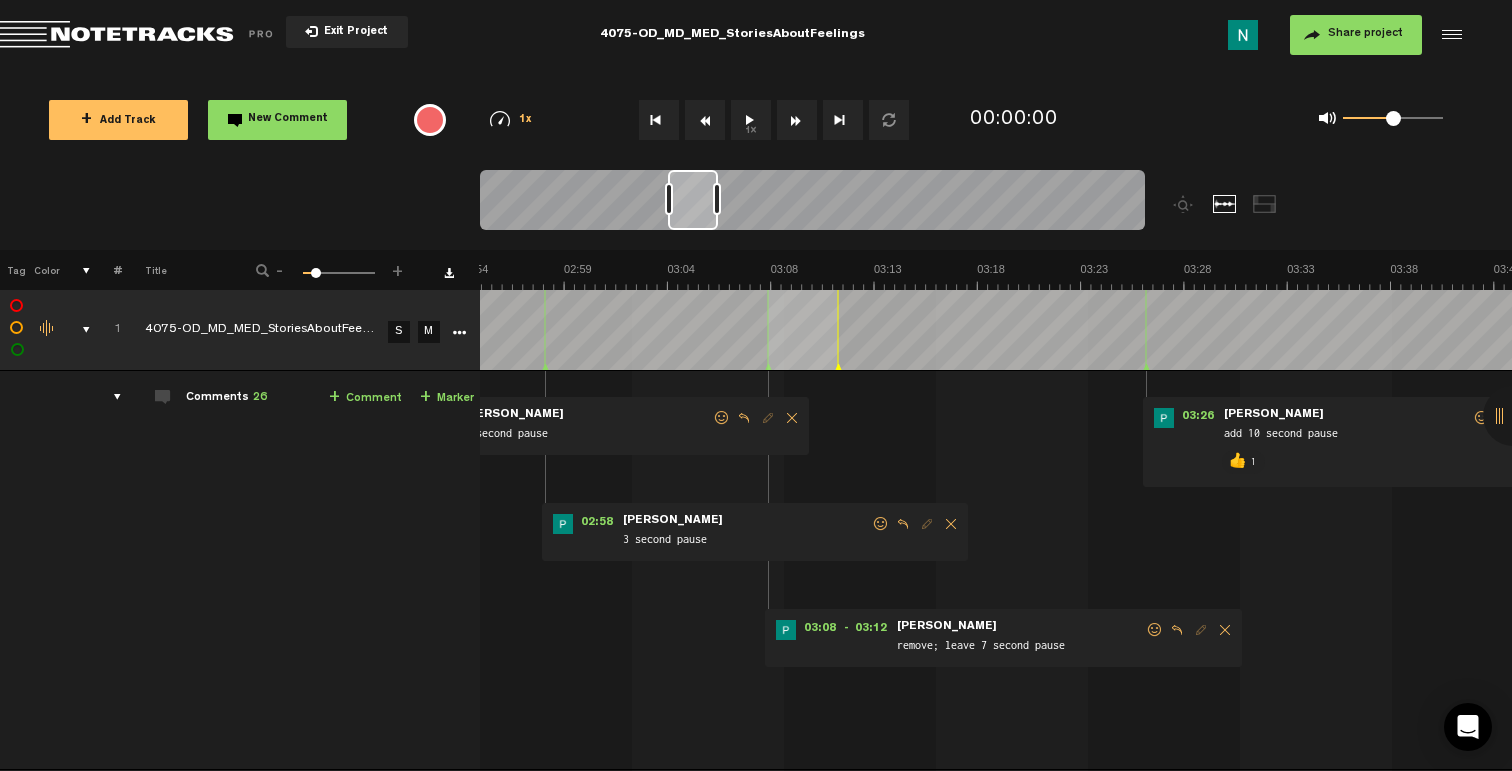 click at bounding box center [1155, 630] 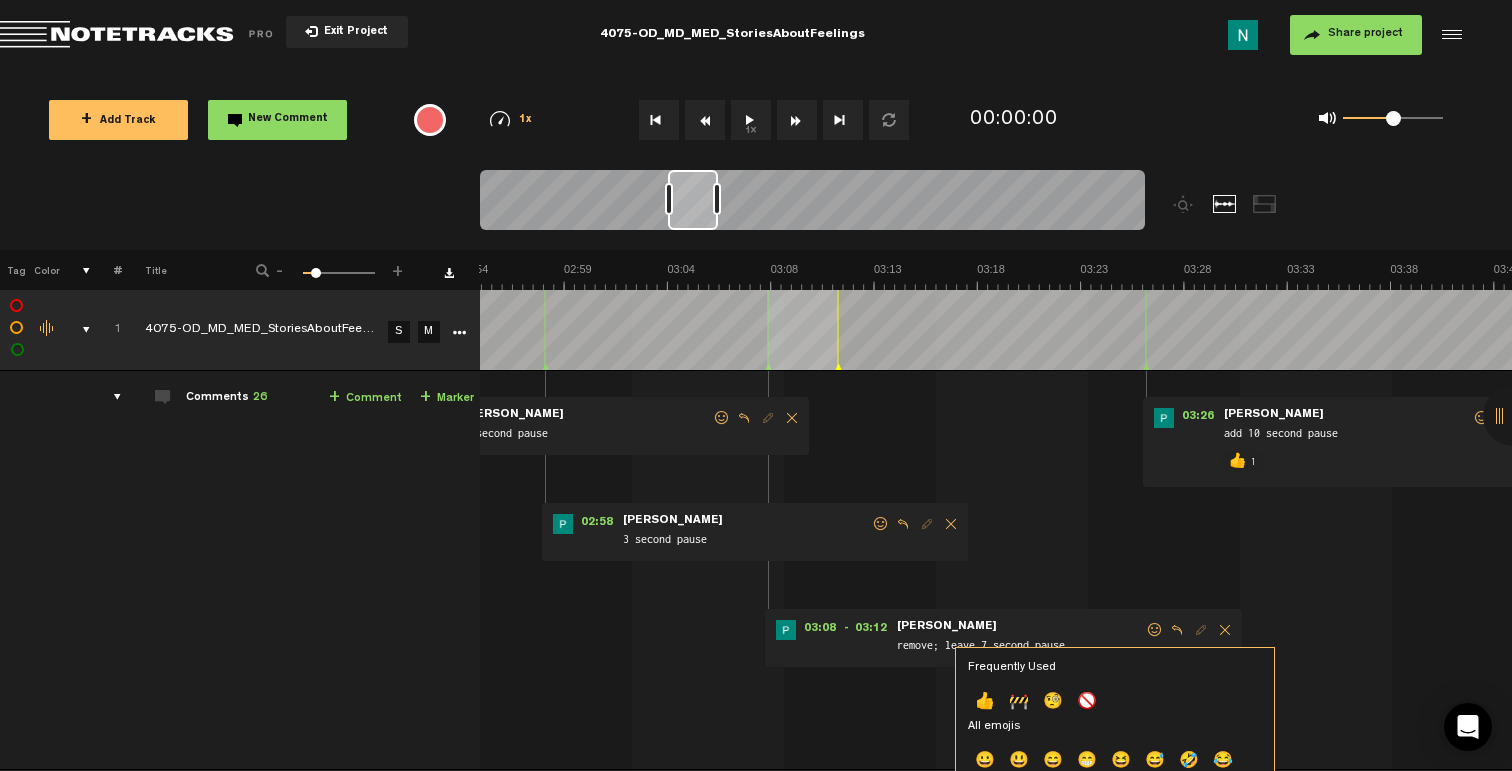 drag, startPoint x: 972, startPoint y: 695, endPoint x: 1015, endPoint y: 654, distance: 59.413803 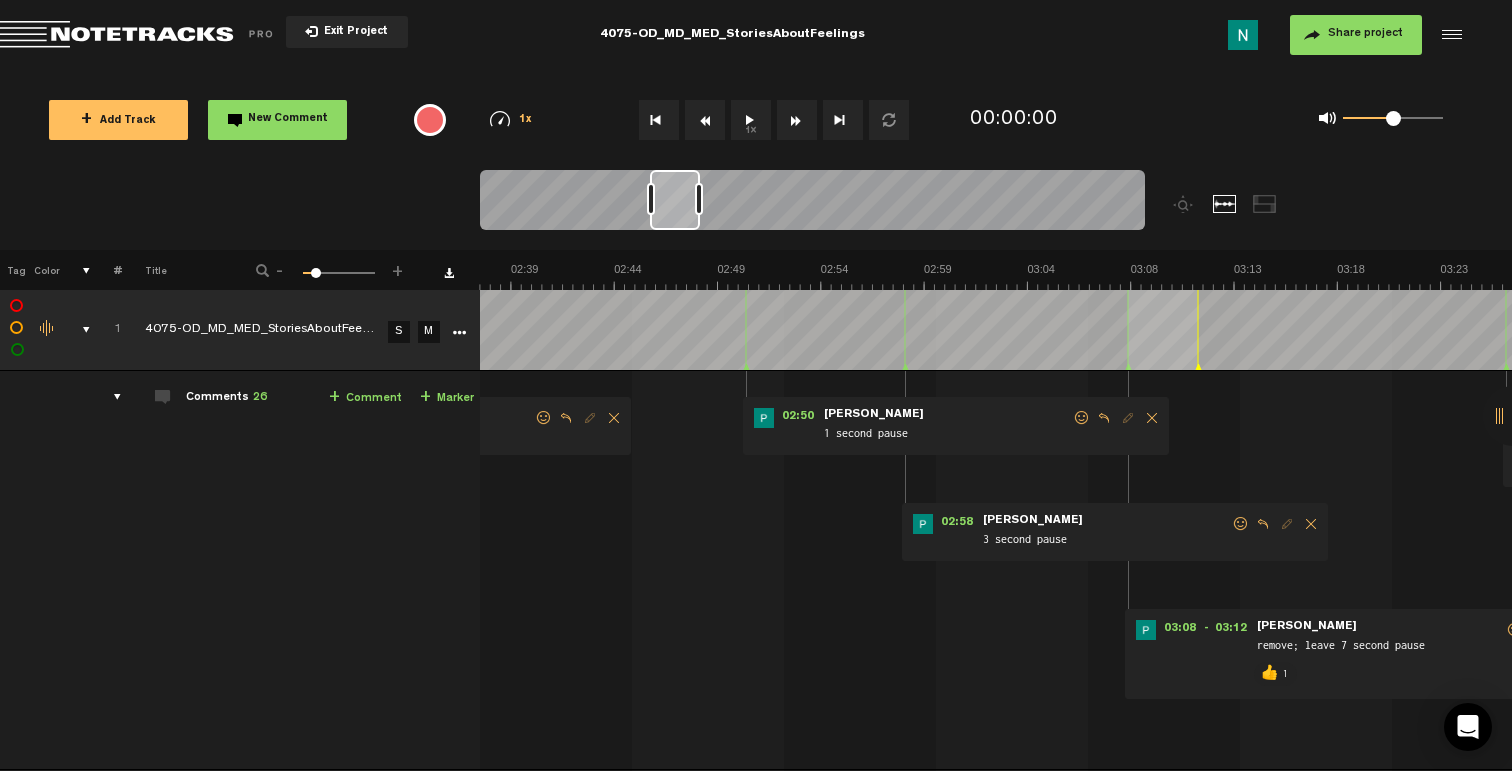 scroll, scrollTop: 0, scrollLeft: 3377, axis: horizontal 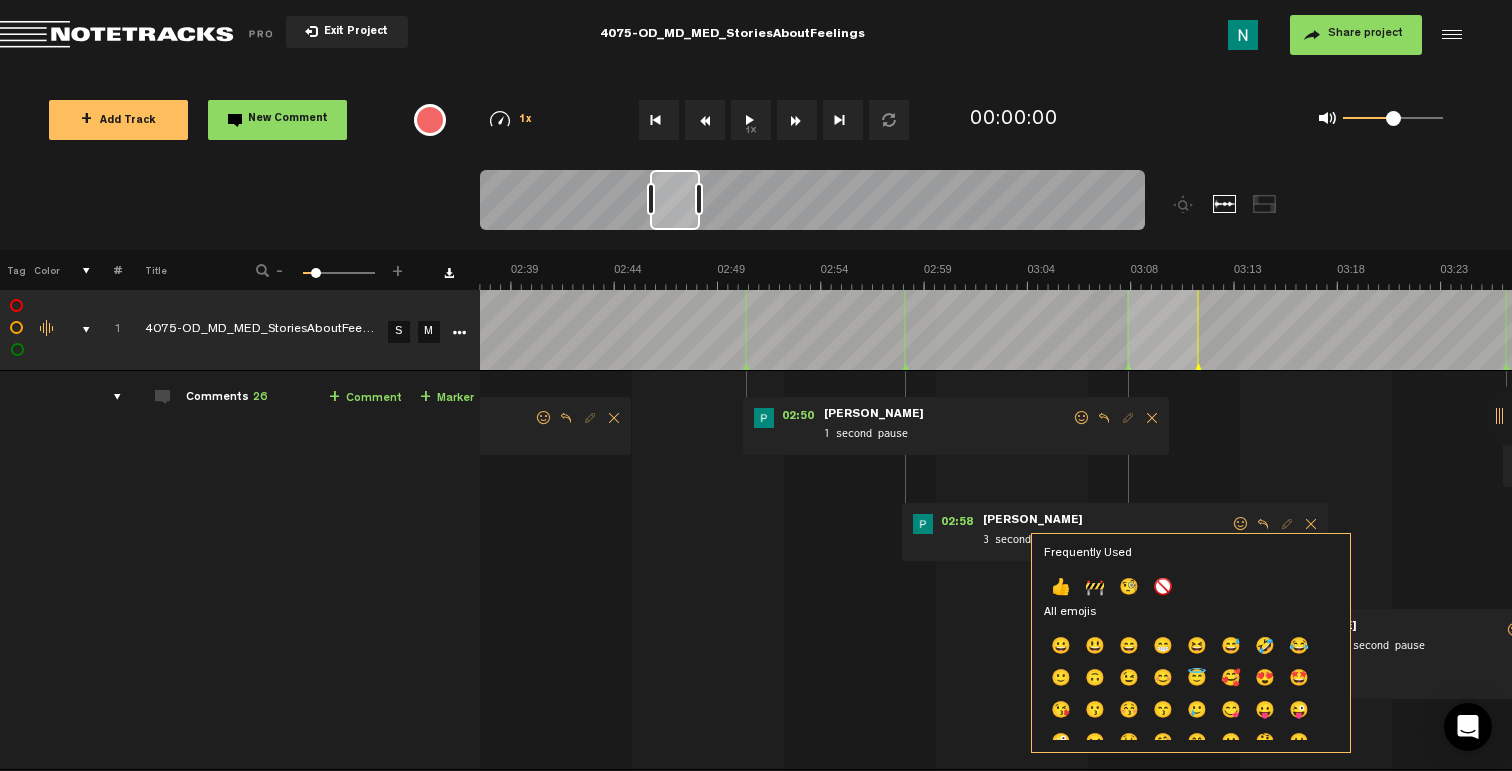 click on "👍" 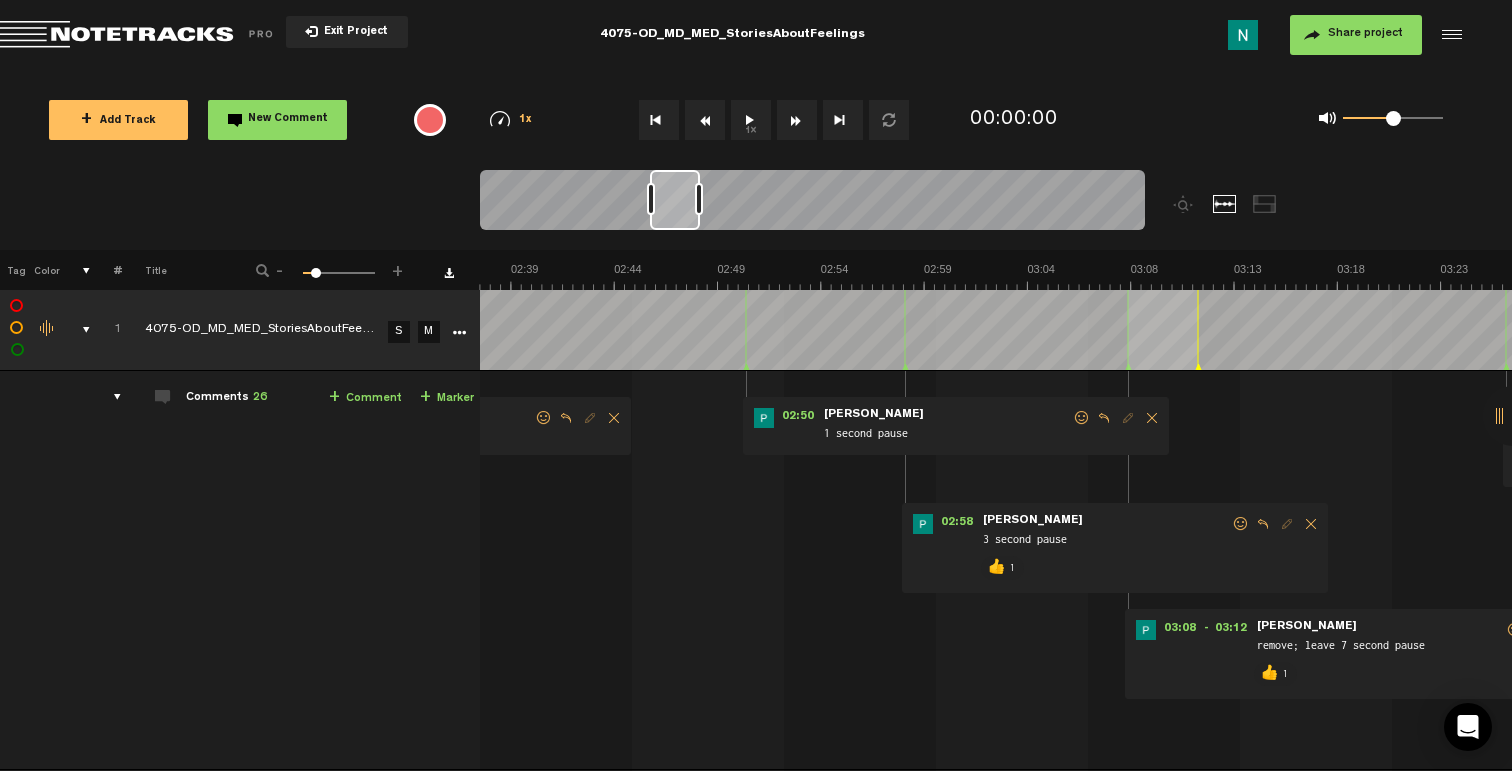 click at bounding box center (1082, 418) 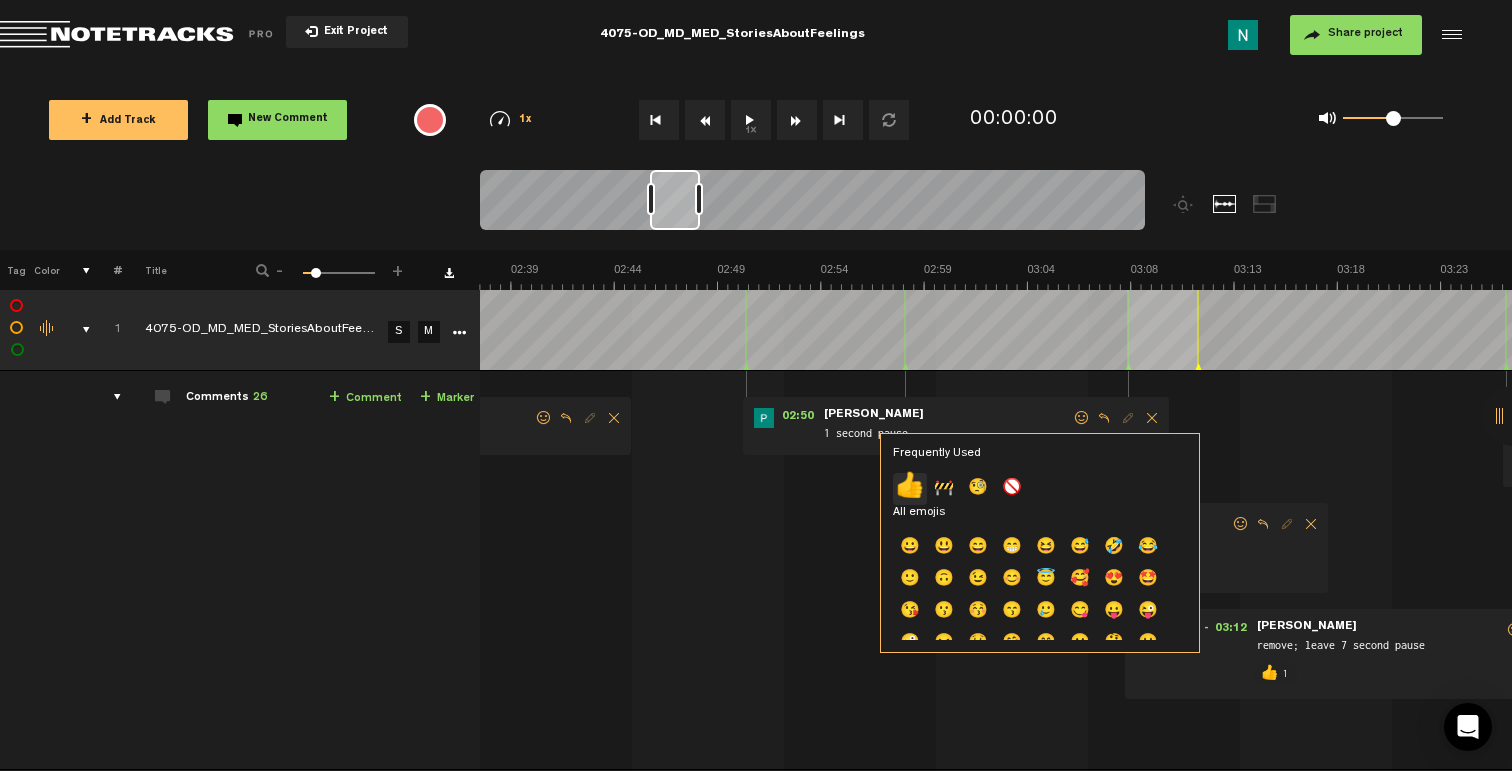 click on "👍" 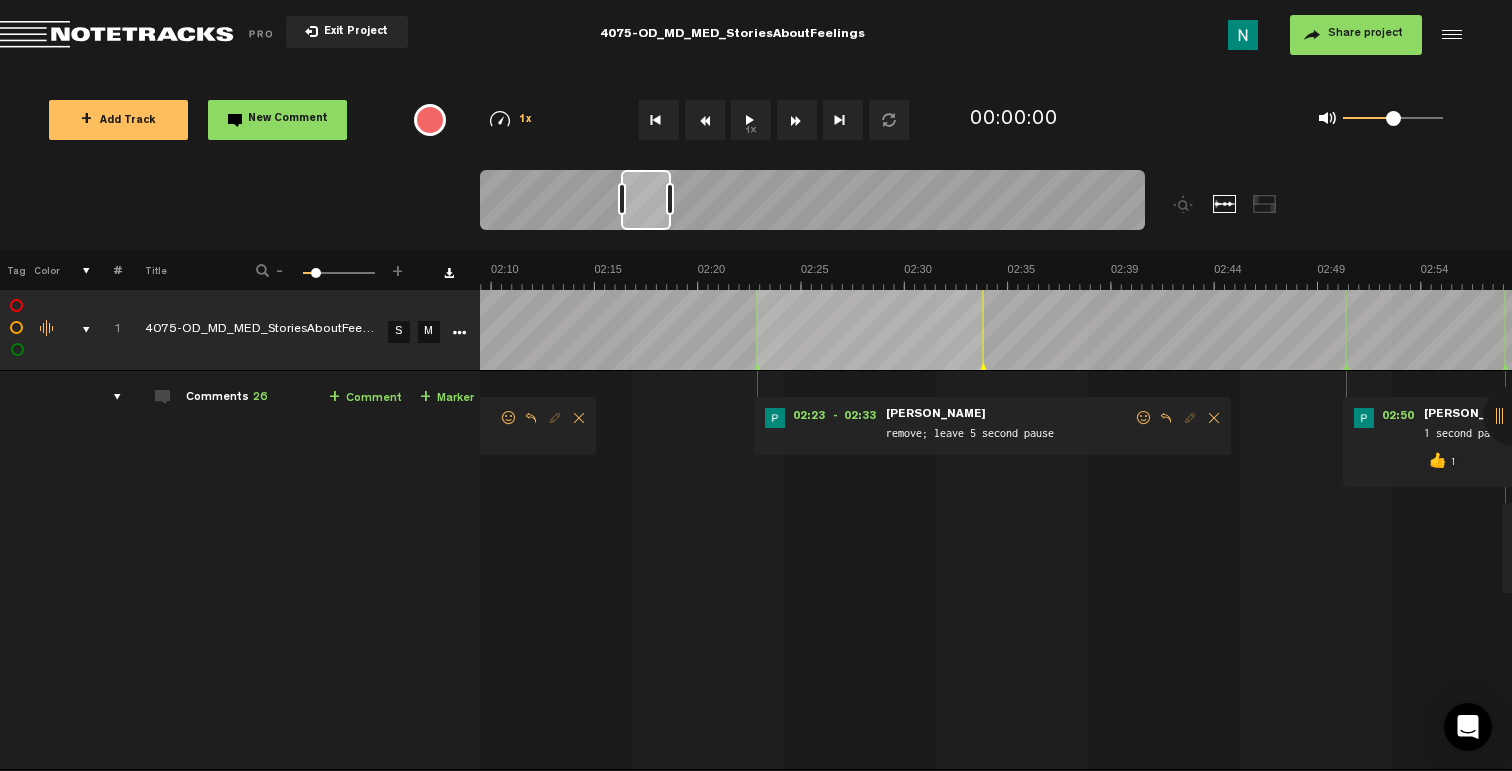 scroll, scrollTop: 0, scrollLeft: 2657, axis: horizontal 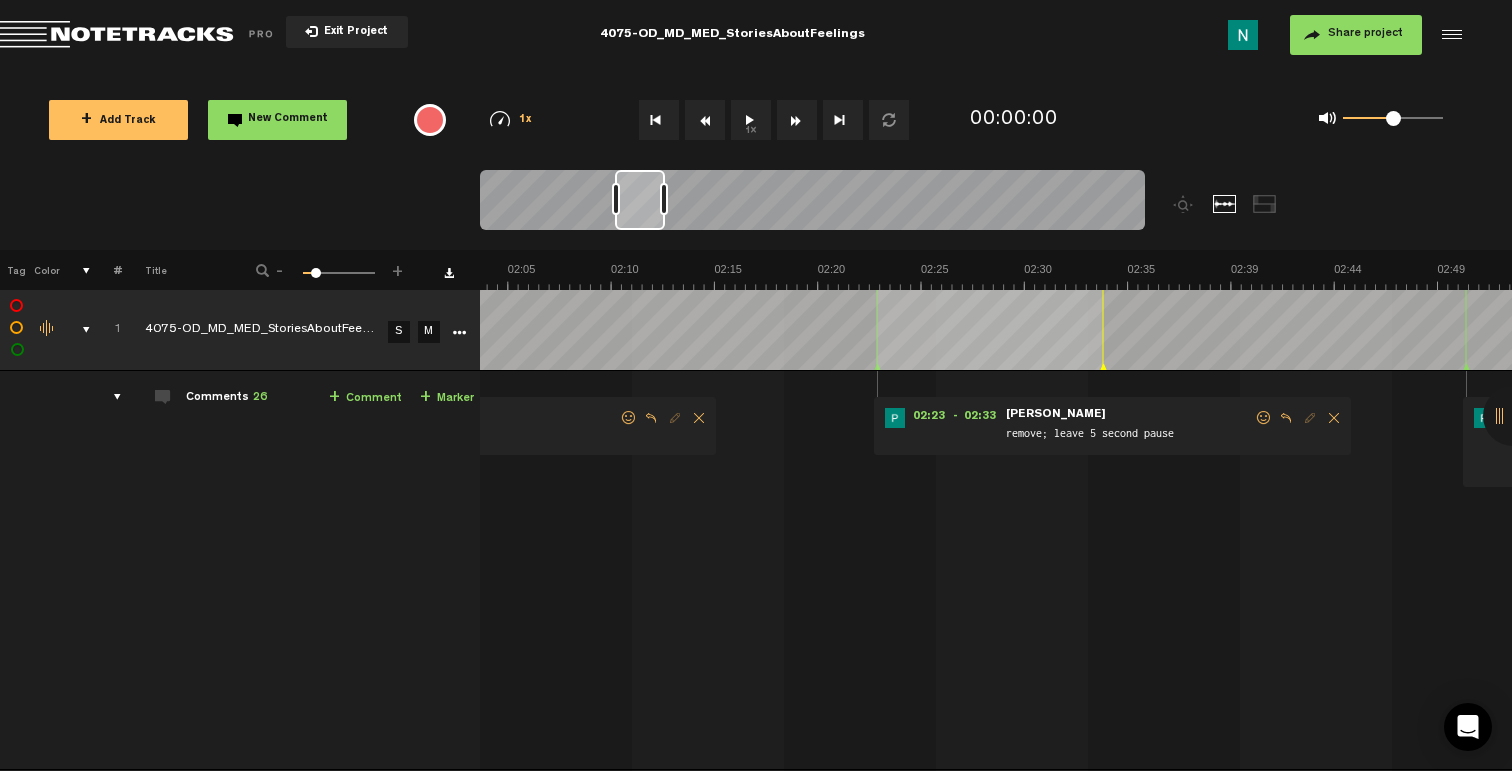 click at bounding box center [1264, 418] 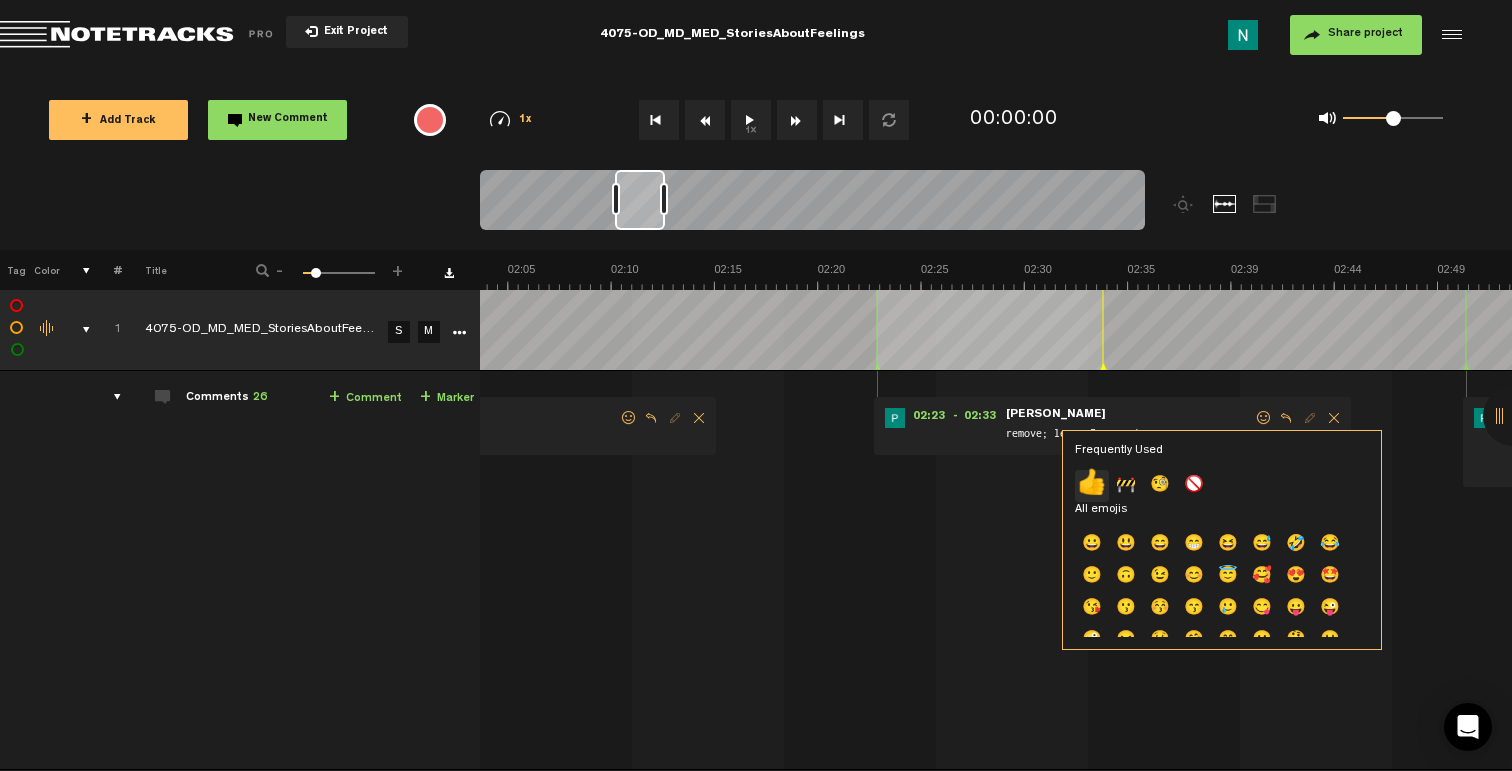 click on "👍" 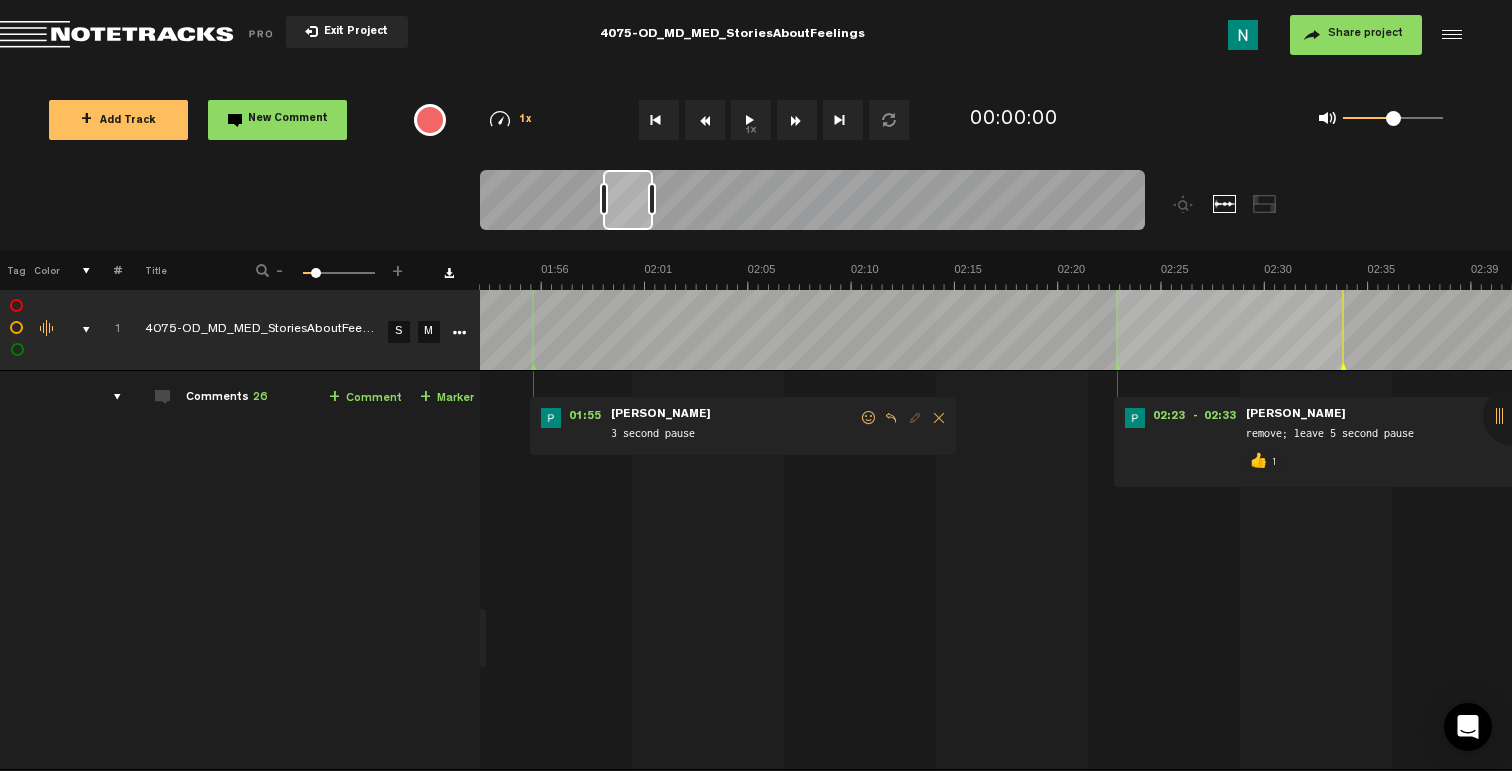 scroll, scrollTop: 0, scrollLeft: 2177, axis: horizontal 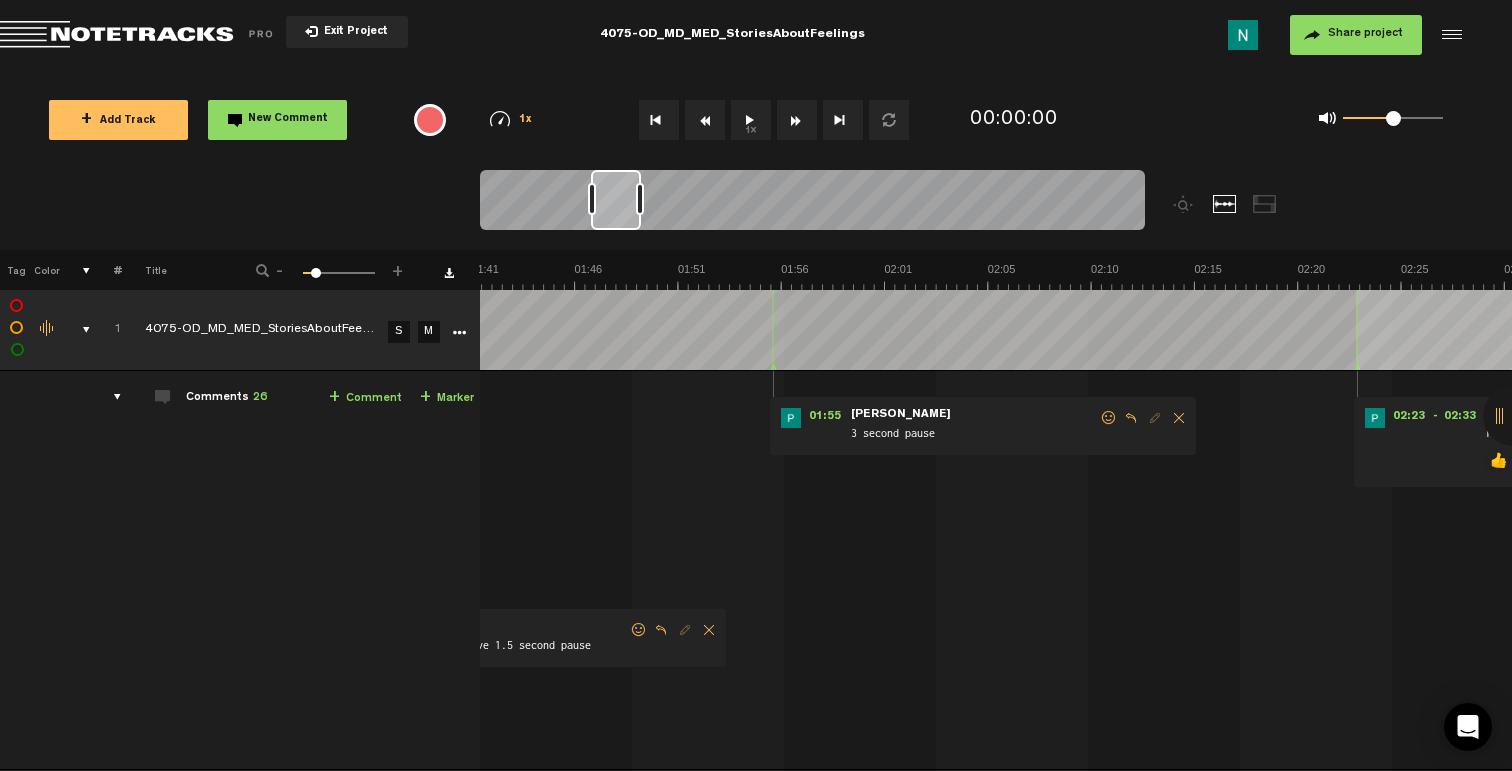 drag, startPoint x: 1103, startPoint y: 419, endPoint x: 1068, endPoint y: 446, distance: 44.20407 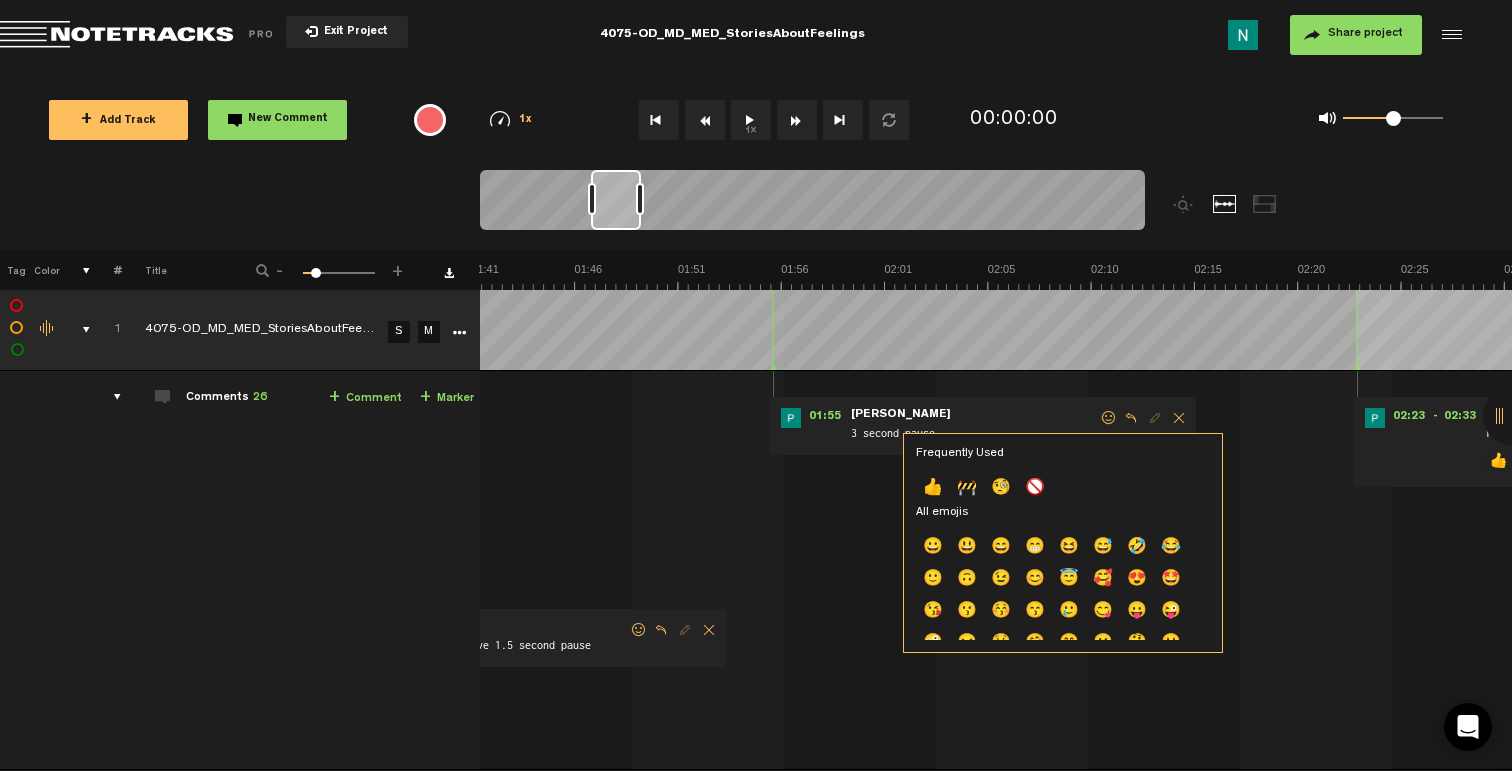 click on "👍" 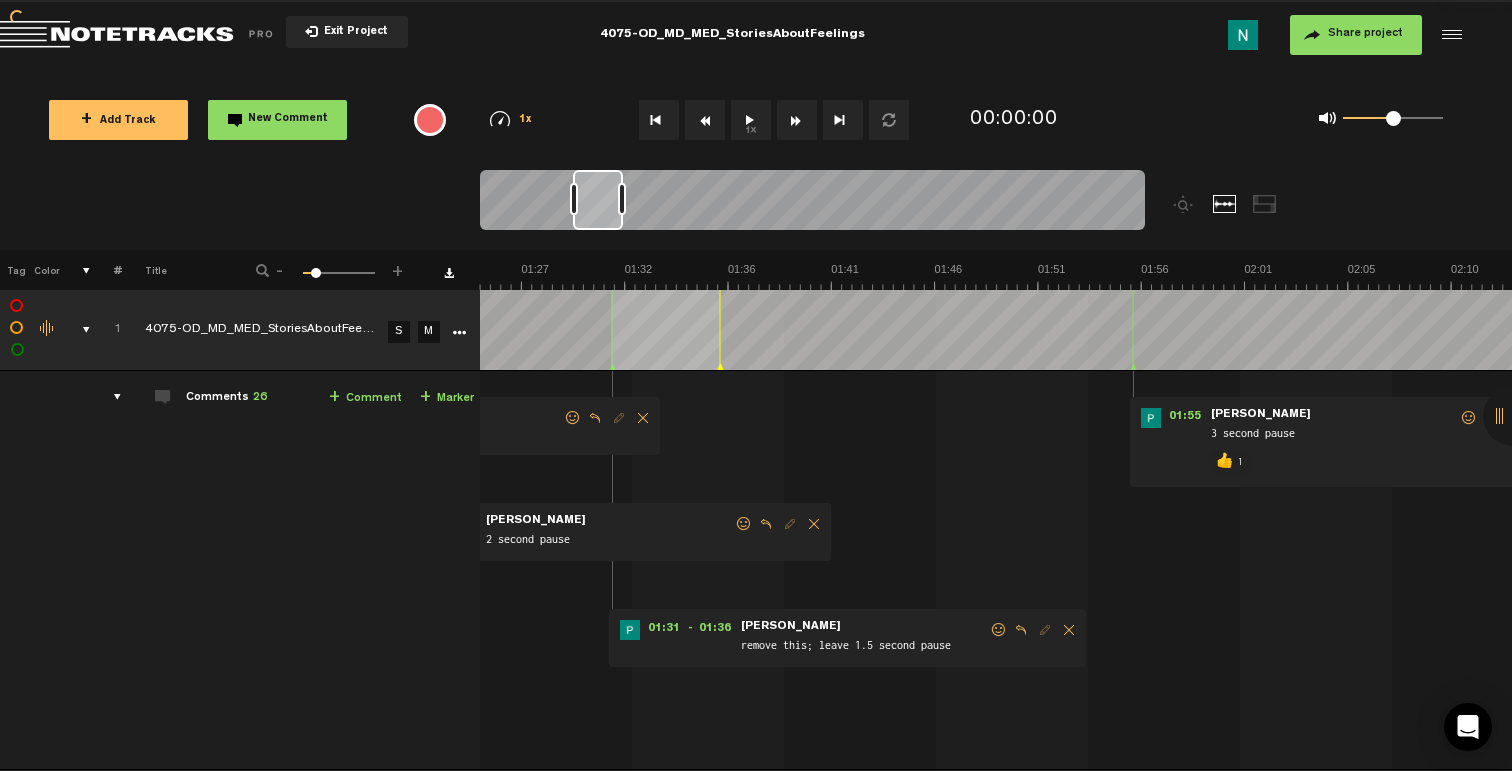 scroll, scrollTop: 0, scrollLeft: 1697, axis: horizontal 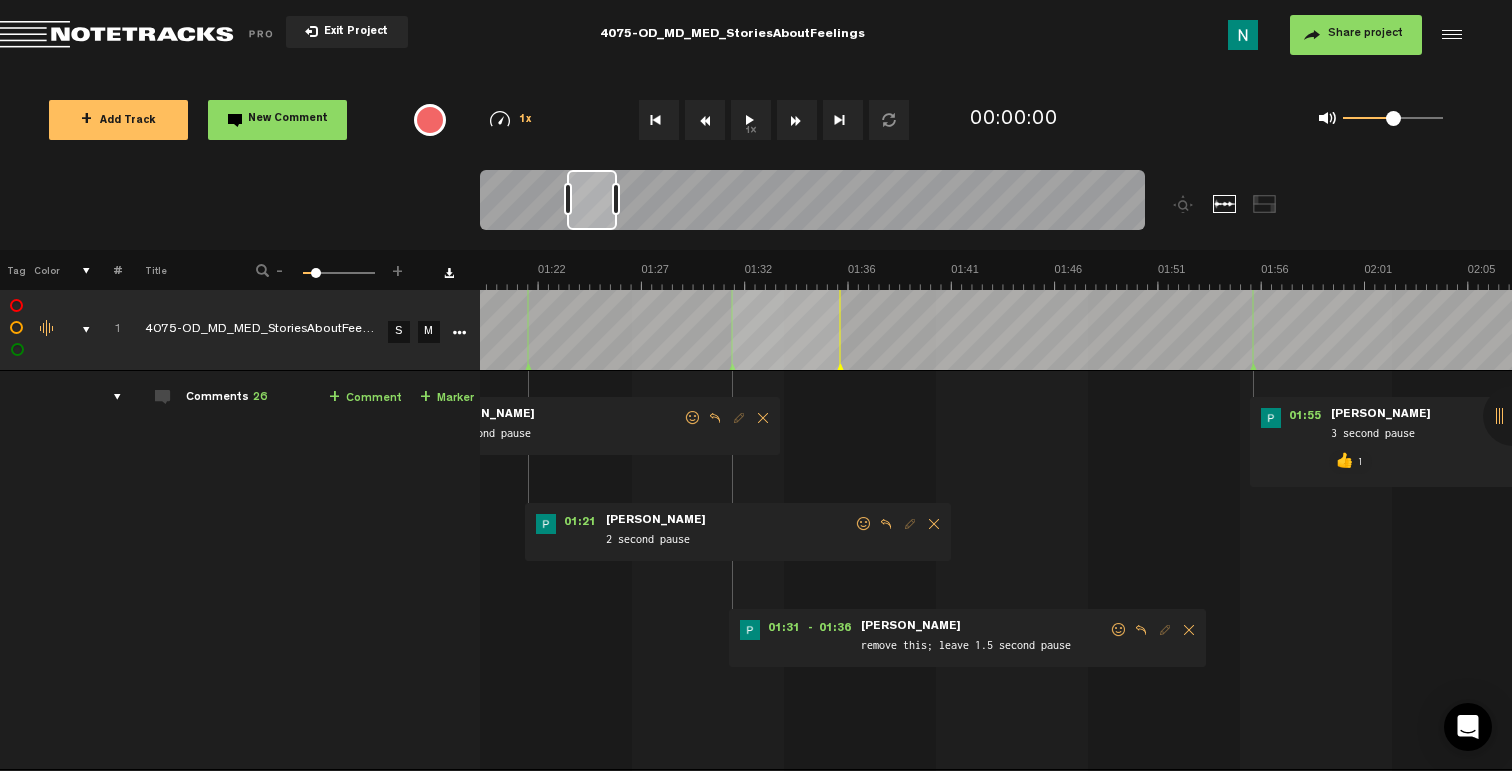 click at bounding box center [1119, 630] 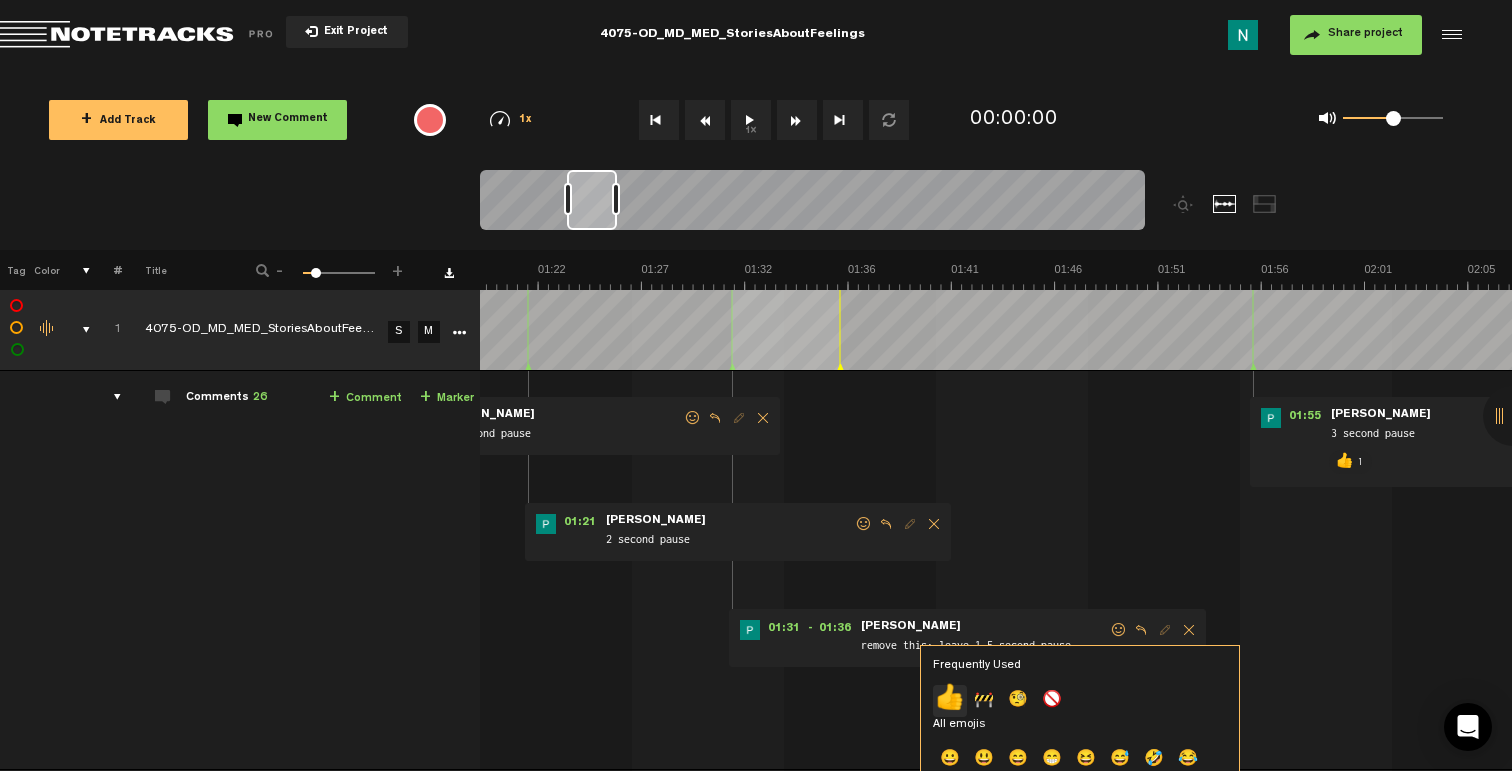 click on "👍" 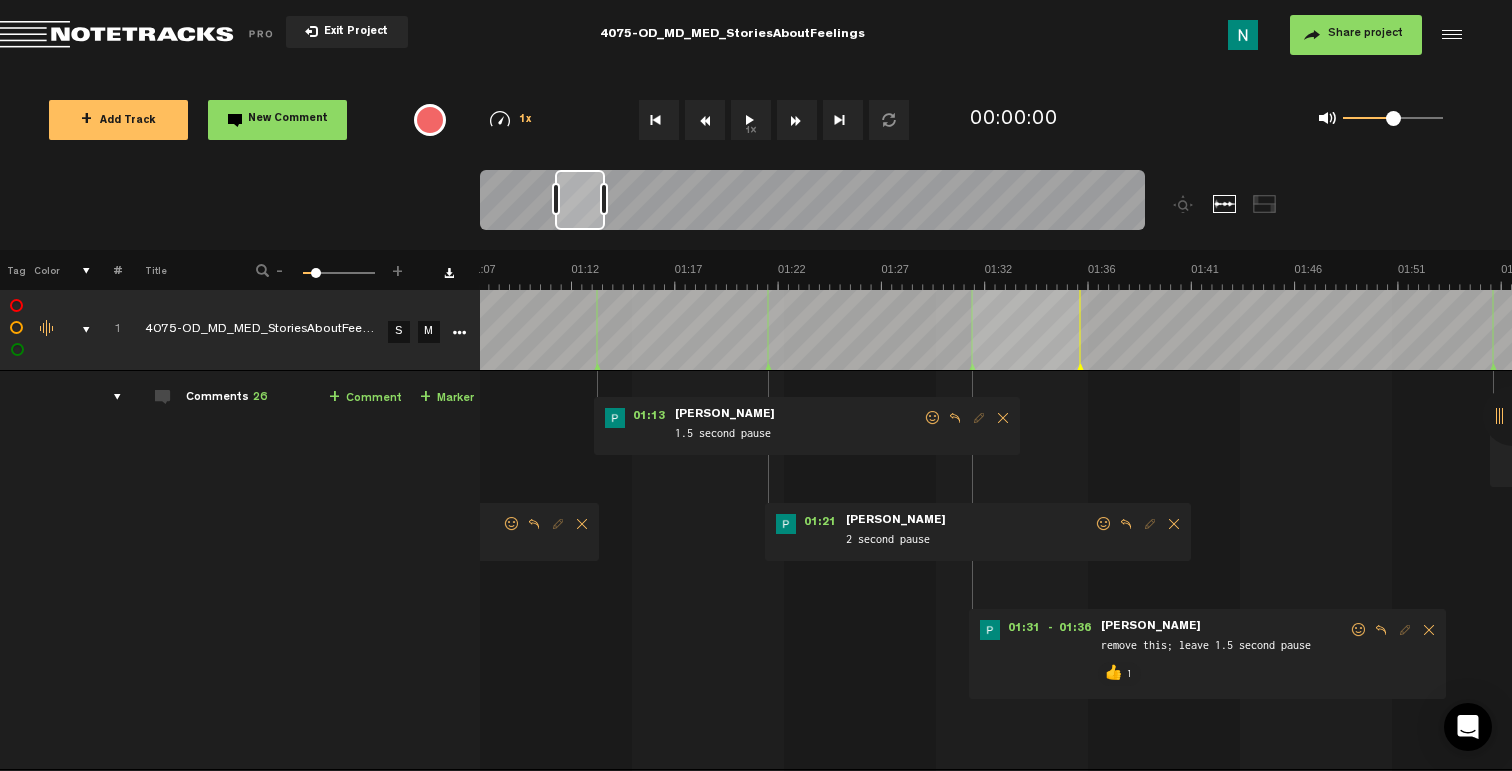 scroll, scrollTop: 0, scrollLeft: 1337, axis: horizontal 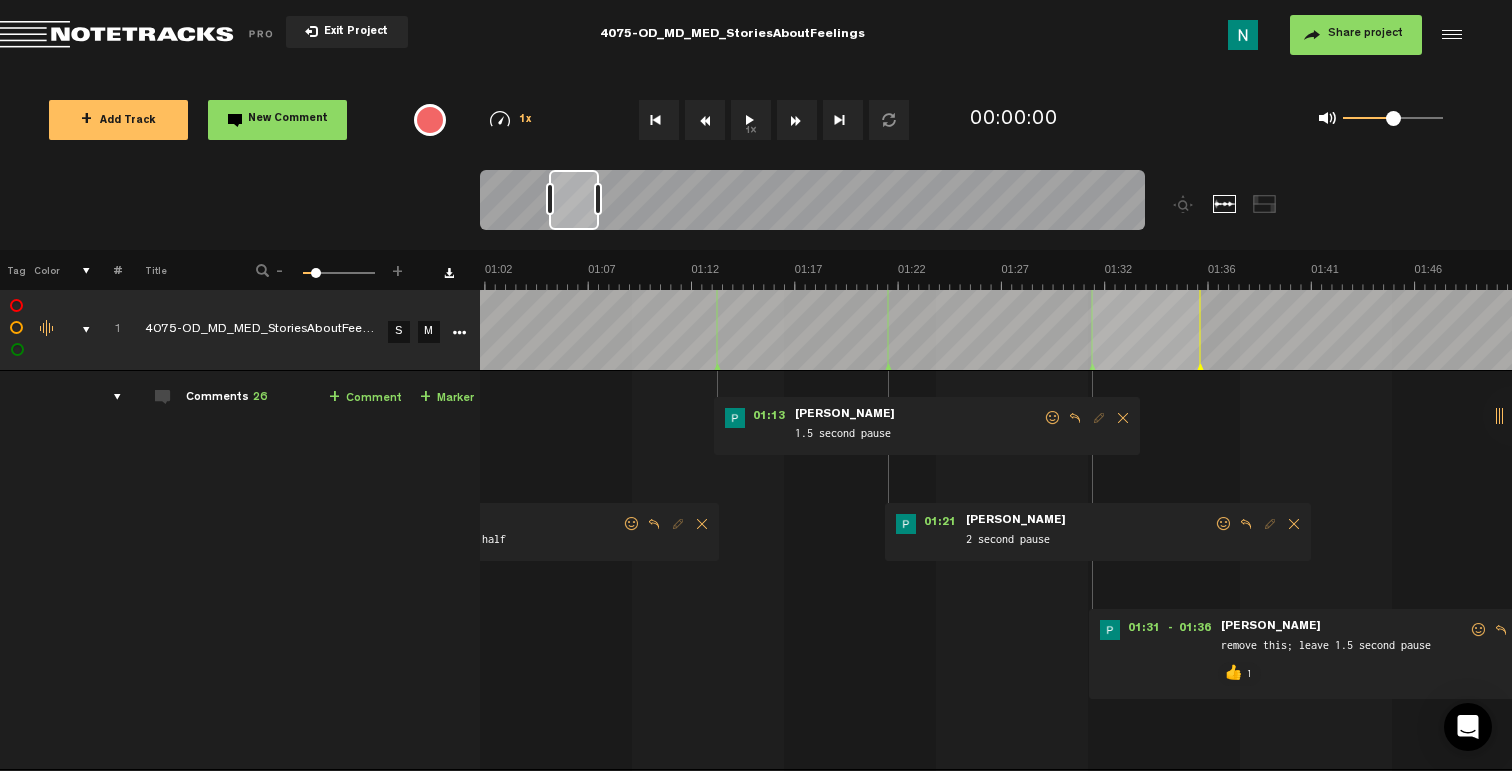 click at bounding box center (1224, 524) 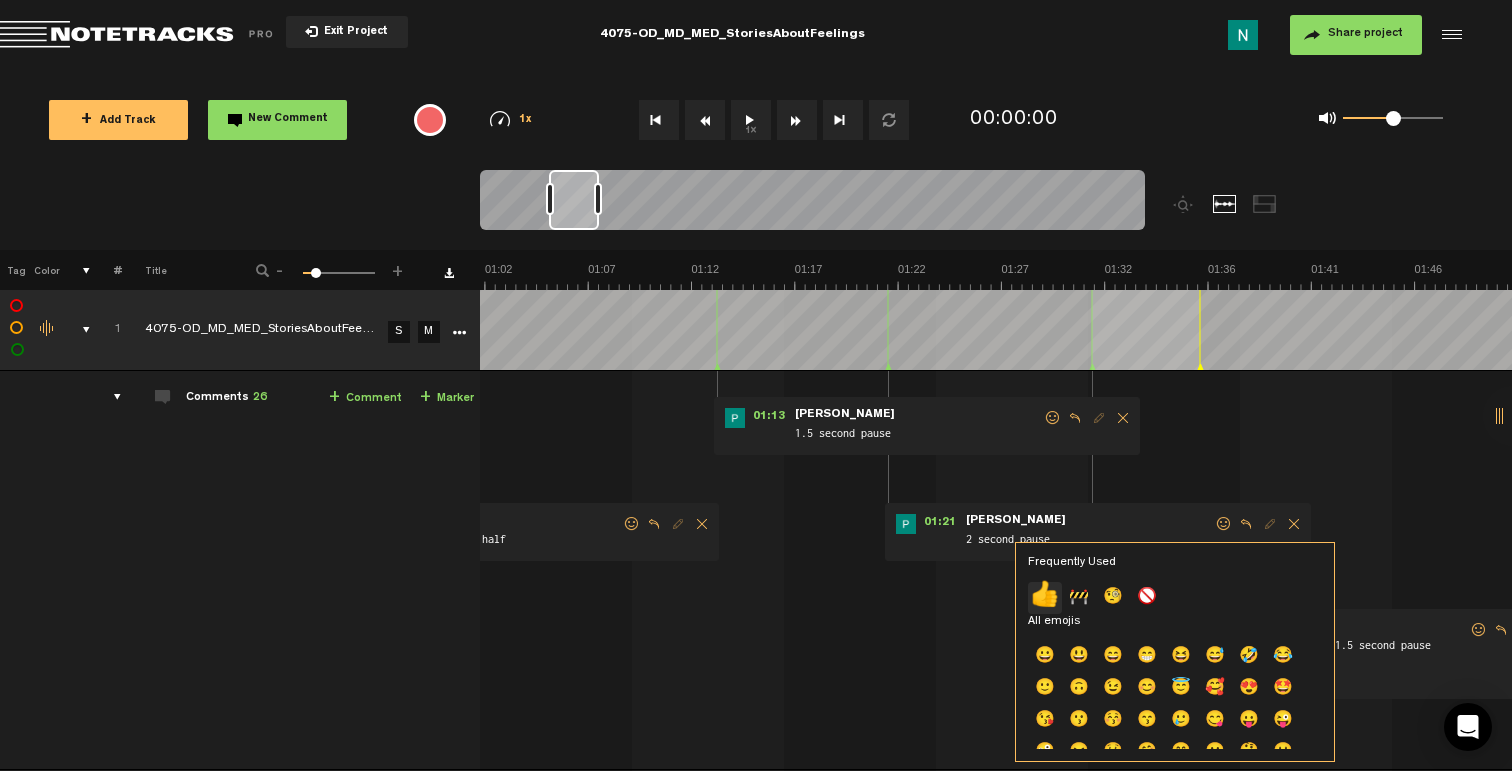 click on "👍" 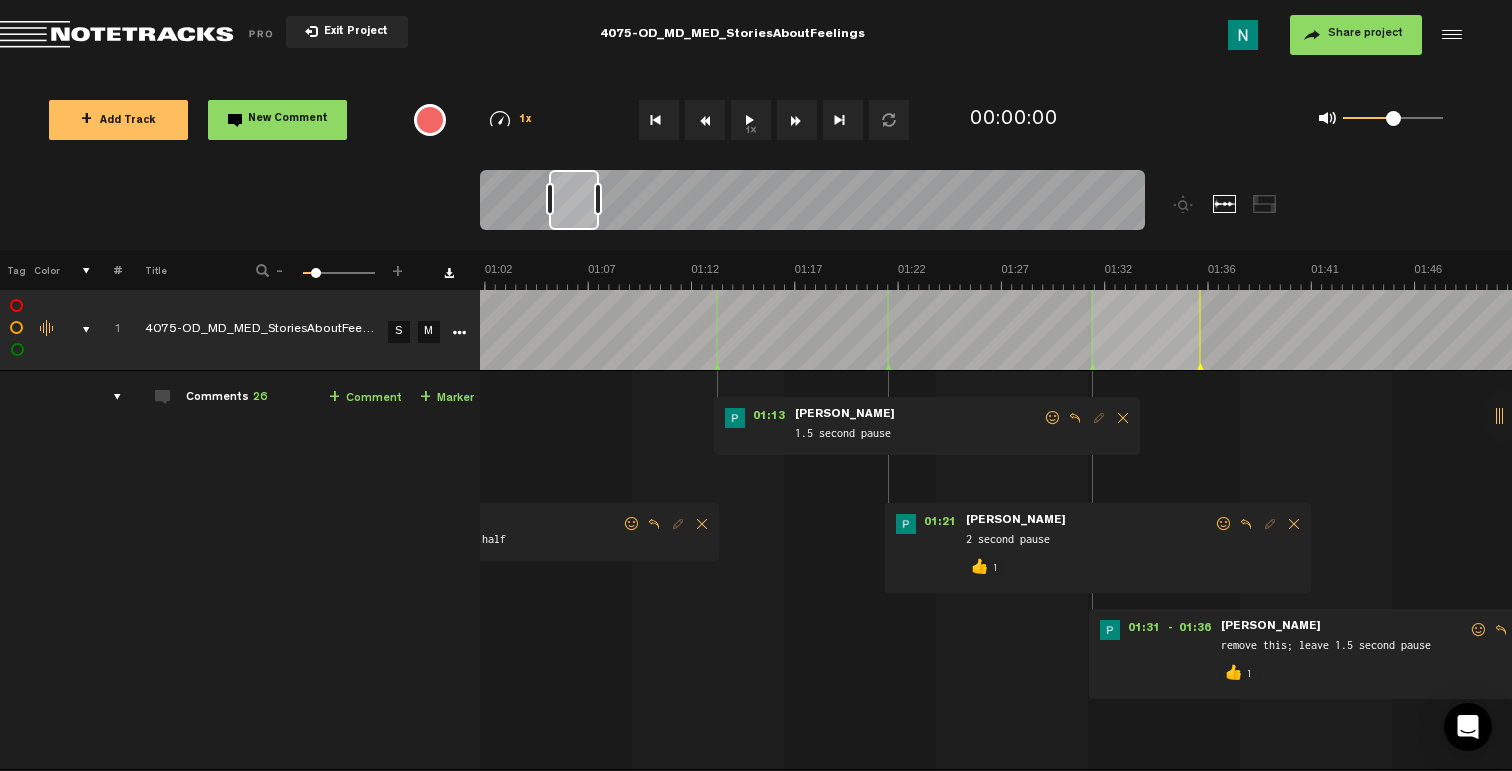 click at bounding box center [1053, 418] 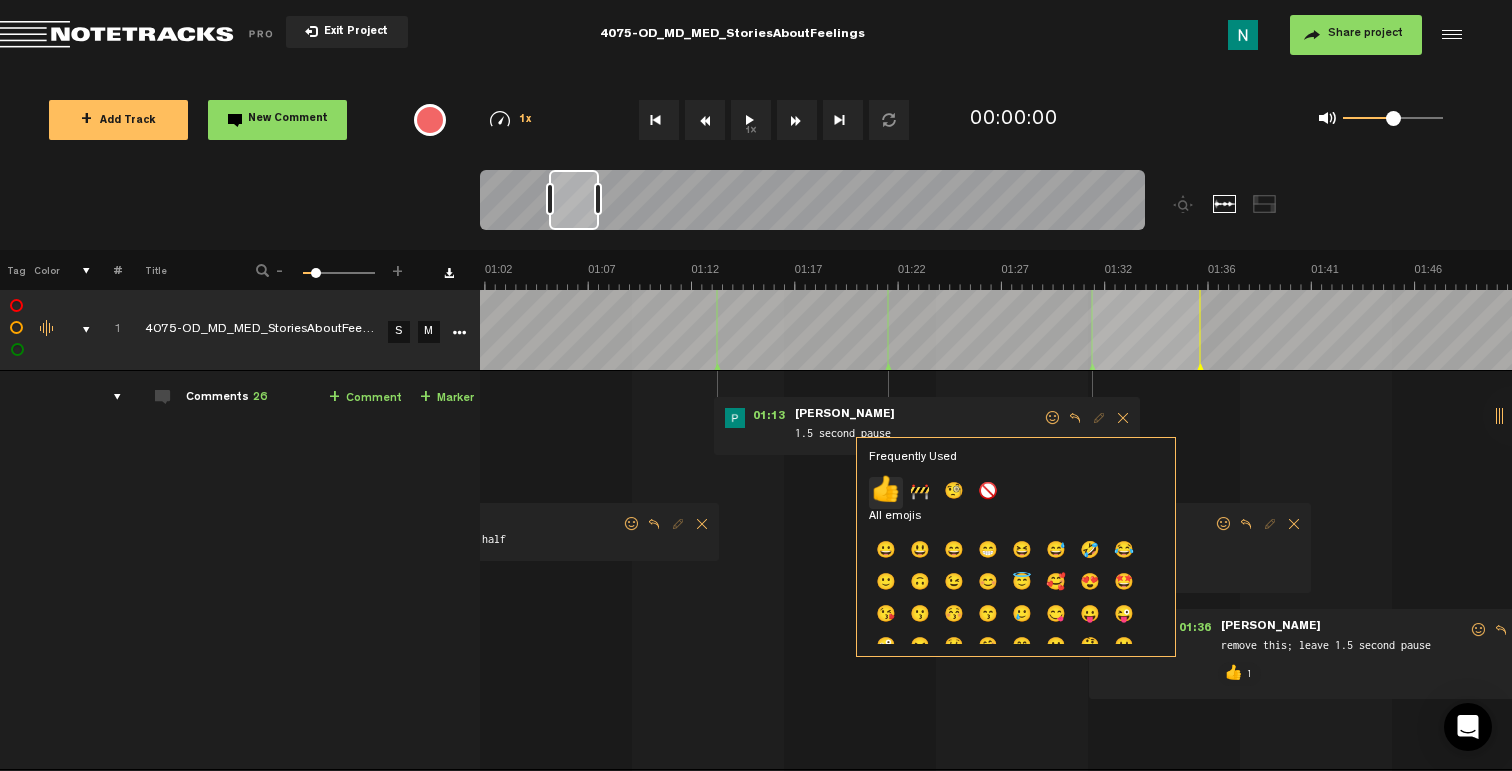 click on "👍" 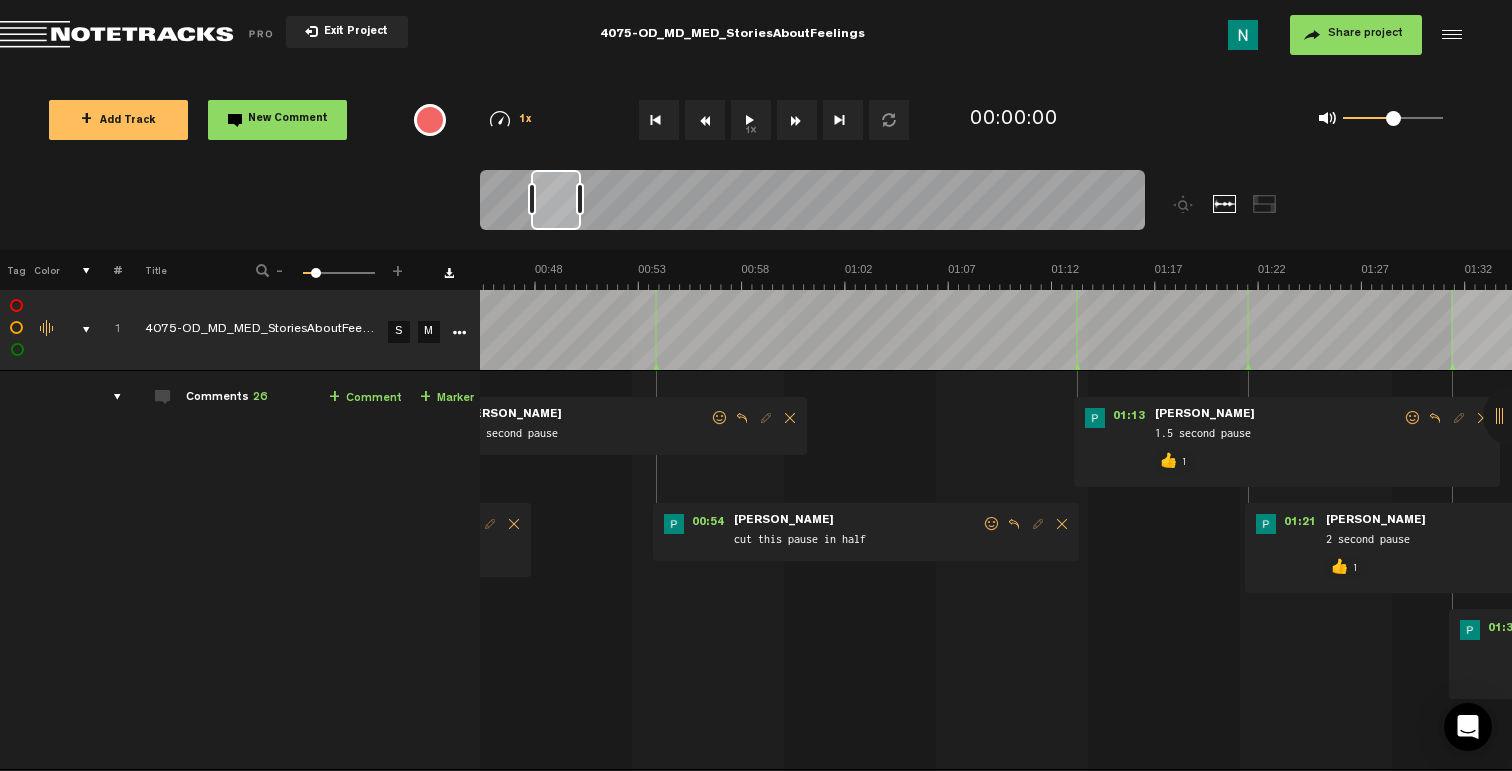 scroll, scrollTop: 0, scrollLeft: 857, axis: horizontal 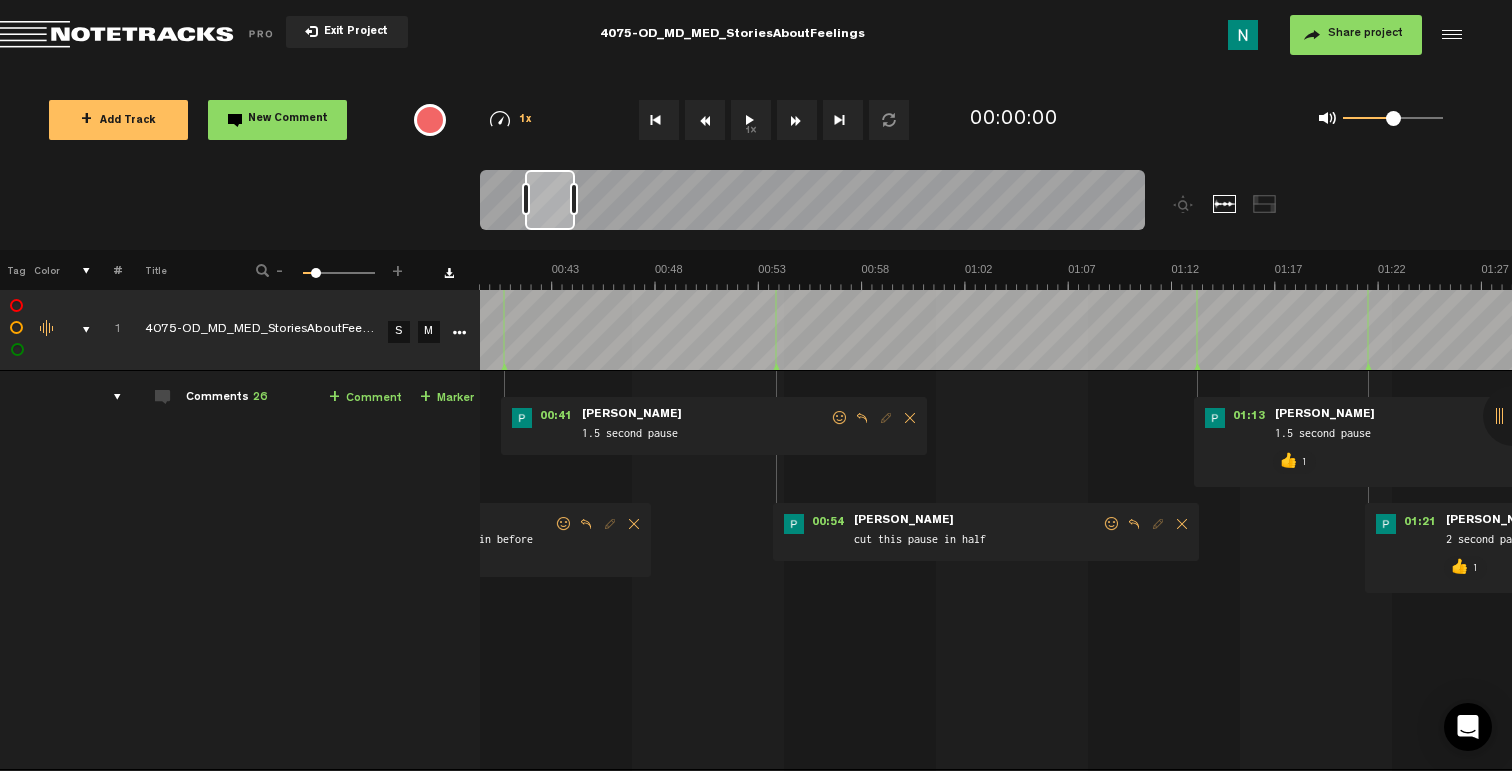 click at bounding box center (1112, 524) 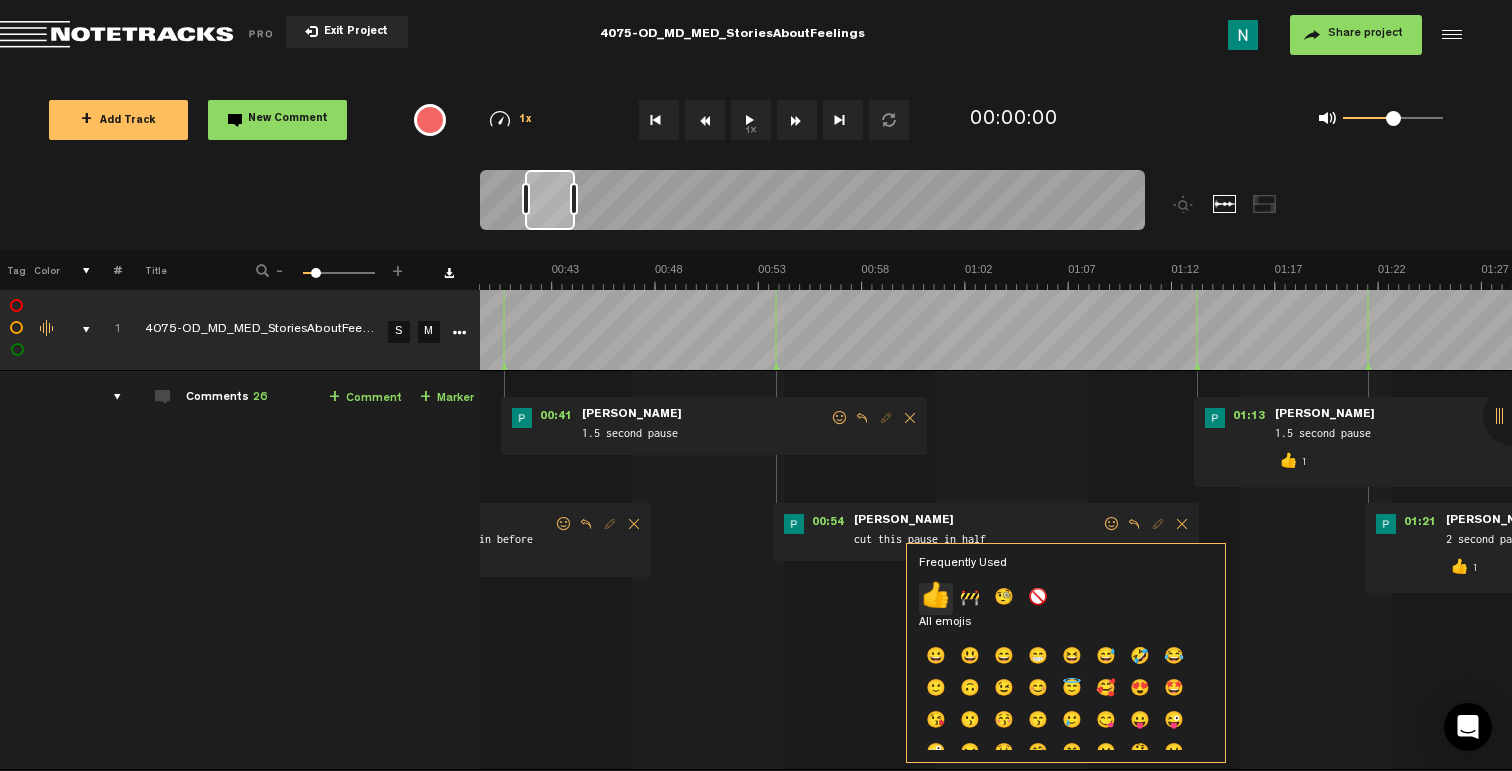 click on "👍" 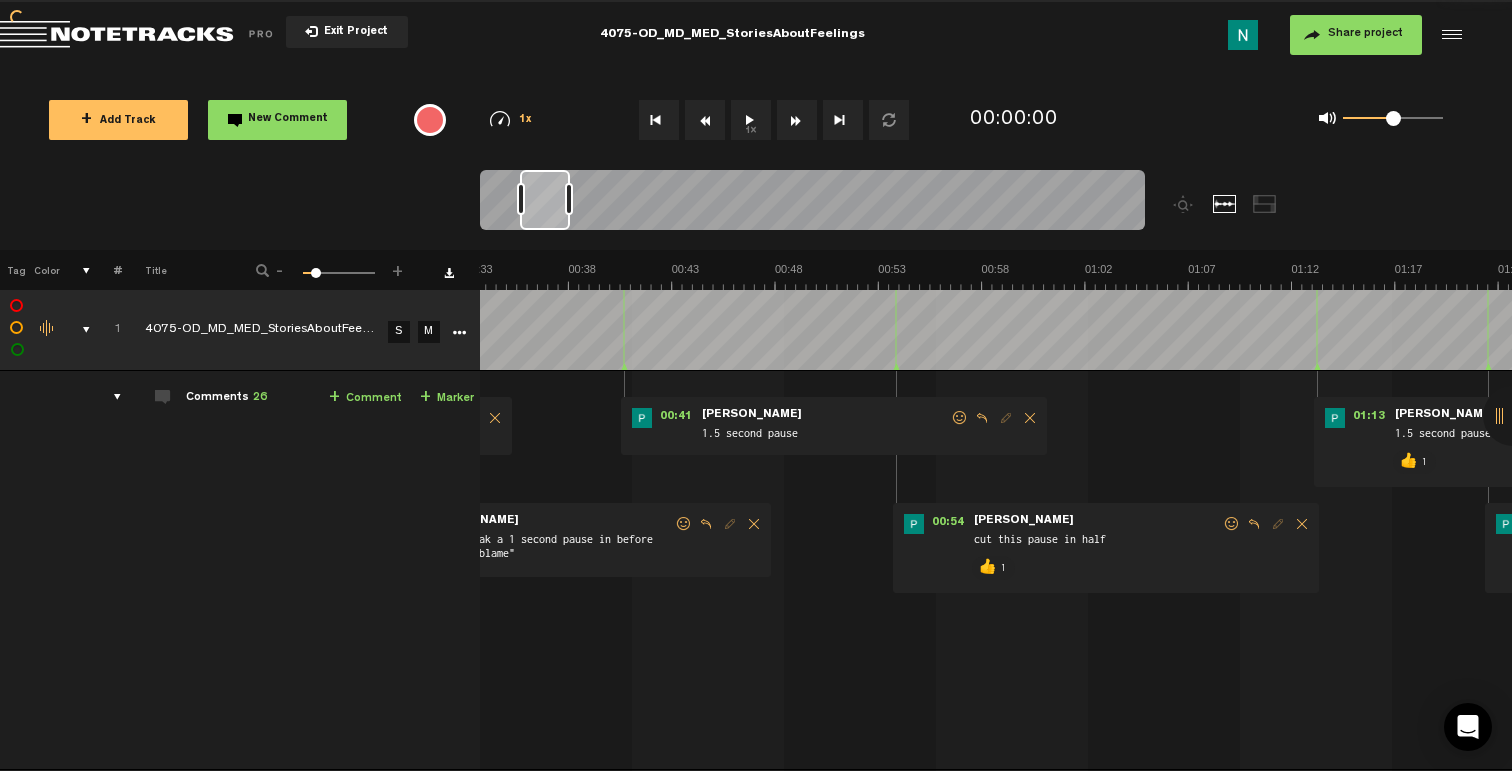 scroll, scrollTop: 0, scrollLeft: 497, axis: horizontal 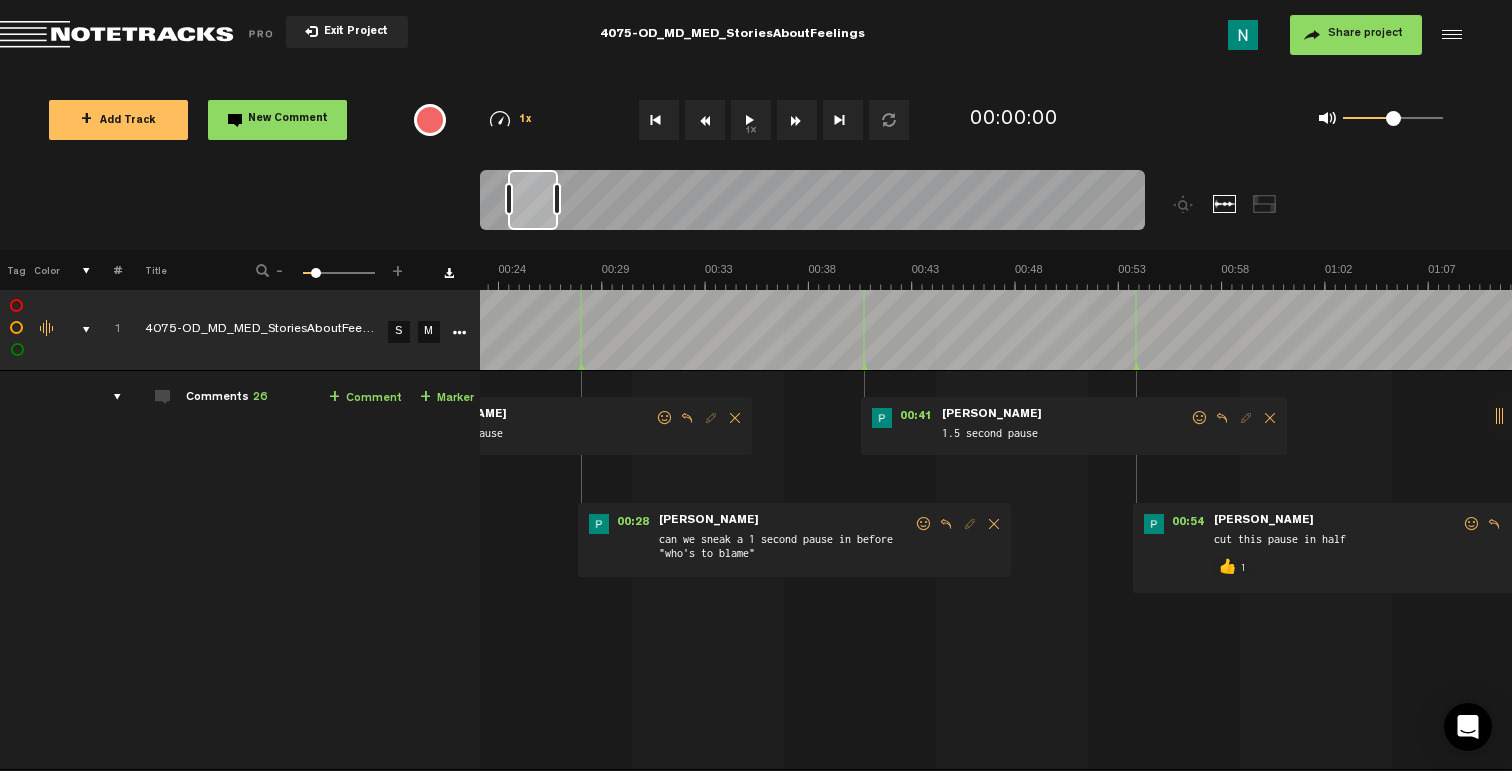 click at bounding box center [1200, 418] 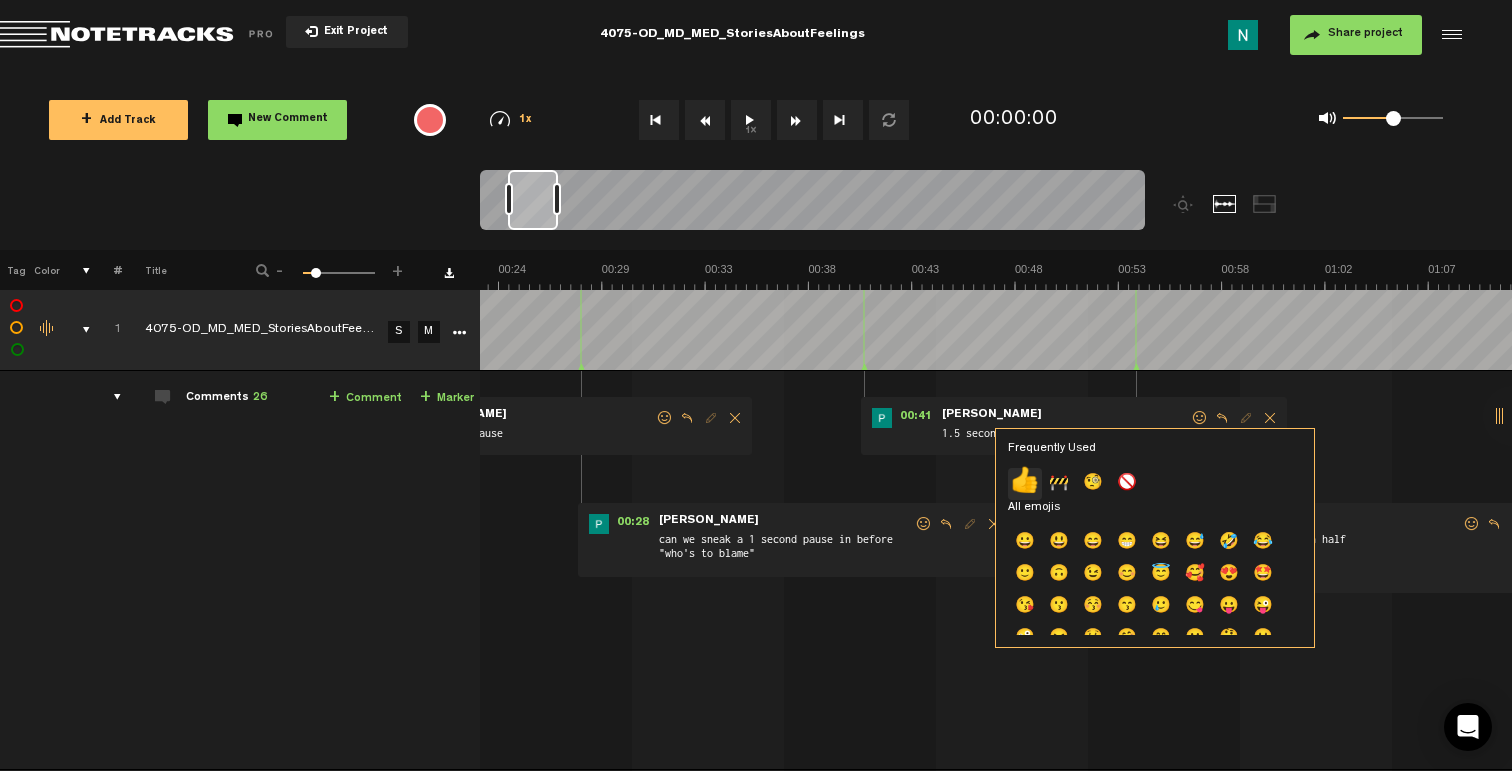click on "👍" 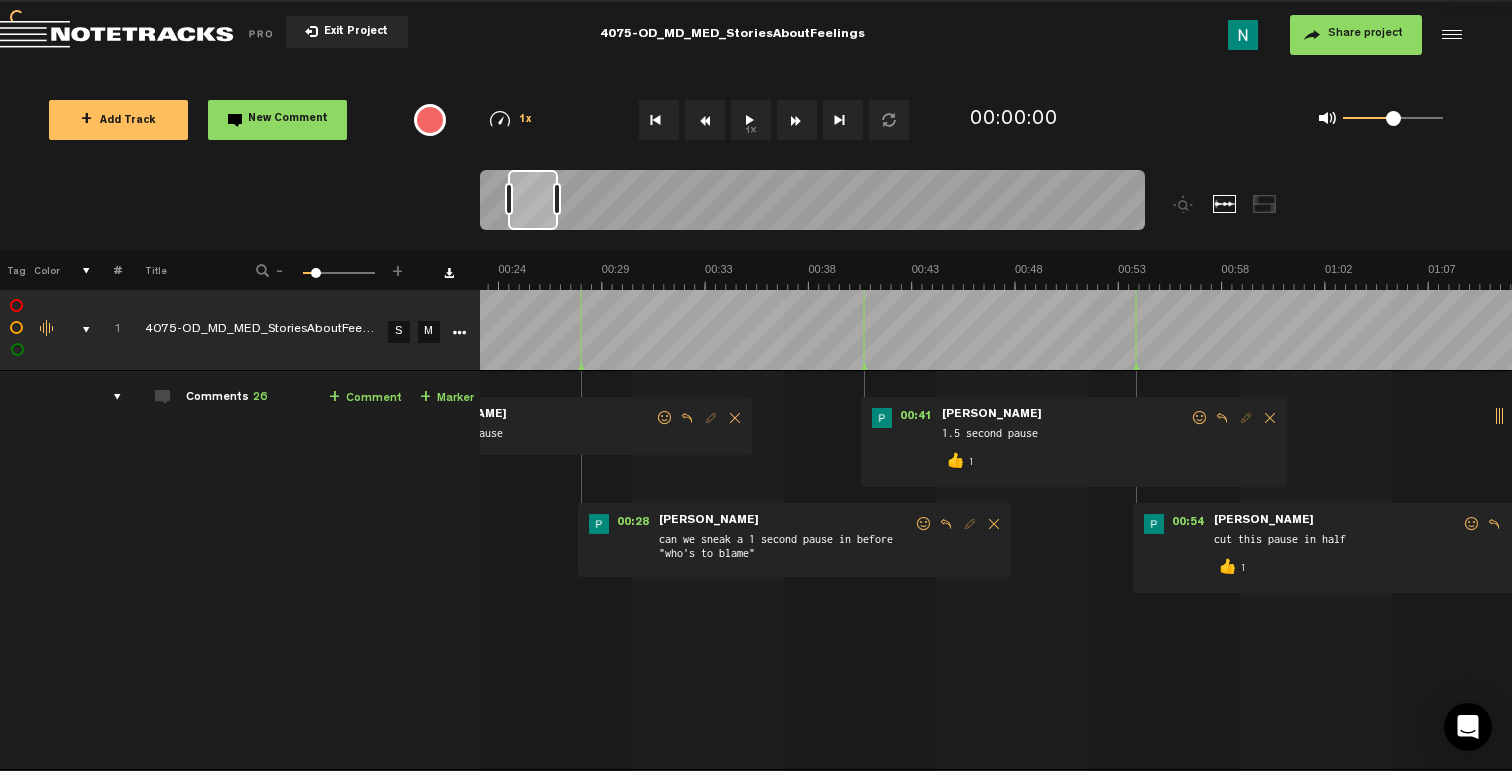 scroll, scrollTop: 0, scrollLeft: 377, axis: horizontal 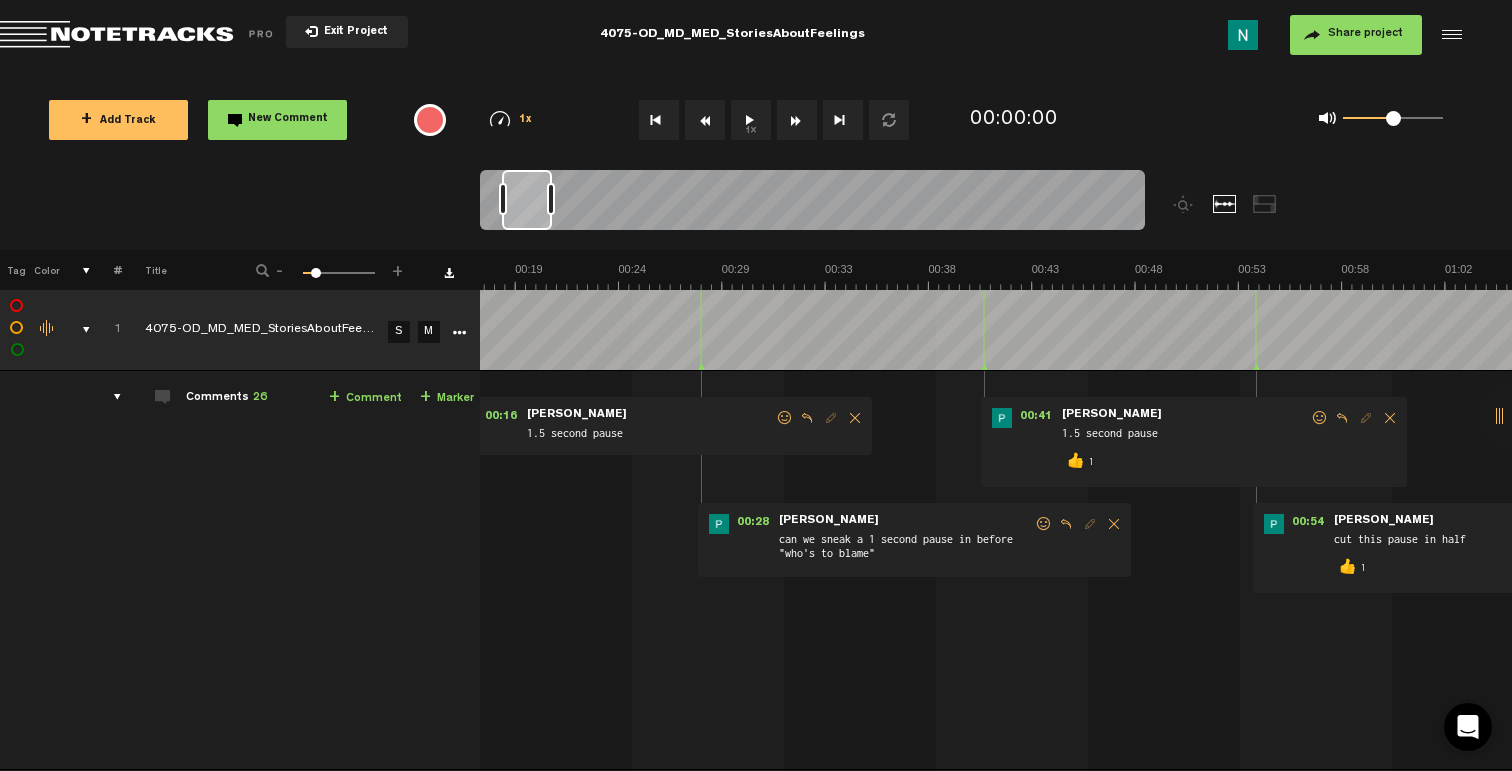 click at bounding box center (1044, 524) 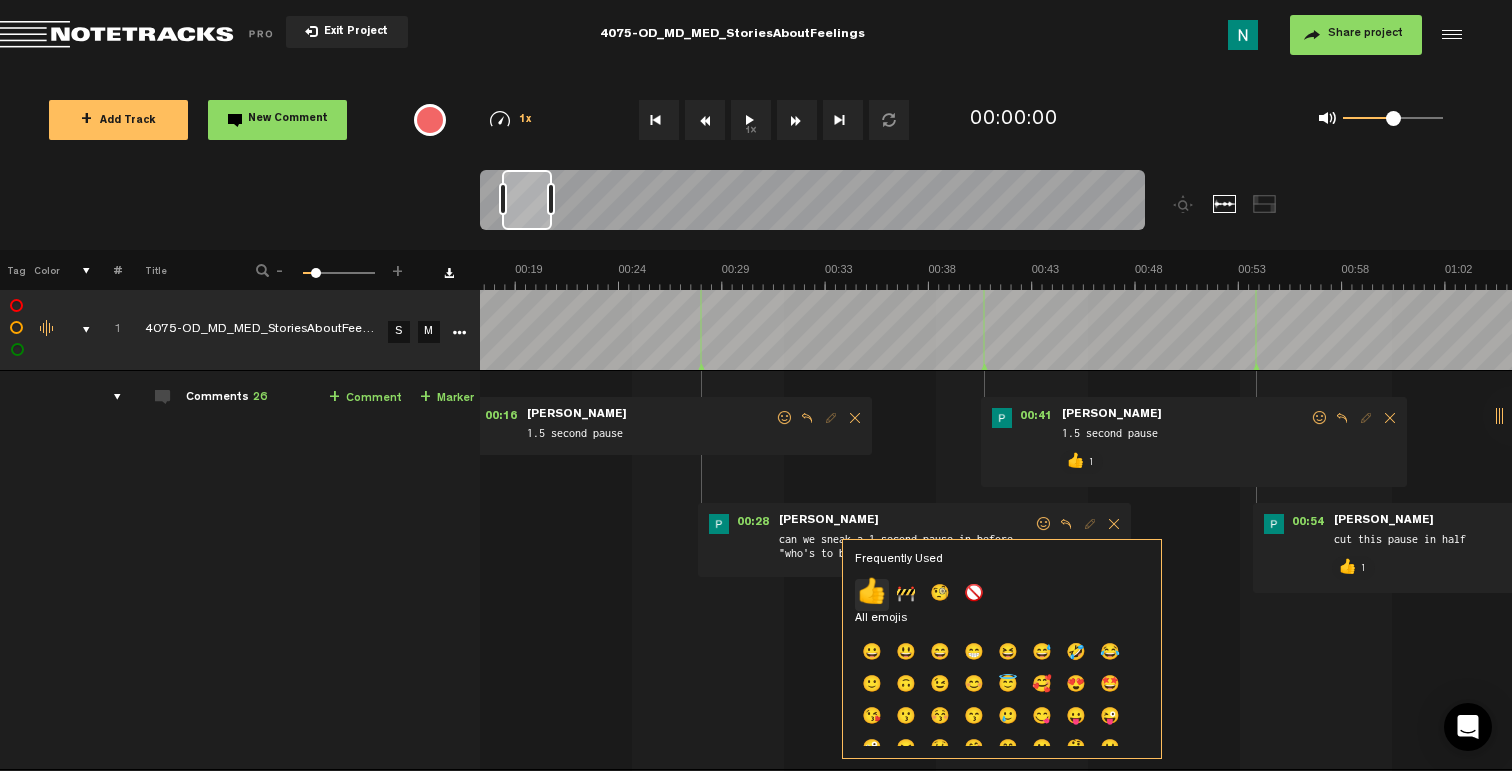 click on "👍" 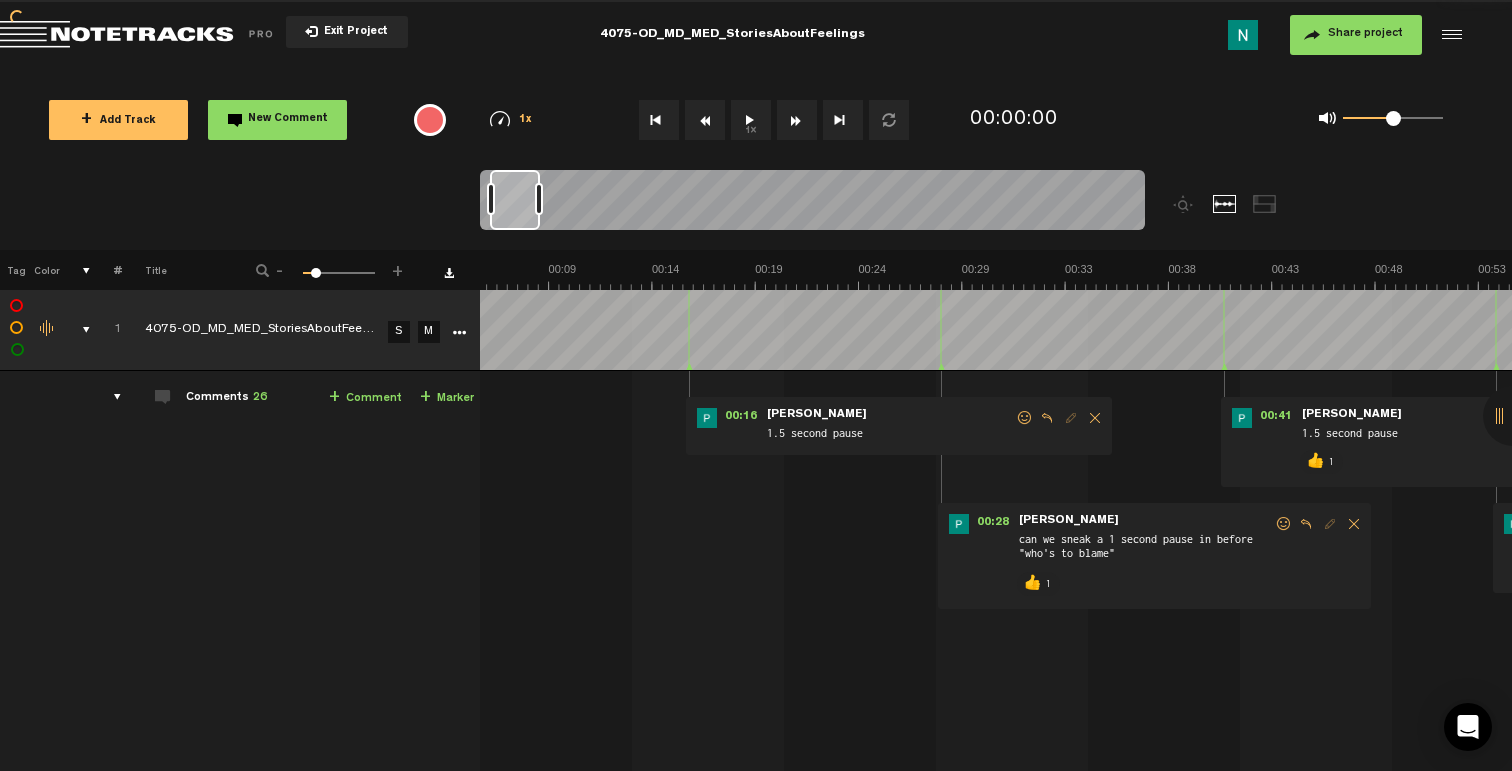 scroll, scrollTop: 0, scrollLeft: 137, axis: horizontal 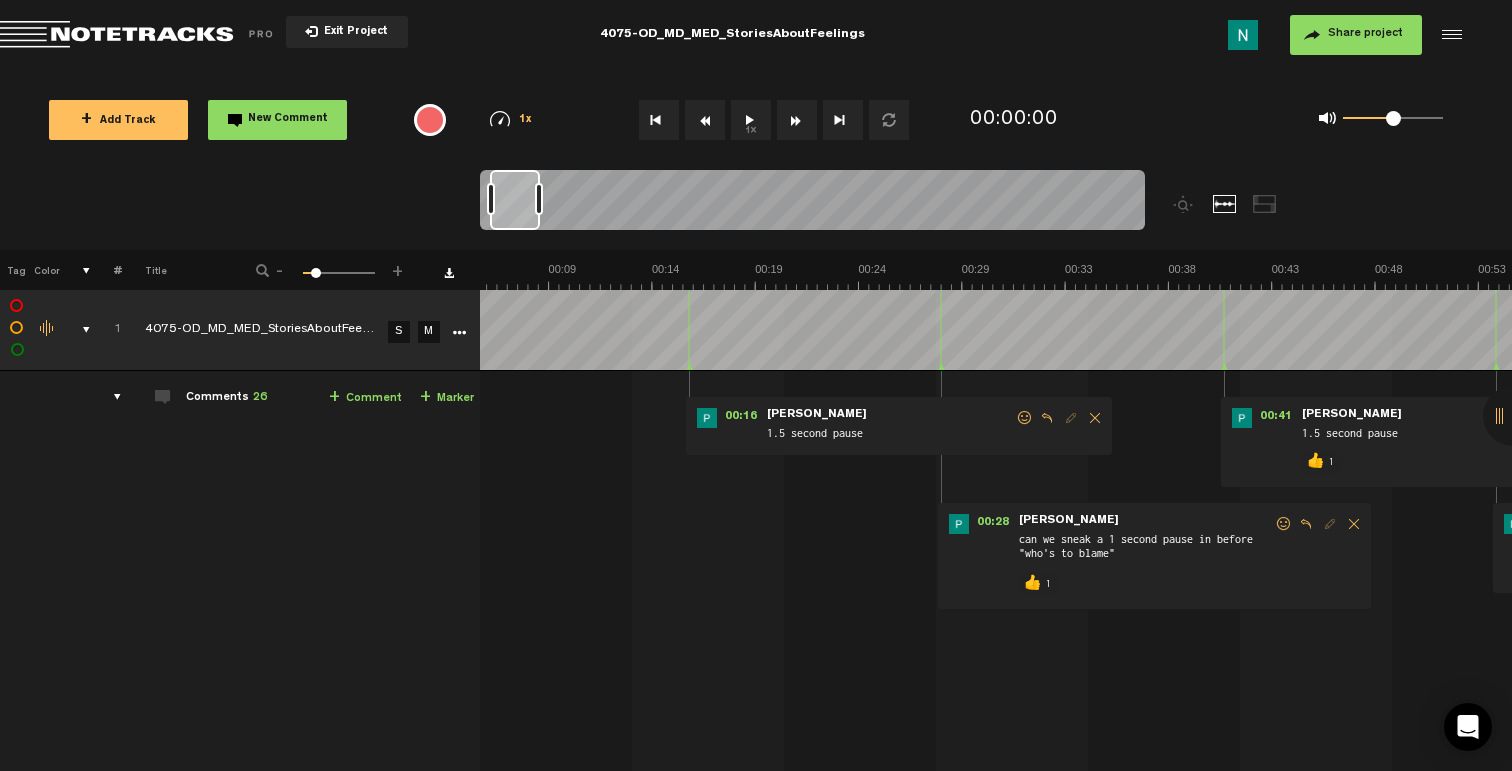 click at bounding box center [1025, 418] 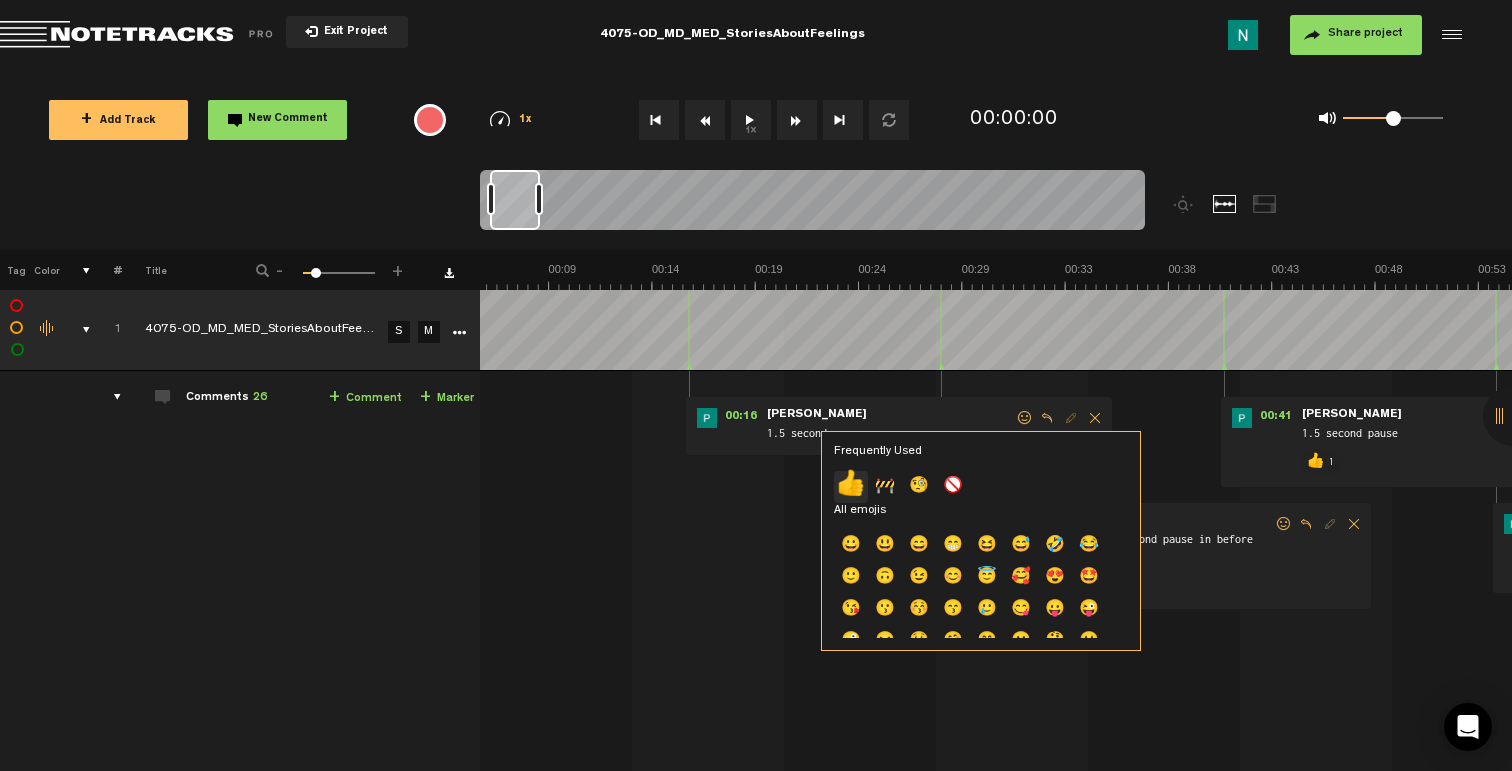 click on "👍" 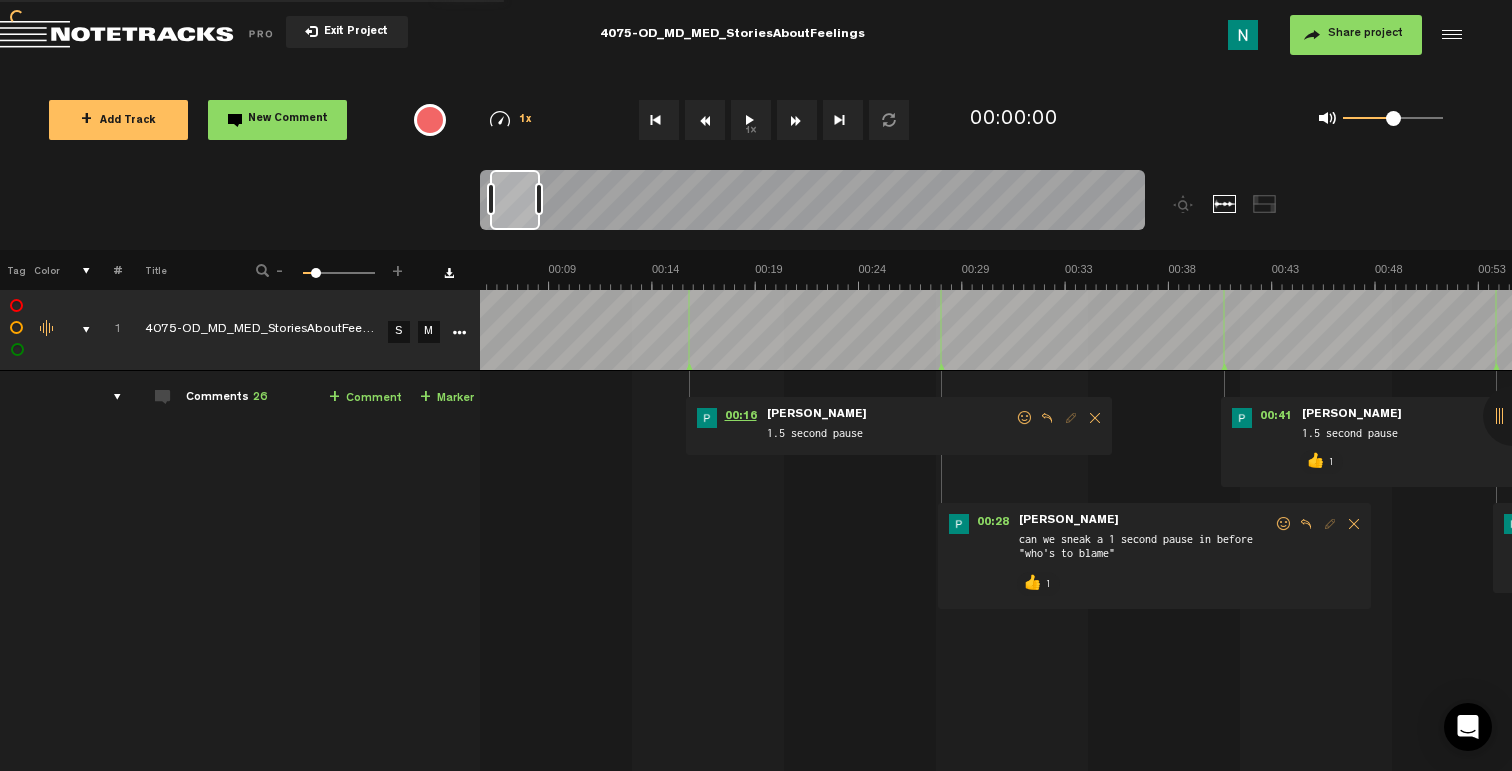 scroll, scrollTop: 0, scrollLeft: 0, axis: both 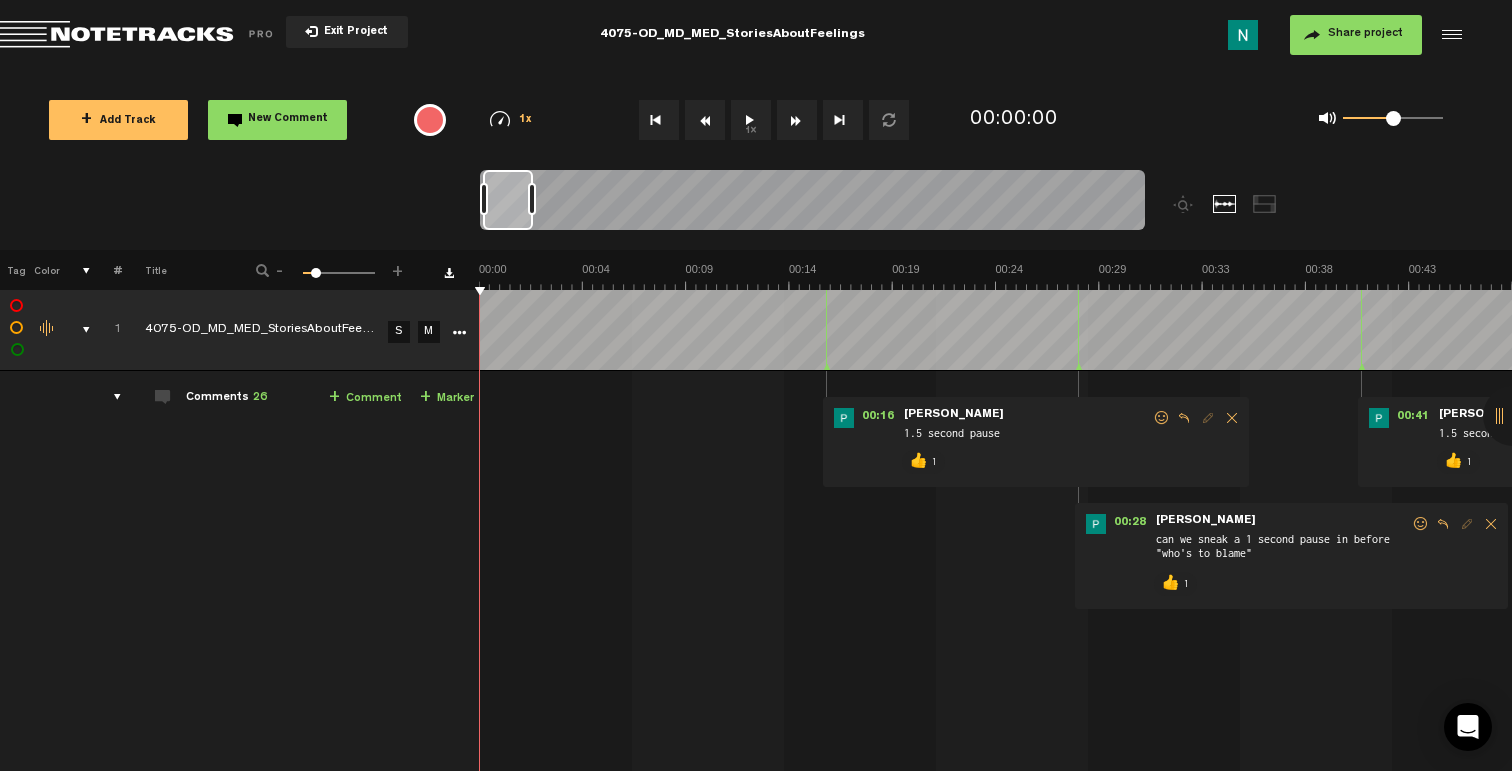 click at bounding box center [78, 330] 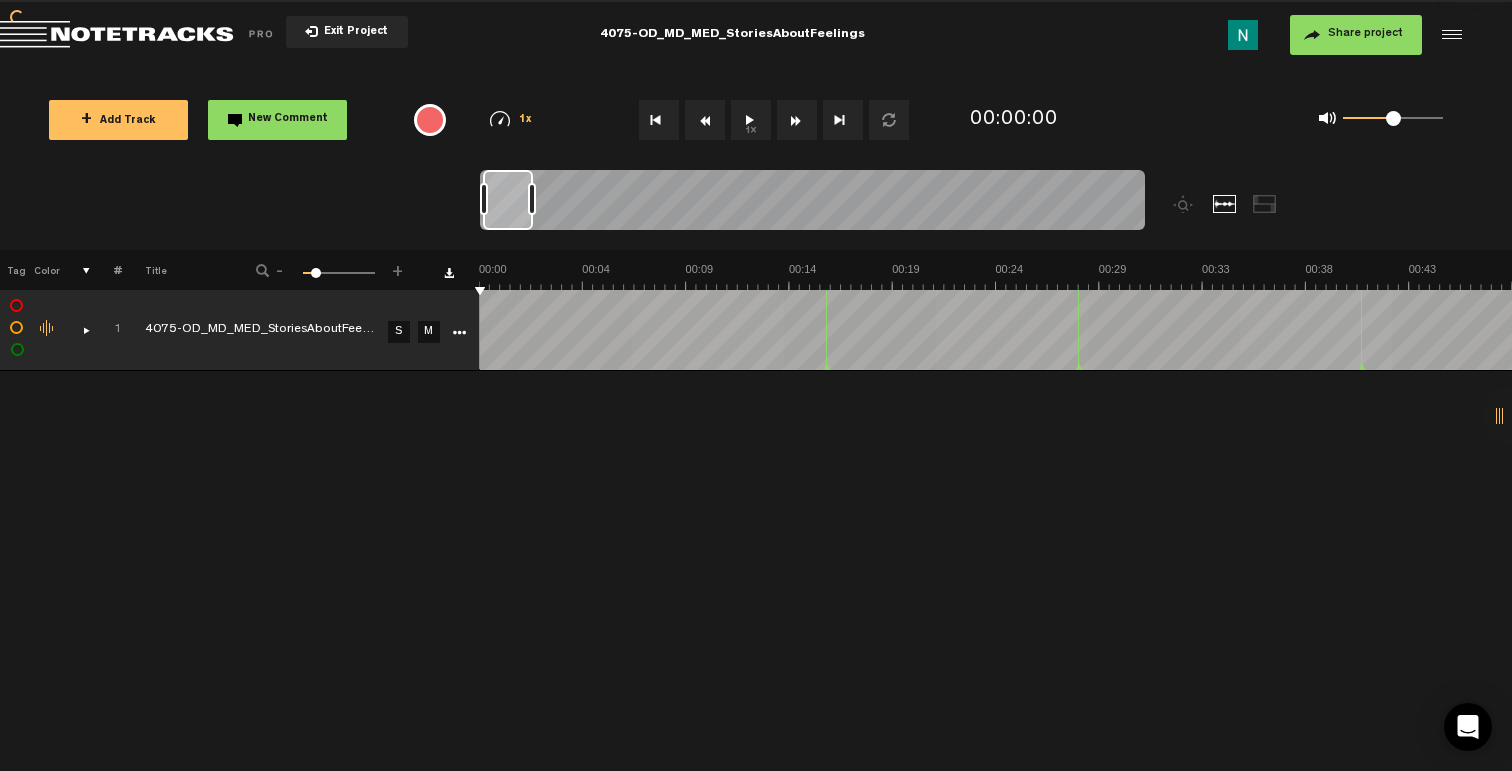 click on "+ Add Track" at bounding box center [118, 121] 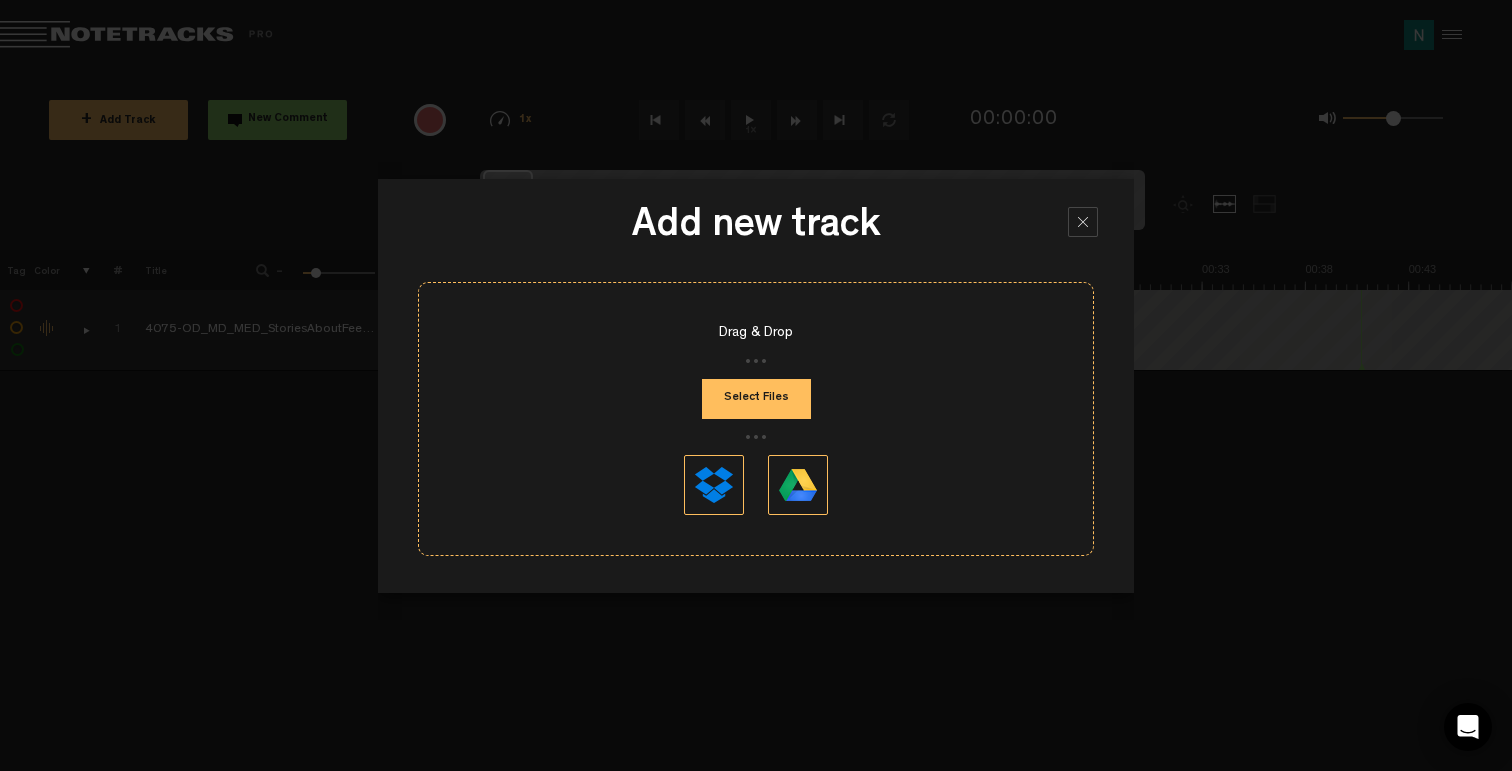 click on "Select Files" at bounding box center (756, 399) 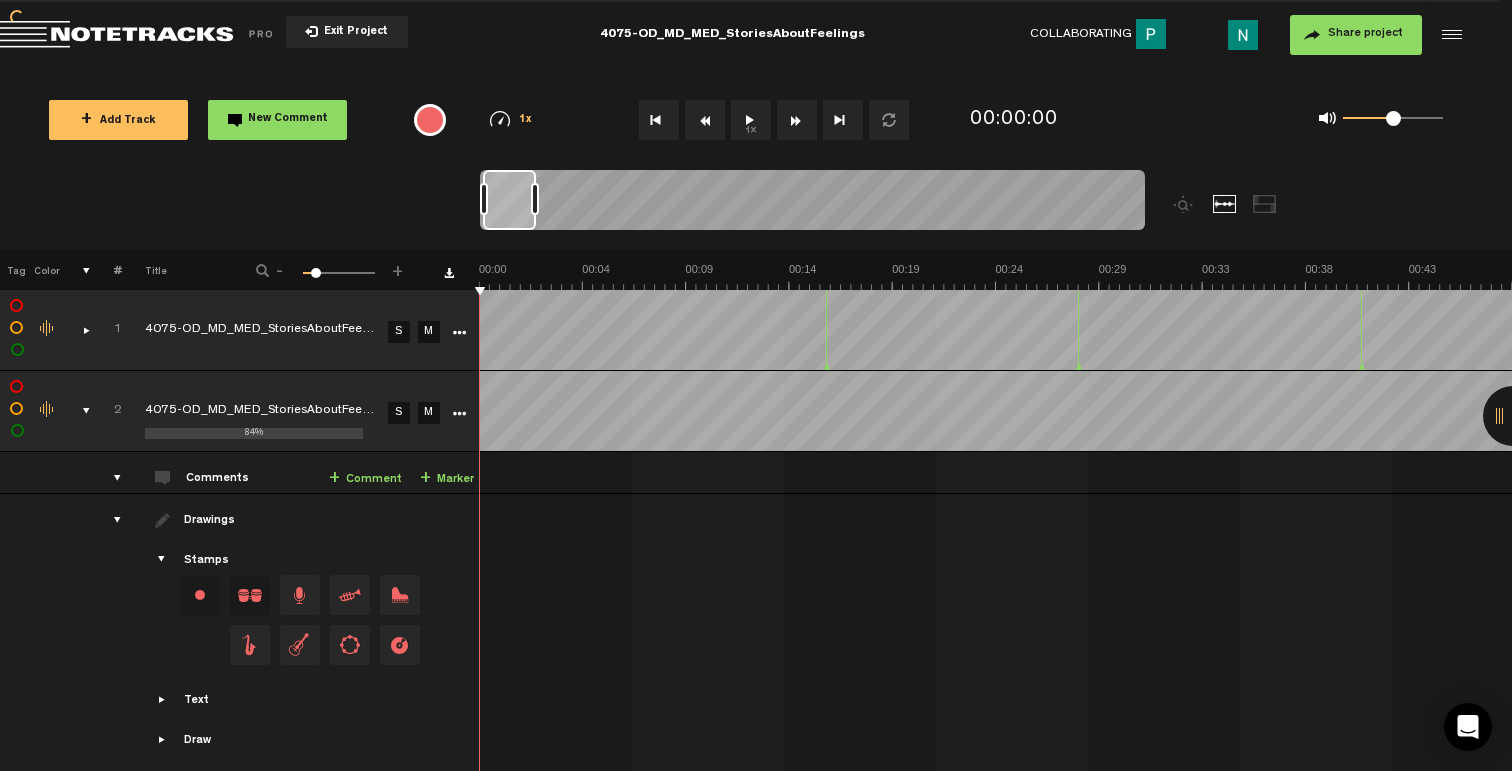 click at bounding box center (459, 414) 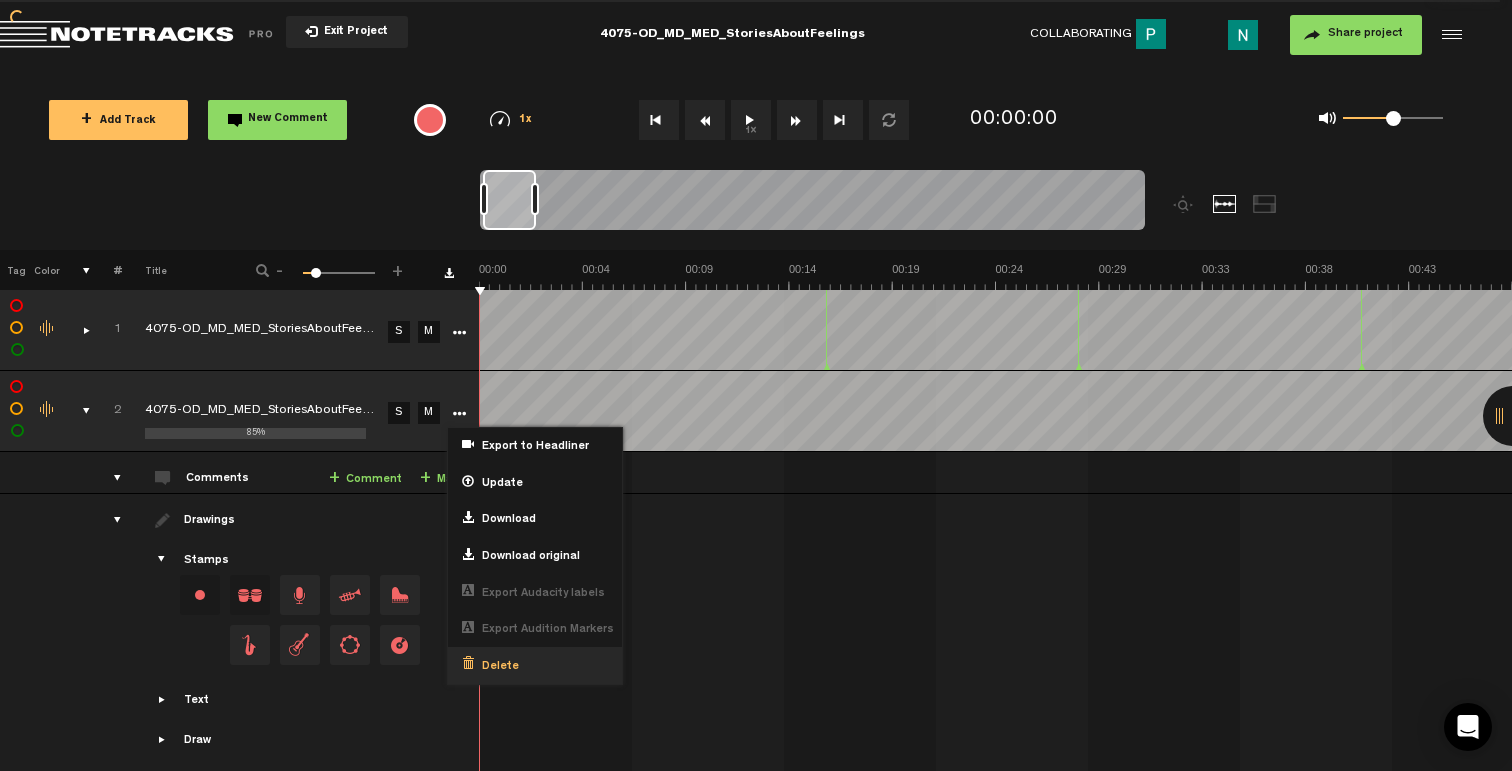 click on "Delete" at bounding box center [496, 667] 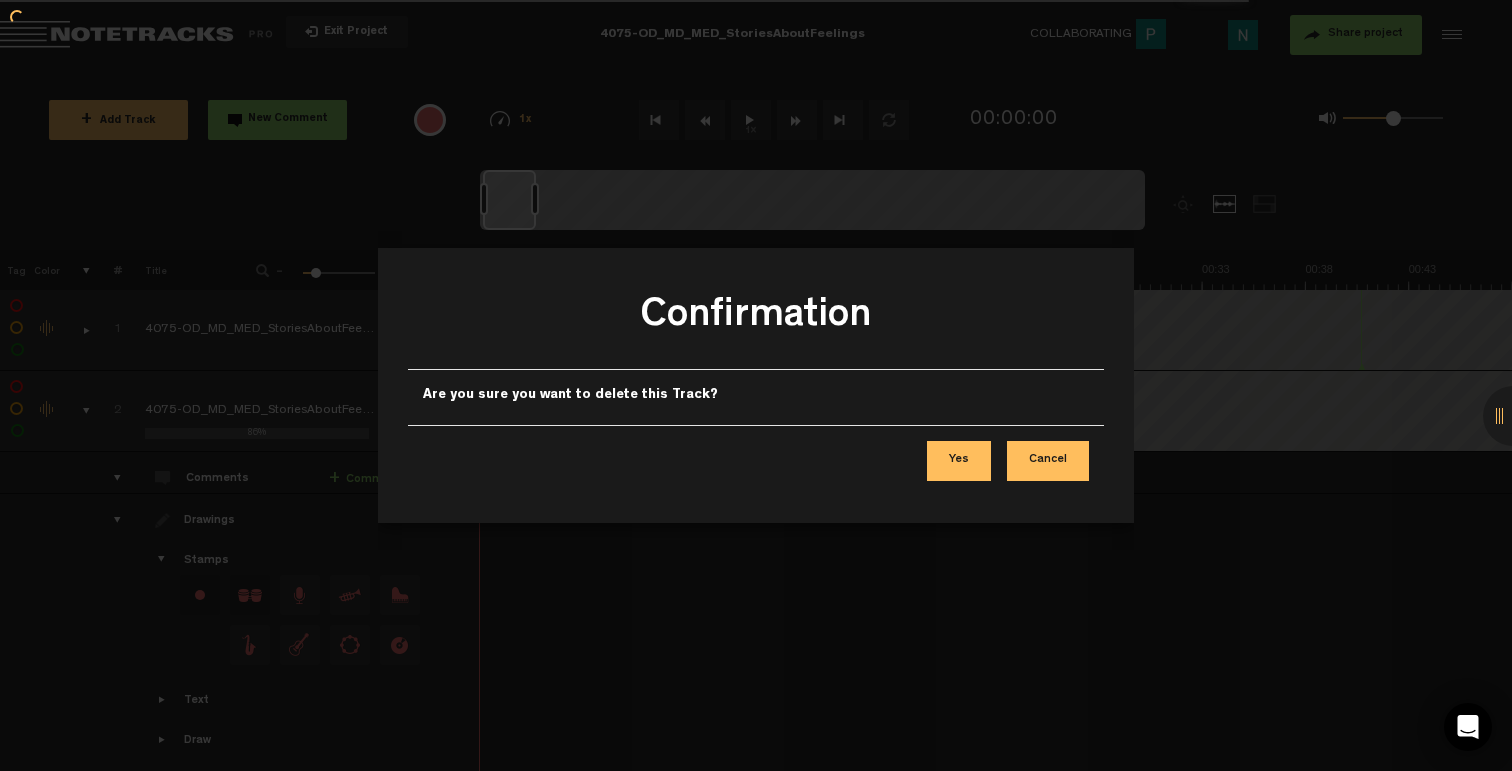 click on "Yes" at bounding box center (959, 461) 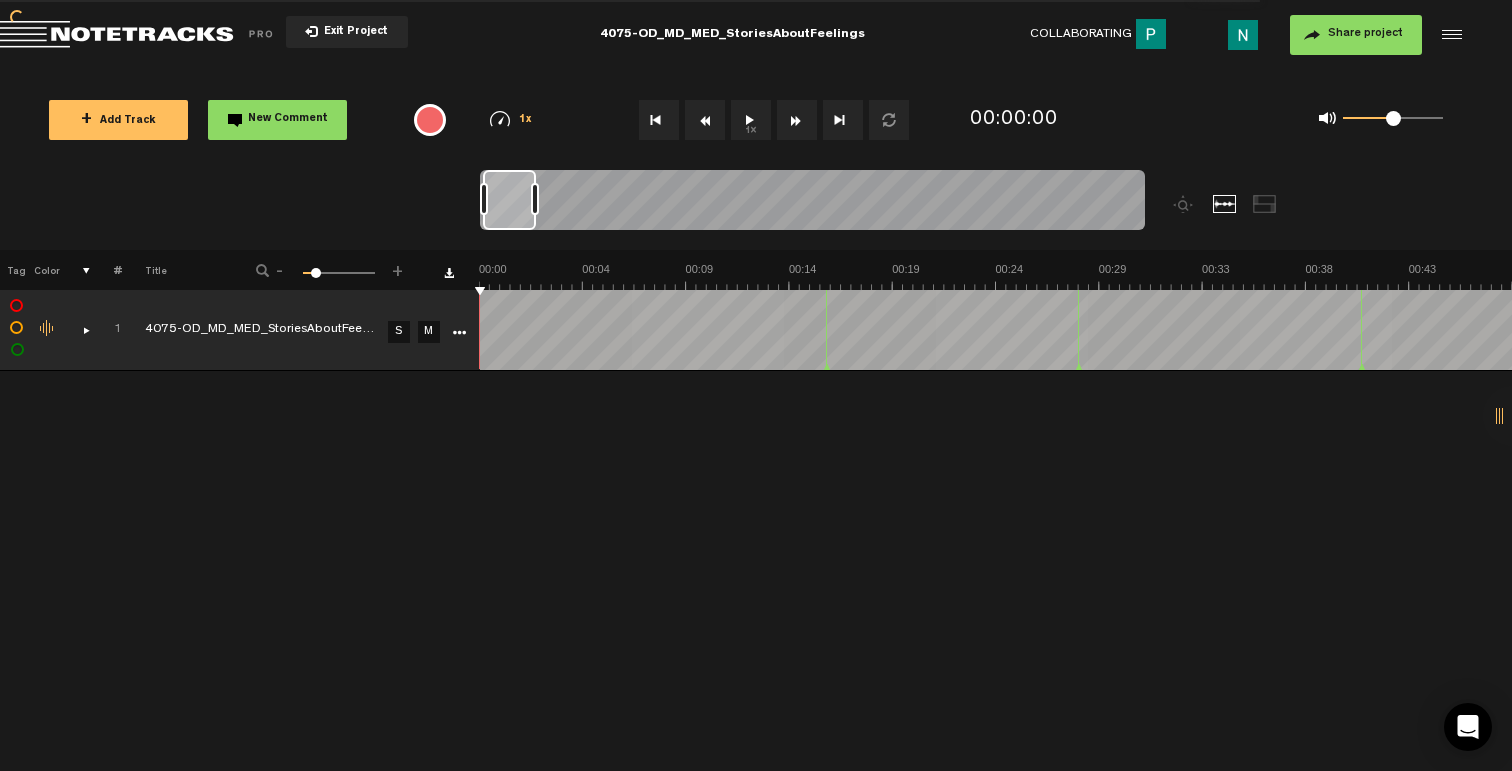 scroll, scrollTop: 0, scrollLeft: 0, axis: both 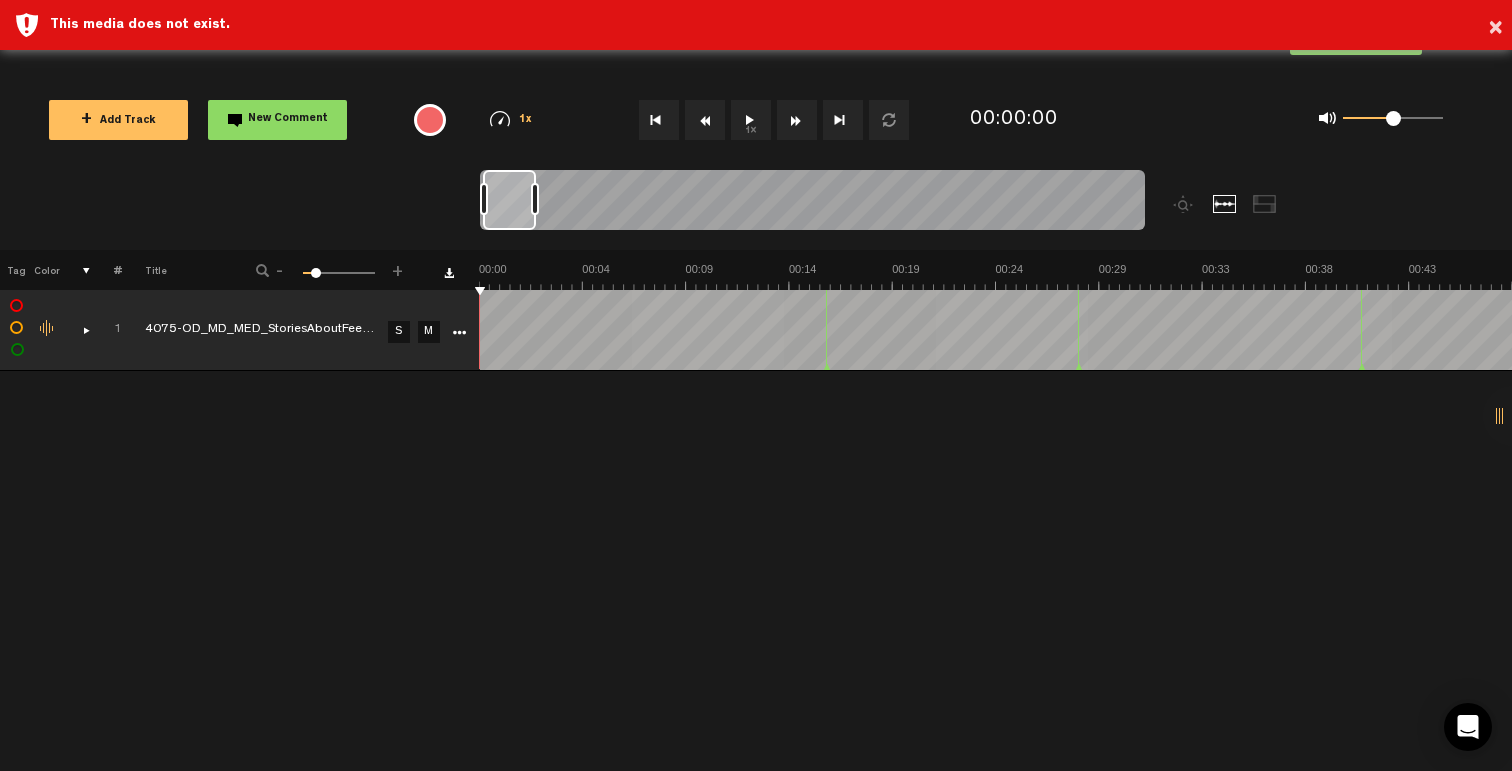 click on "+ Add Track" at bounding box center (118, 120) 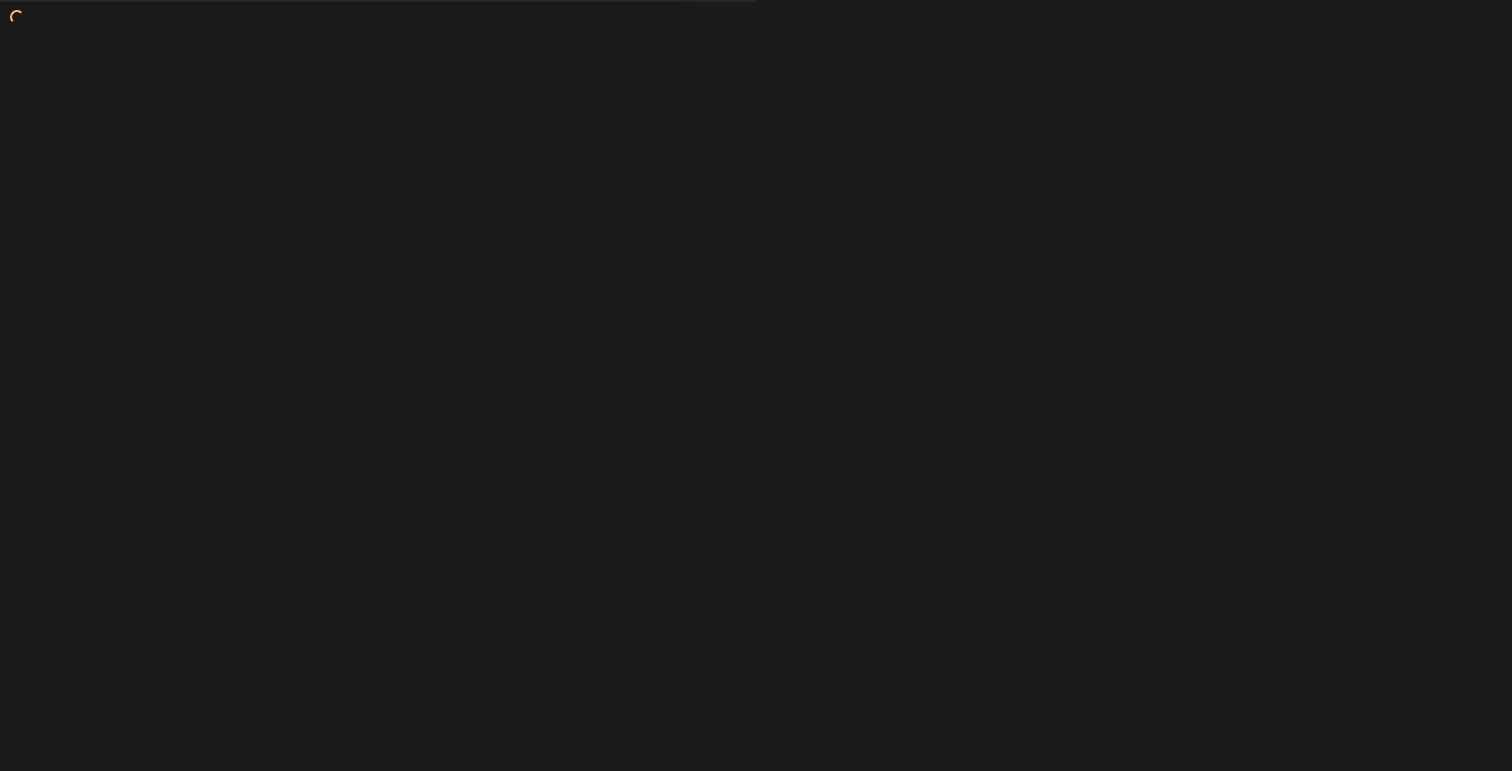 scroll, scrollTop: 0, scrollLeft: 0, axis: both 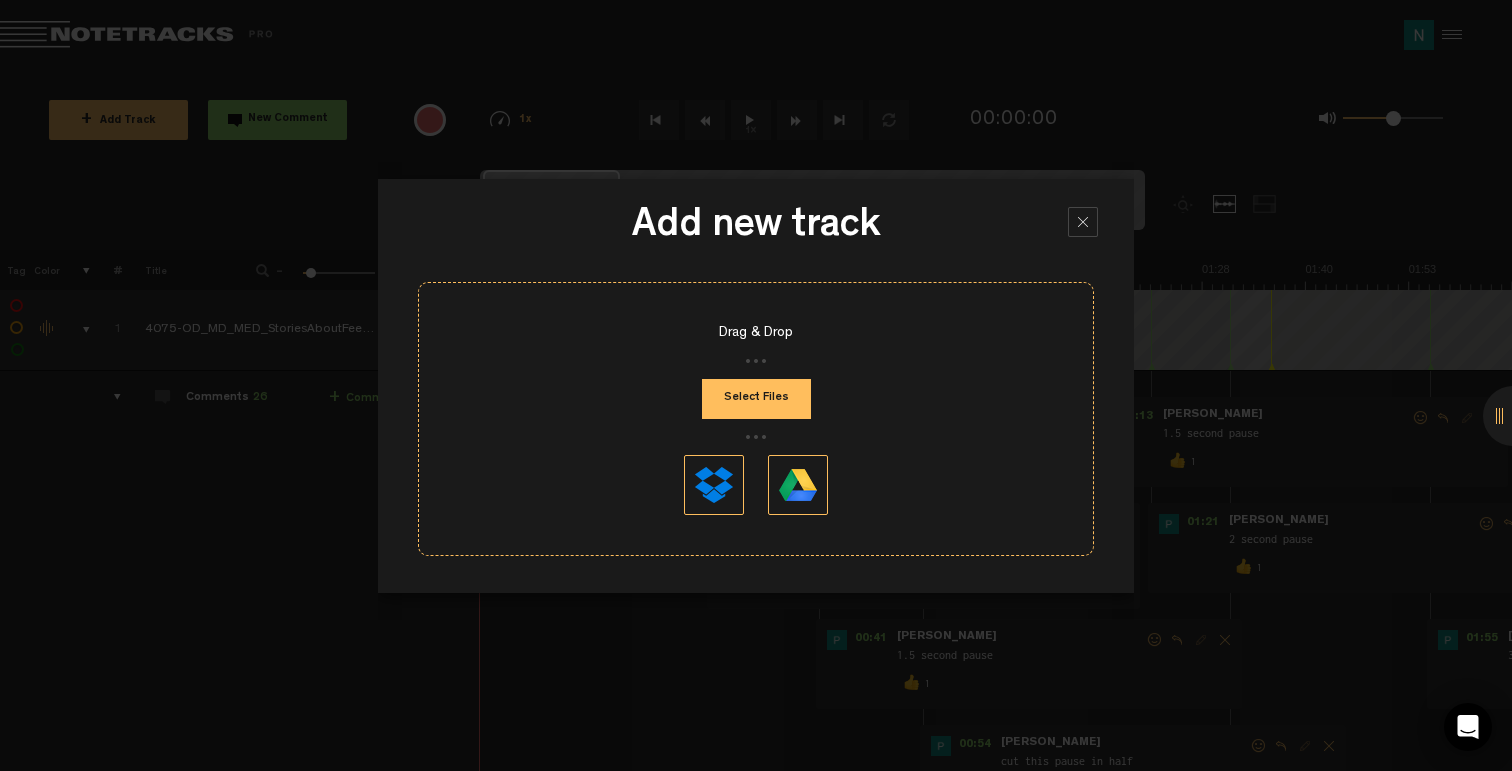 click on "Select Files" at bounding box center [756, 399] 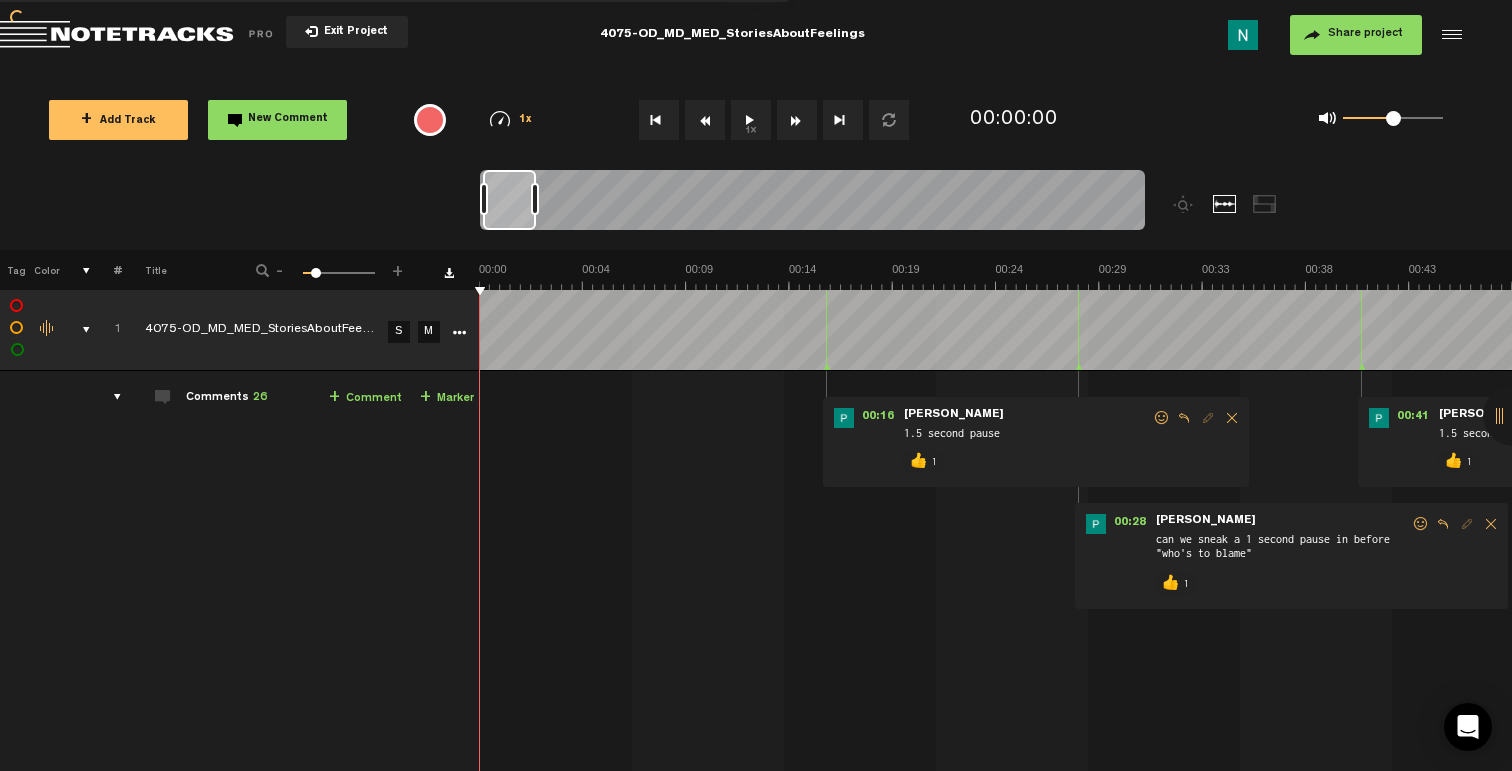 click on "1" at bounding box center [106, 330] 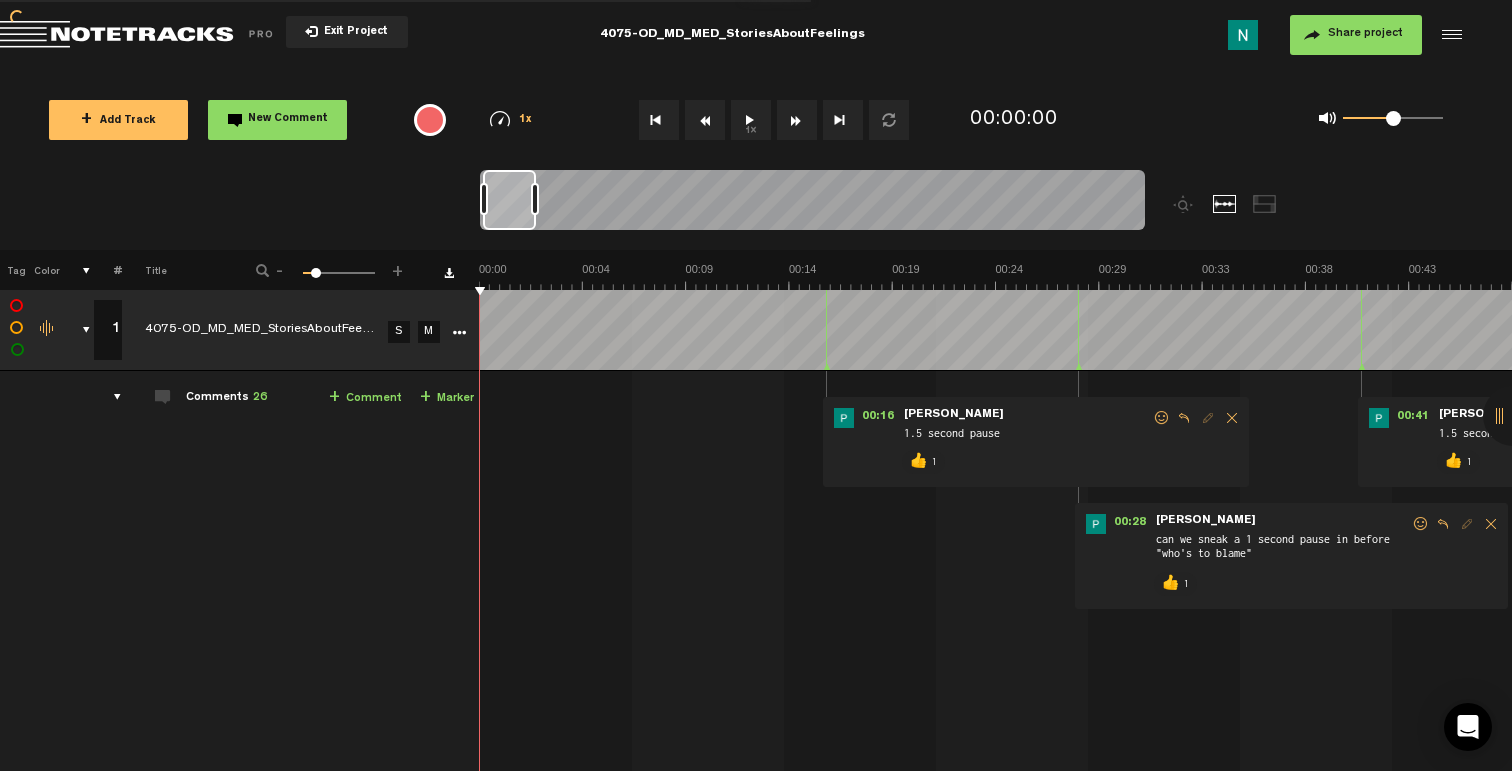 scroll, scrollTop: 0, scrollLeft: 4, axis: horizontal 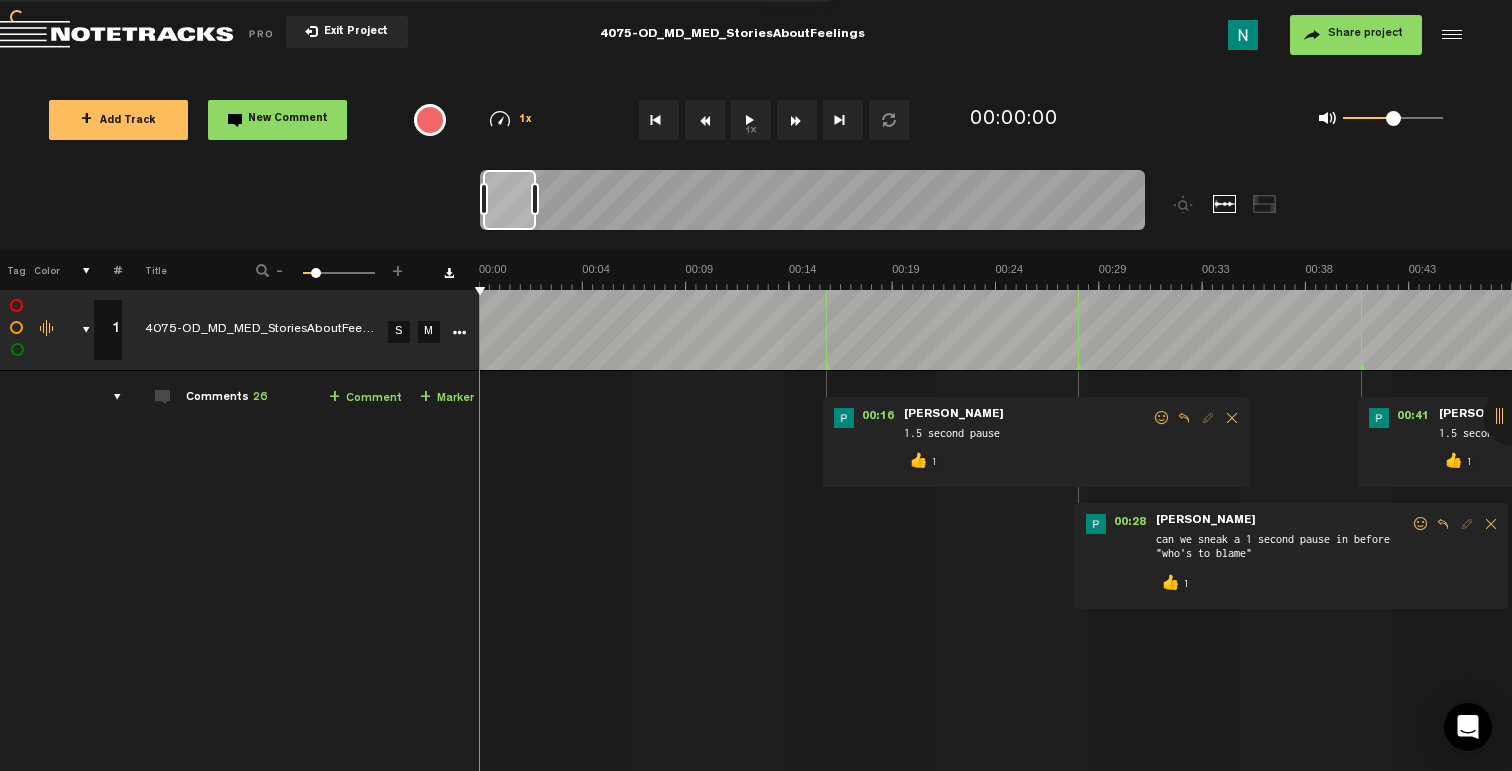 click at bounding box center (78, 330) 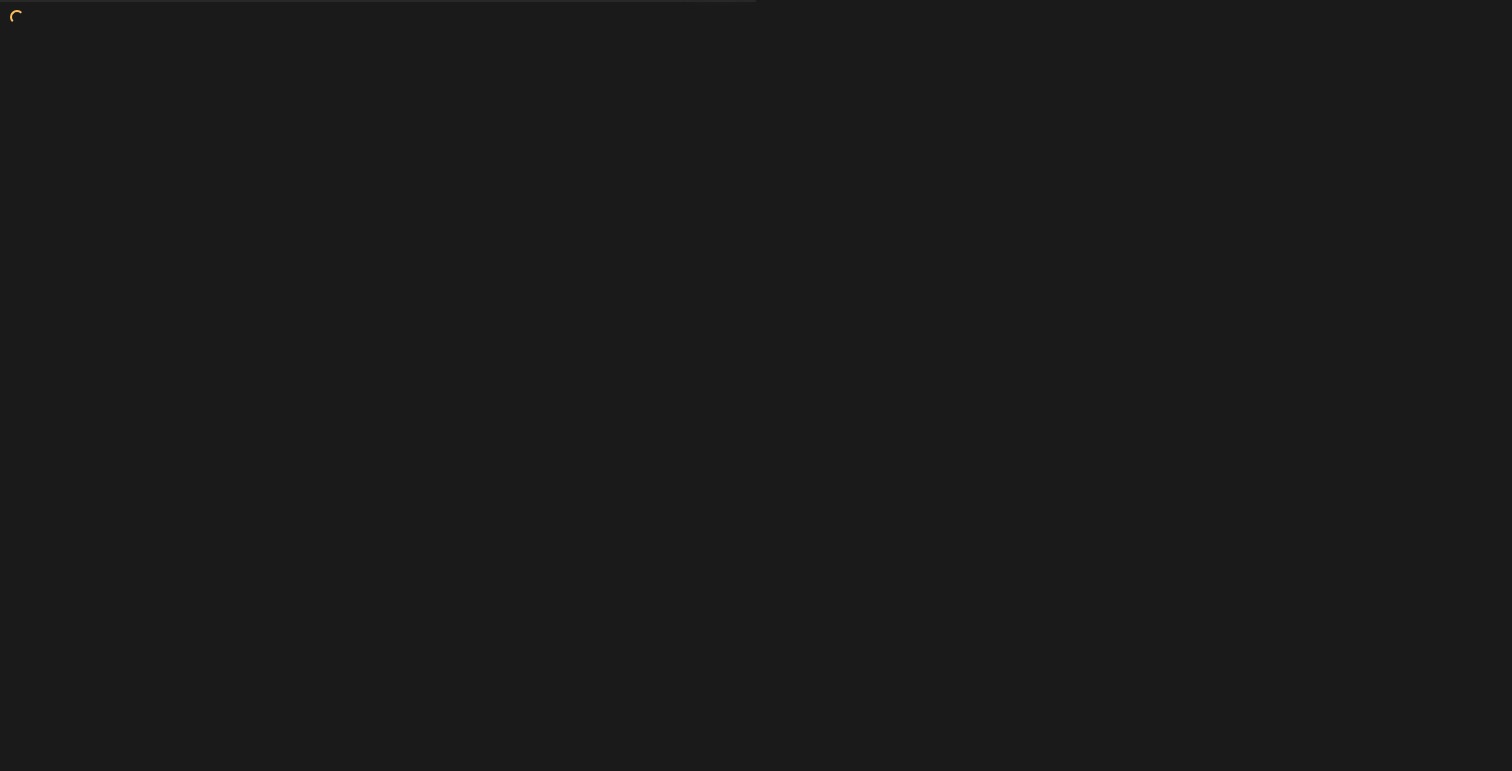 scroll, scrollTop: 0, scrollLeft: 0, axis: both 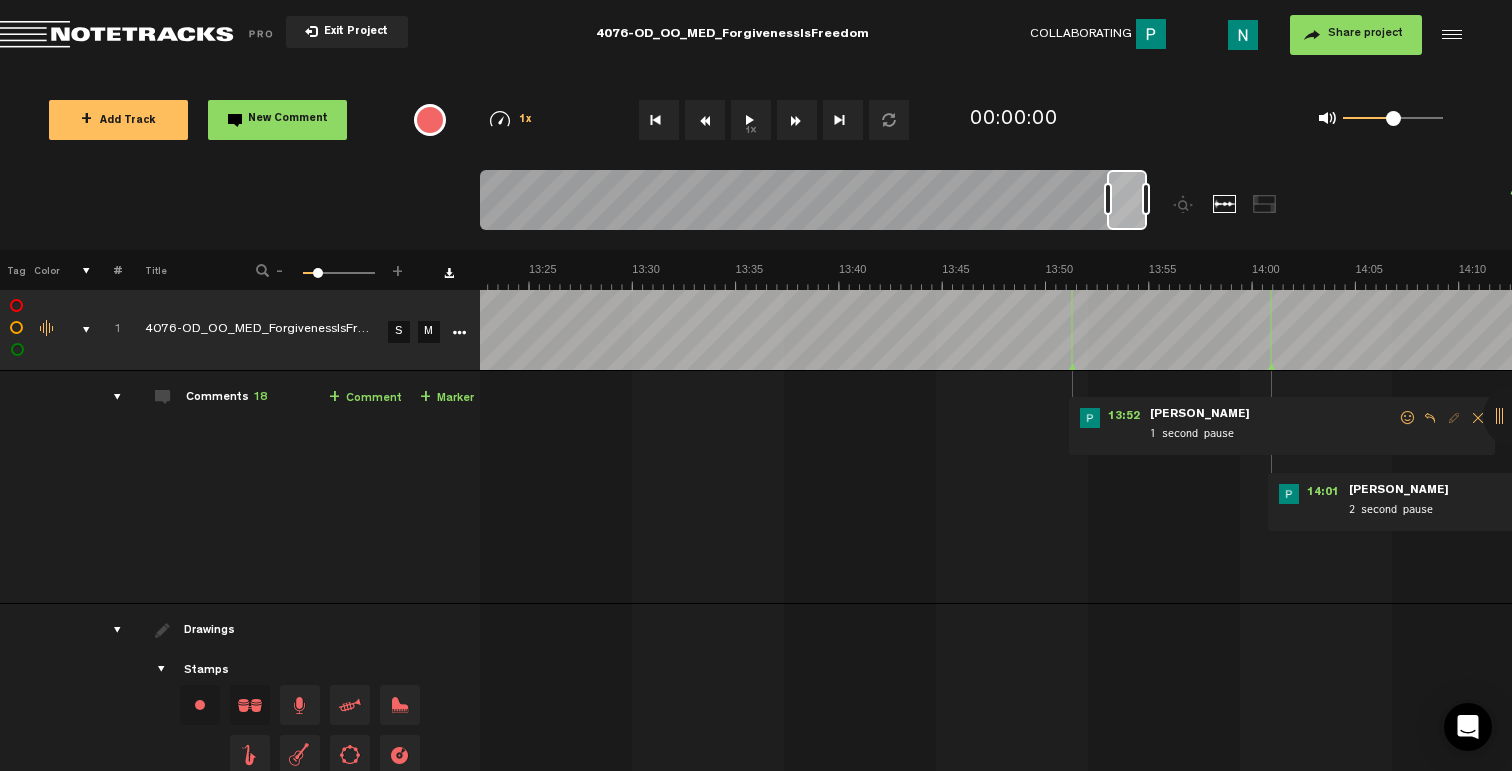drag, startPoint x: 514, startPoint y: 219, endPoint x: 1163, endPoint y: 236, distance: 649.2226 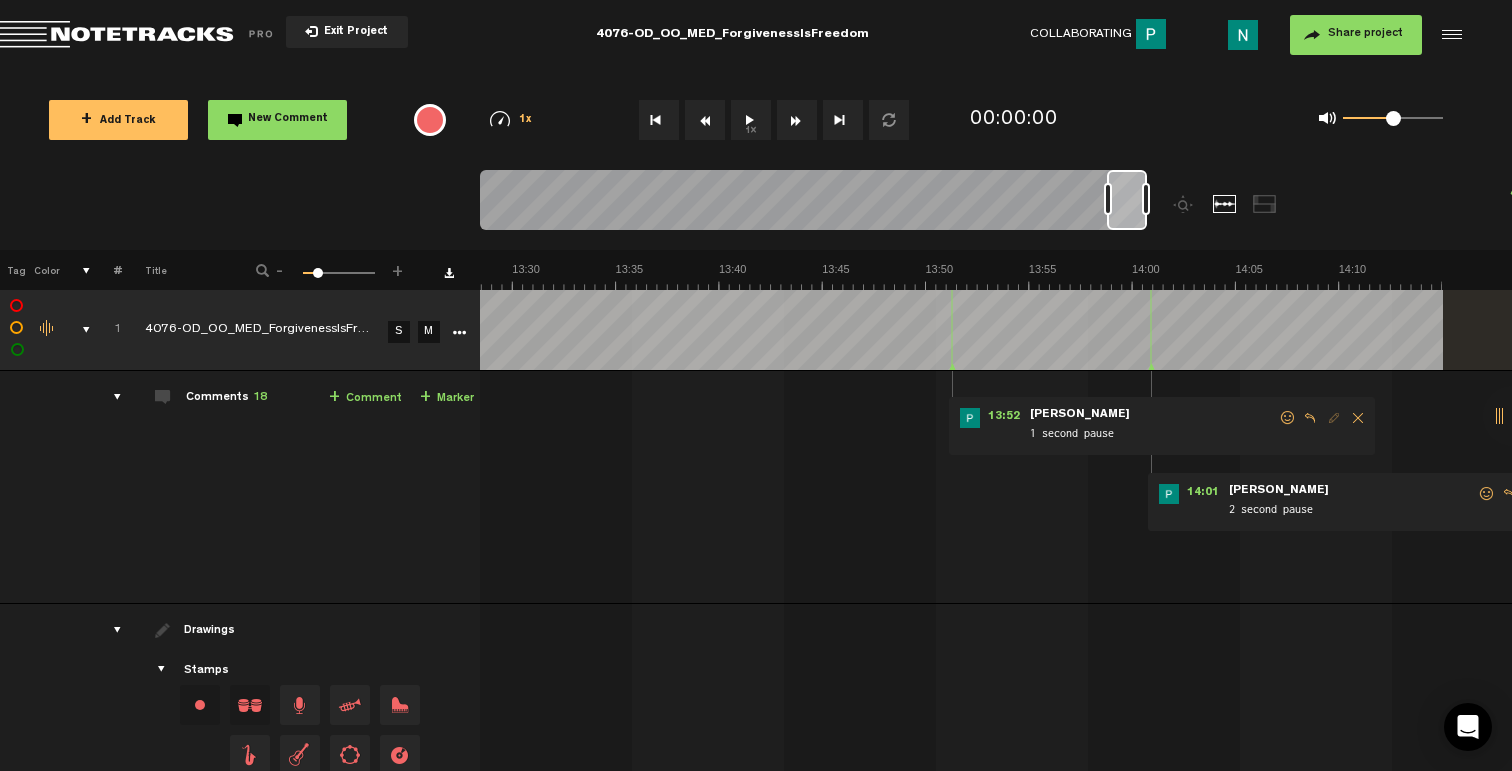 scroll, scrollTop: 0, scrollLeft: 16838, axis: horizontal 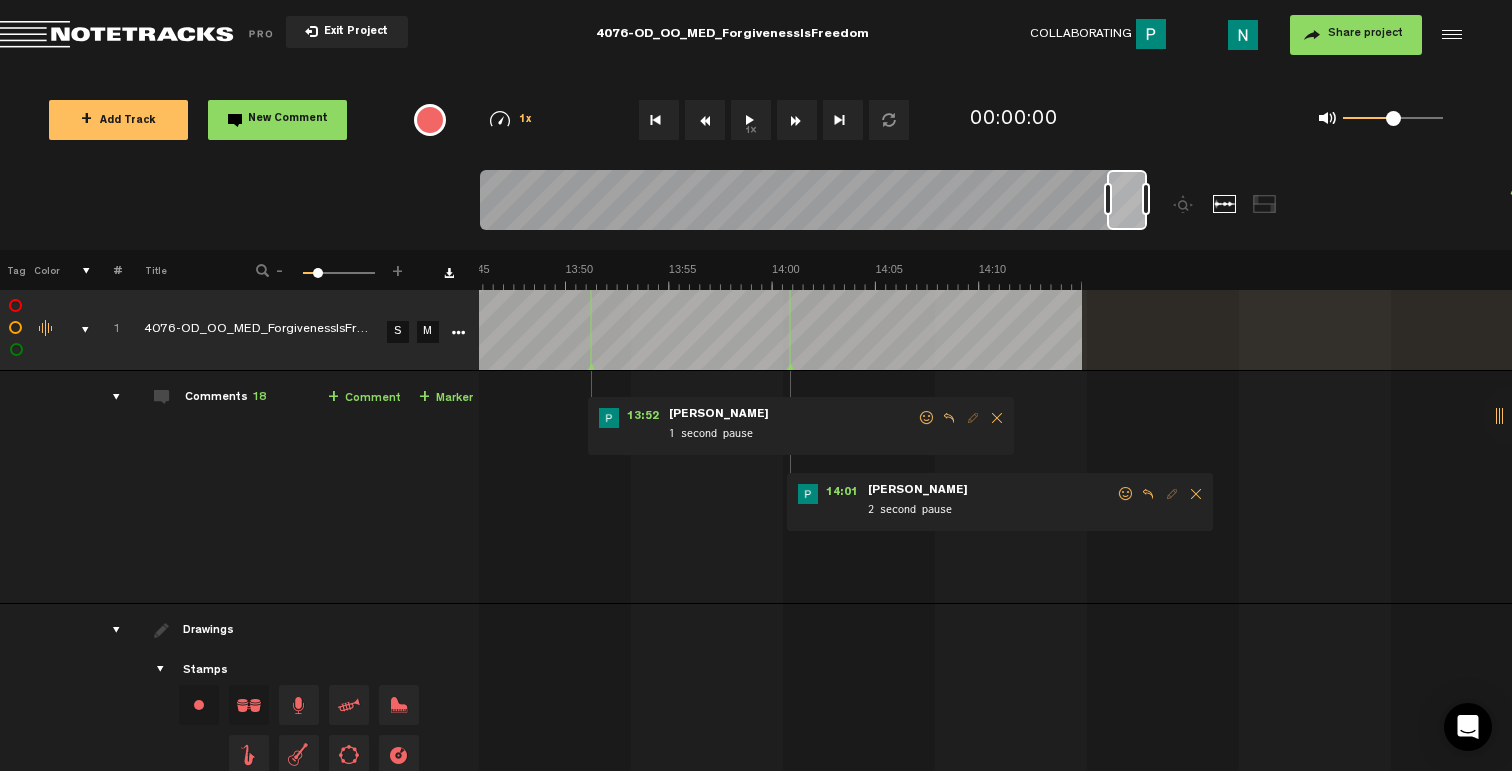 click at bounding box center [1126, 494] 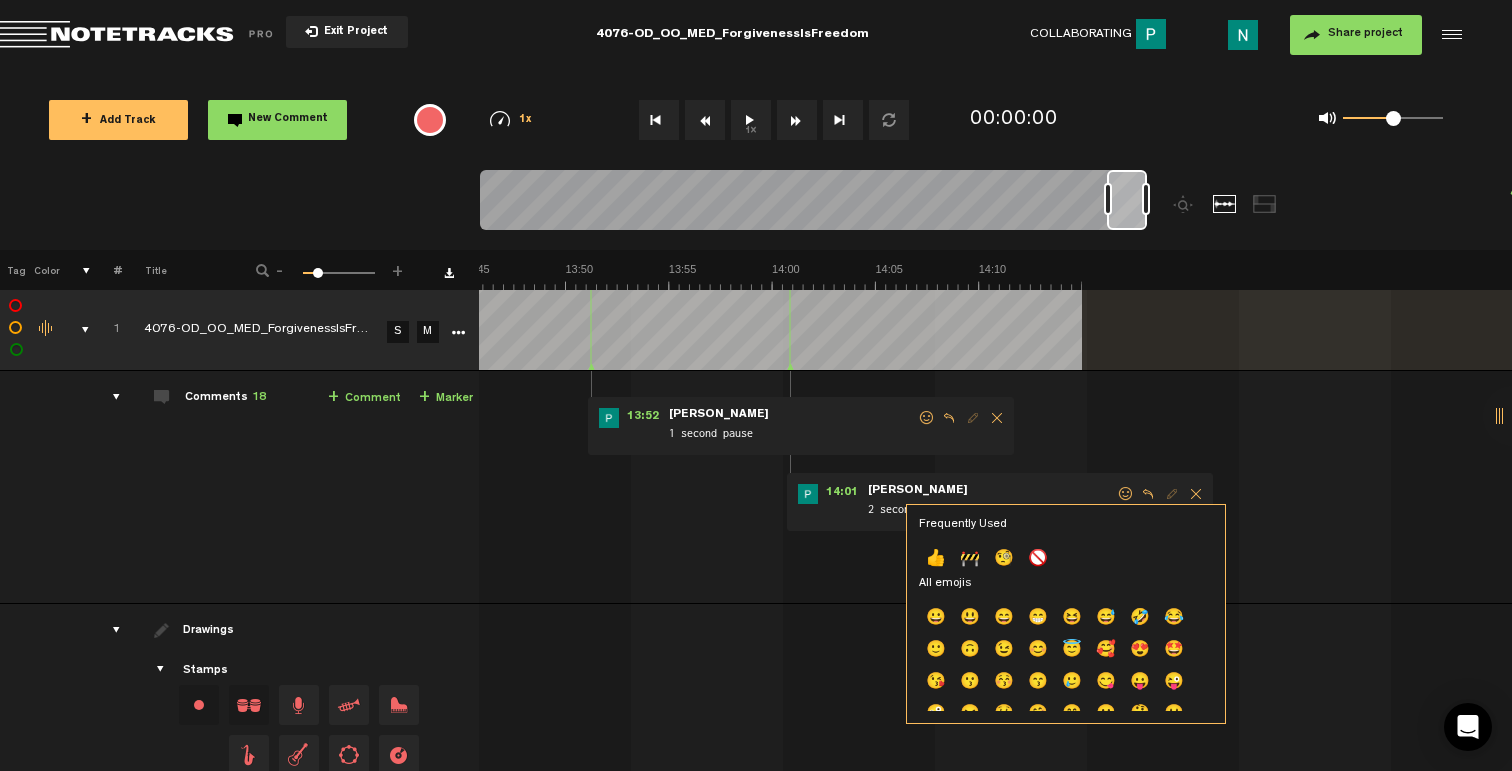 click on "Frequently Used 👍 🚧 🧐 🚫 All emojis 😀 😃 😄 😁 😆 😅 🤣 😂 🙂 🙃 😉 😊 😇 🥰 😍 🤩 😘 😗 😚 😙 🥲 😋 😛 😜 🤪 😝 🤑 🤗 🤭 🤫 🤔 🤐 🤨 😐 😑 😶 🌫 😏 😒 🙄 😬 😮 💨 🤥 😌 😔 😪 🤤 😴 😷 🤒 🤕 🤢 🤮 🤧 🥵 🥶 🥴 😵 💫 🤯 🤠 🥳 🥸 😎 🤓 🧐 😕 😟 🙁 😯 😲 😳 🥺 😦 😧 😨 😰 😥 😢 😭 😱 😖 😣 😞 😓 😩 😫 🥱 😤 😡 😠 🤬 😈 👿 💀 💩 🤡 👹 👺 👻 👽 👾 🤖 😺 😸 😹 😻 😼 😽 🙀 😿 😾 🙈 🙉 🙊 💋 💌 💘 💝 💖 💗 💓 💞 💕 💟 💔 🔥 🩹 🧡 💛 💚 💙 💜 🤎 🖤 🤍 💯 💢 💥 💦 🕳 💣 💬 👁 🗨 🗯 💭 💤 👋 🤚 🖐 🖖 👌 🤌 🤏 🤞 🤟 🤘 🤙 👈 👉 👆 🖕 👇 👍 👎 👊 🤛 🤜 👏 🙌 👐 🤲 🤝 🙏 💅 🤳 💪 🦾 🦿 🦵 🦶 👂 🦻 👃 🧠 🫀 🫁 🦷 🦴 👀 👅 👄 👶" 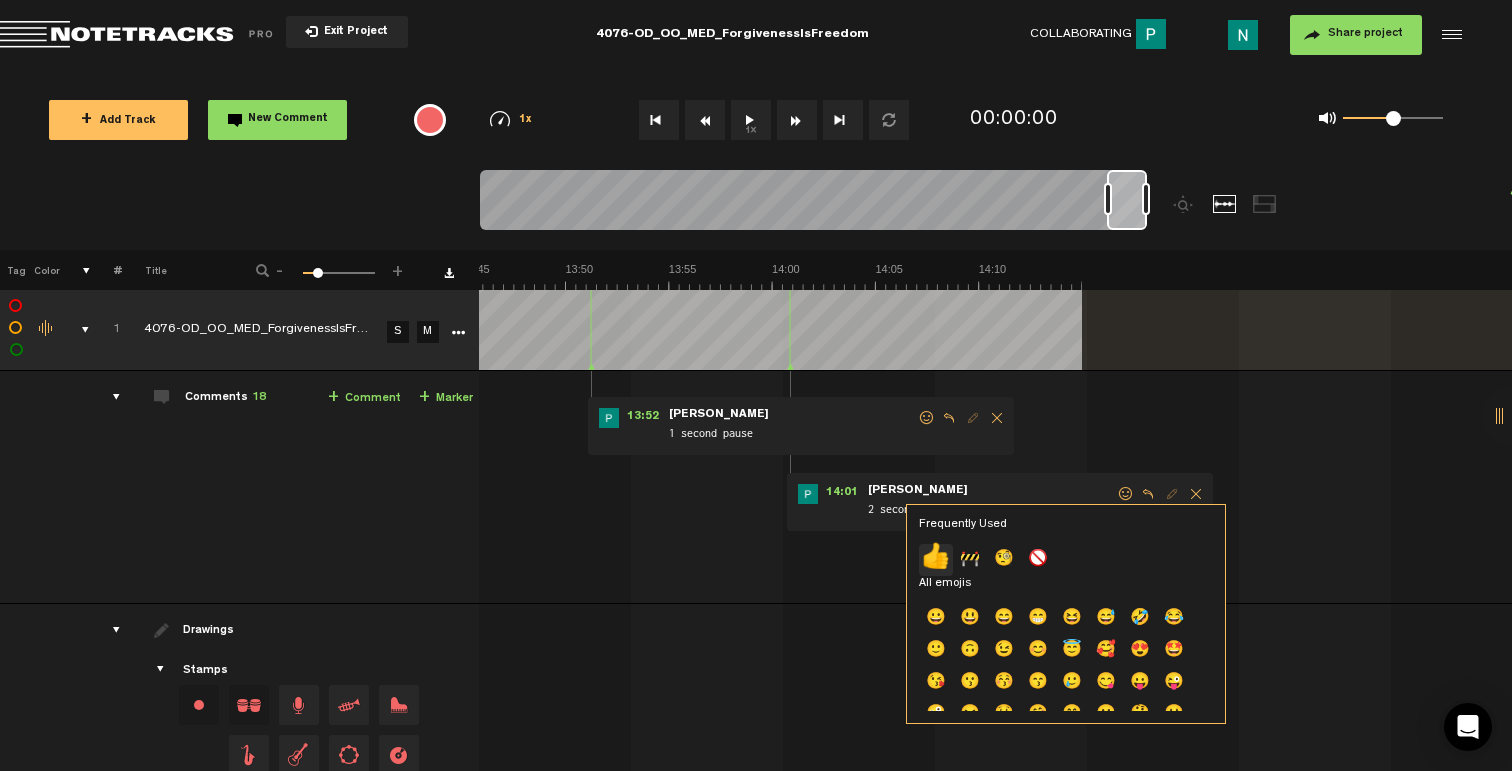 click on "👍" 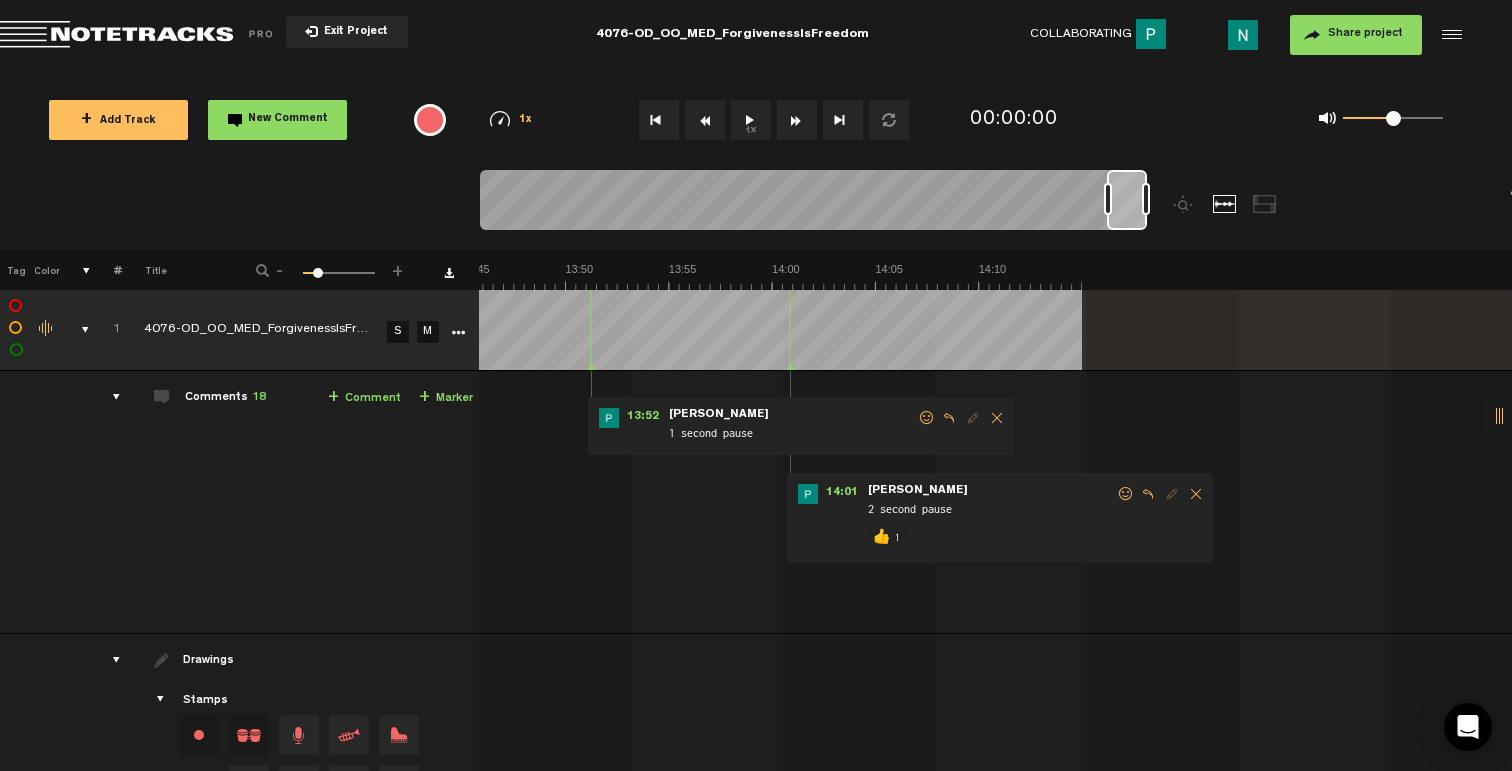 click at bounding box center [927, 418] 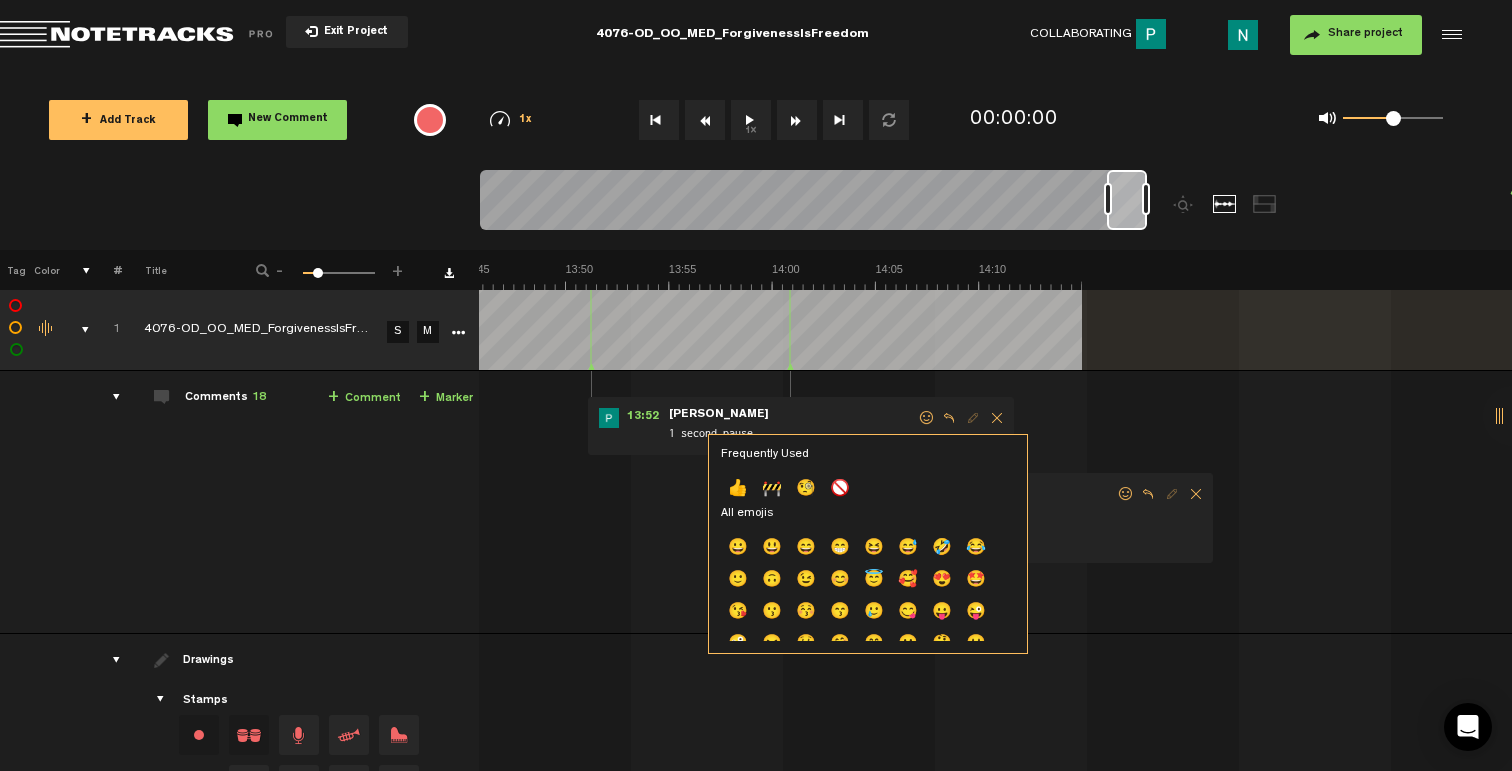 click on "👍" 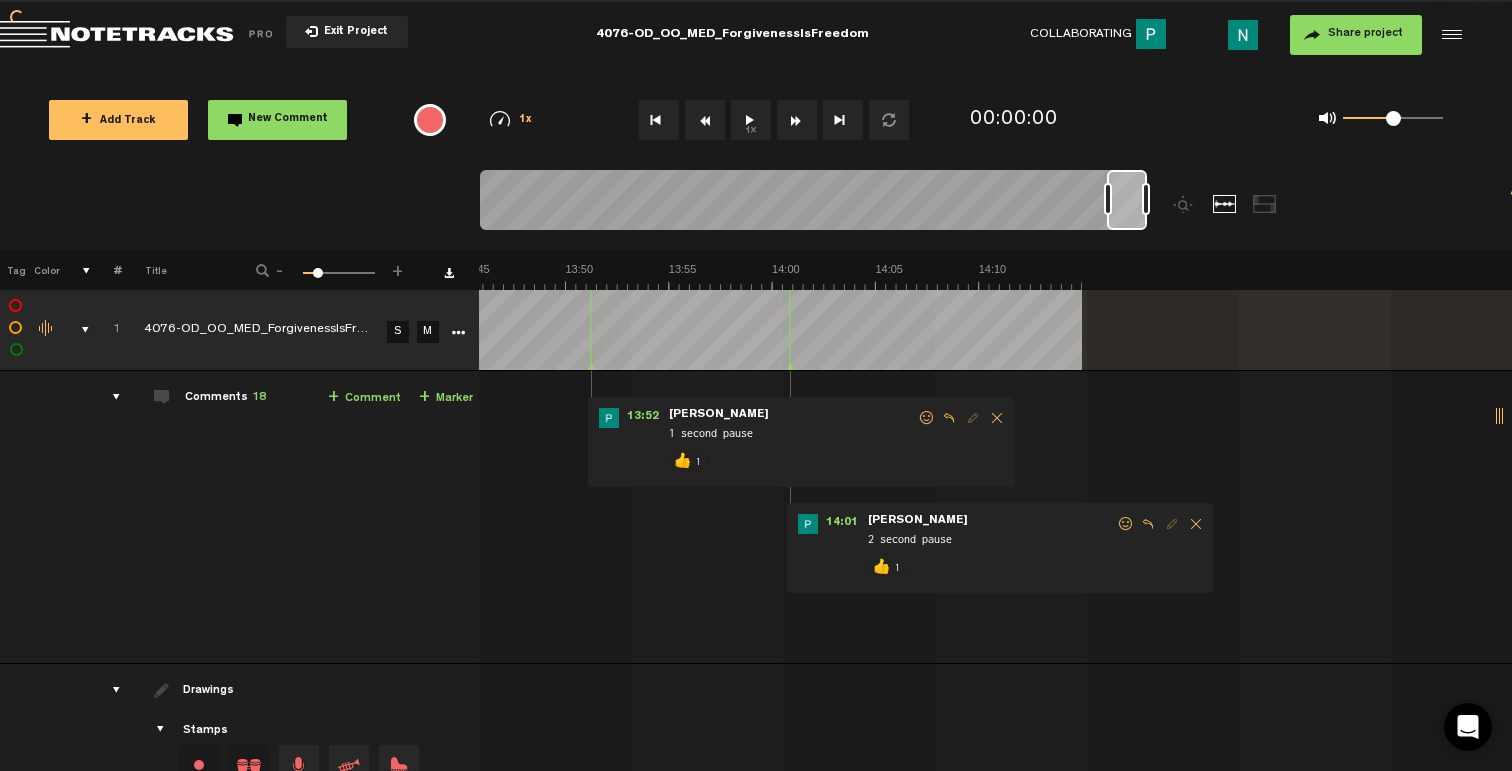 scroll, scrollTop: 0, scrollLeft: 0, axis: both 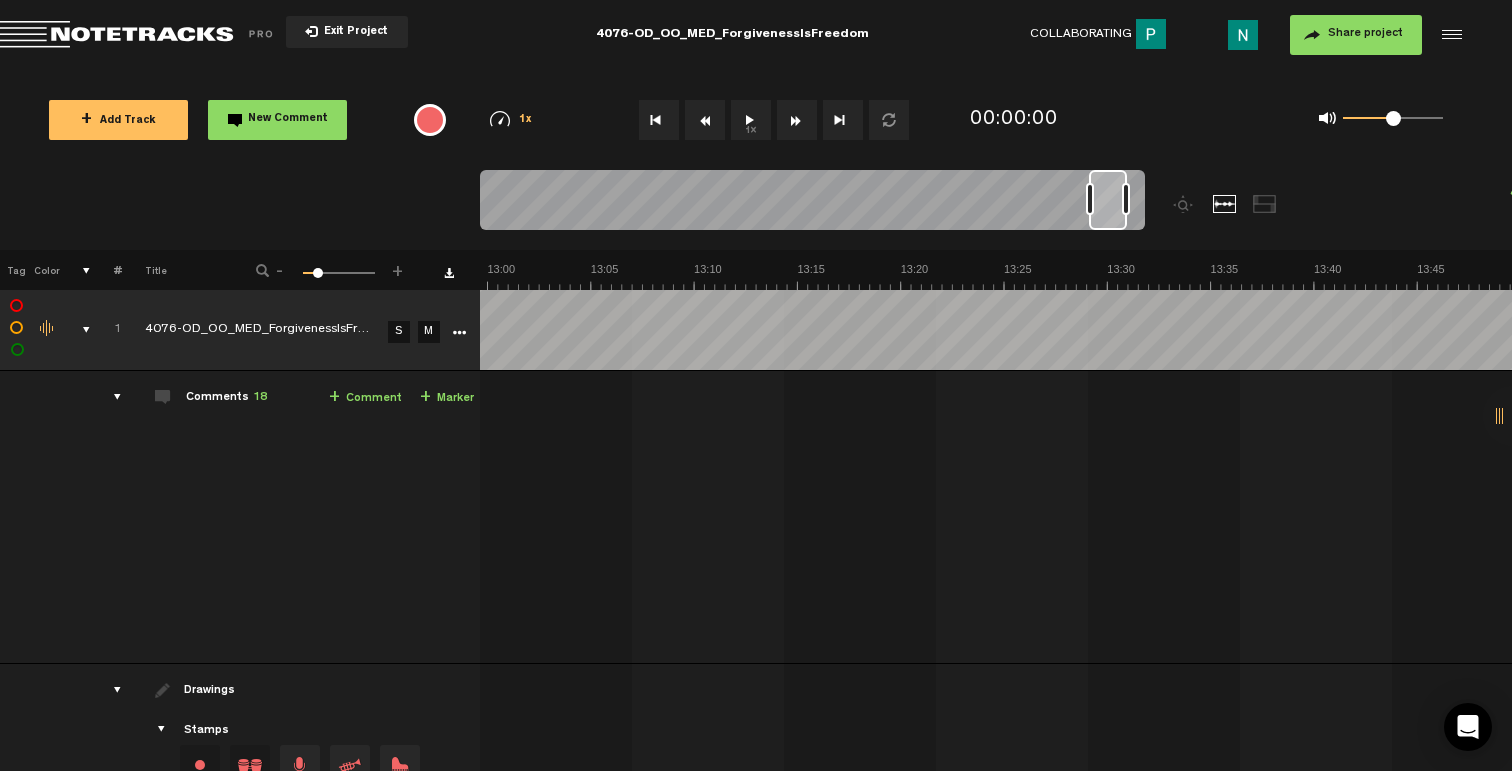 drag, startPoint x: 1141, startPoint y: 225, endPoint x: 1123, endPoint y: 226, distance: 18.027756 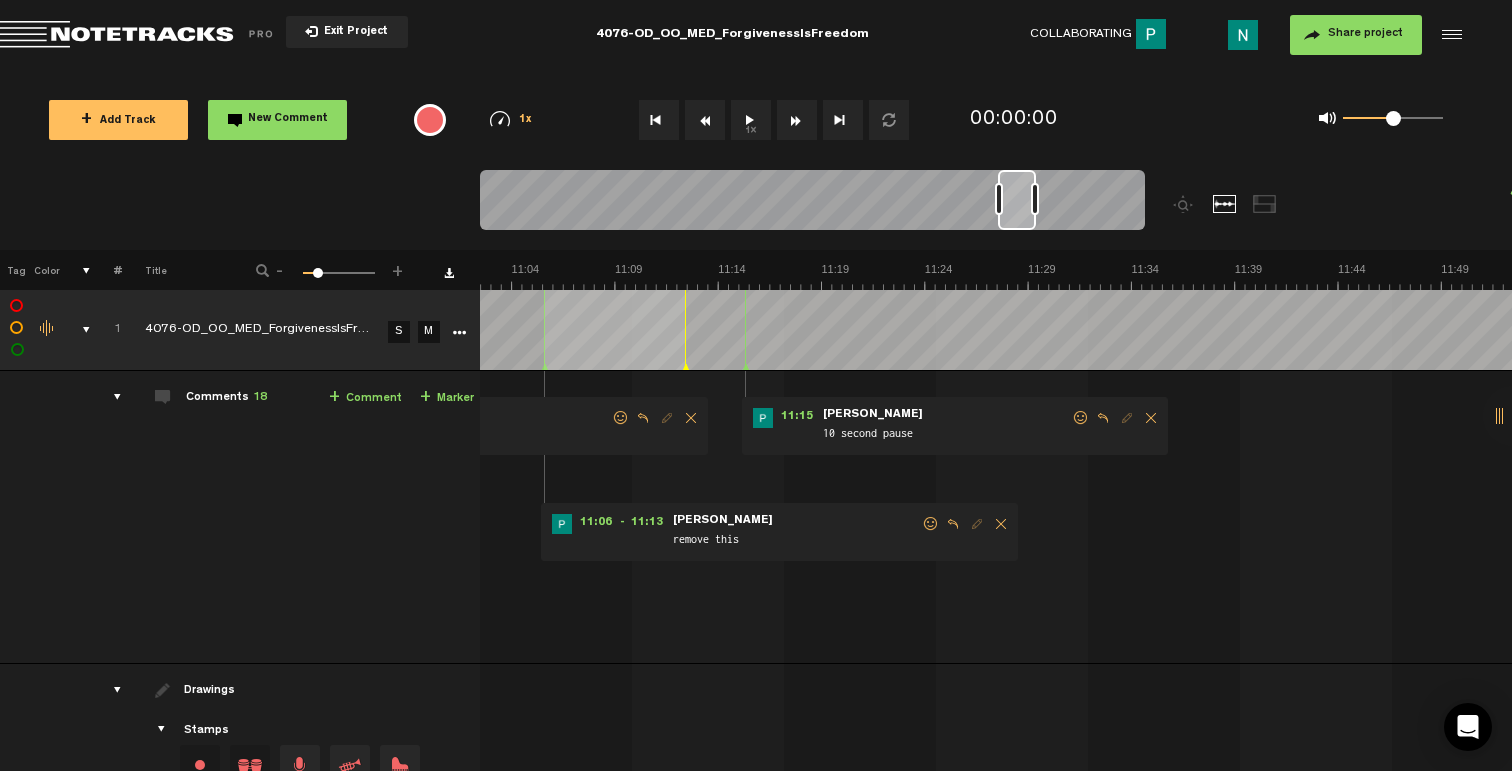 scroll, scrollTop: 0, scrollLeft: 13483, axis: horizontal 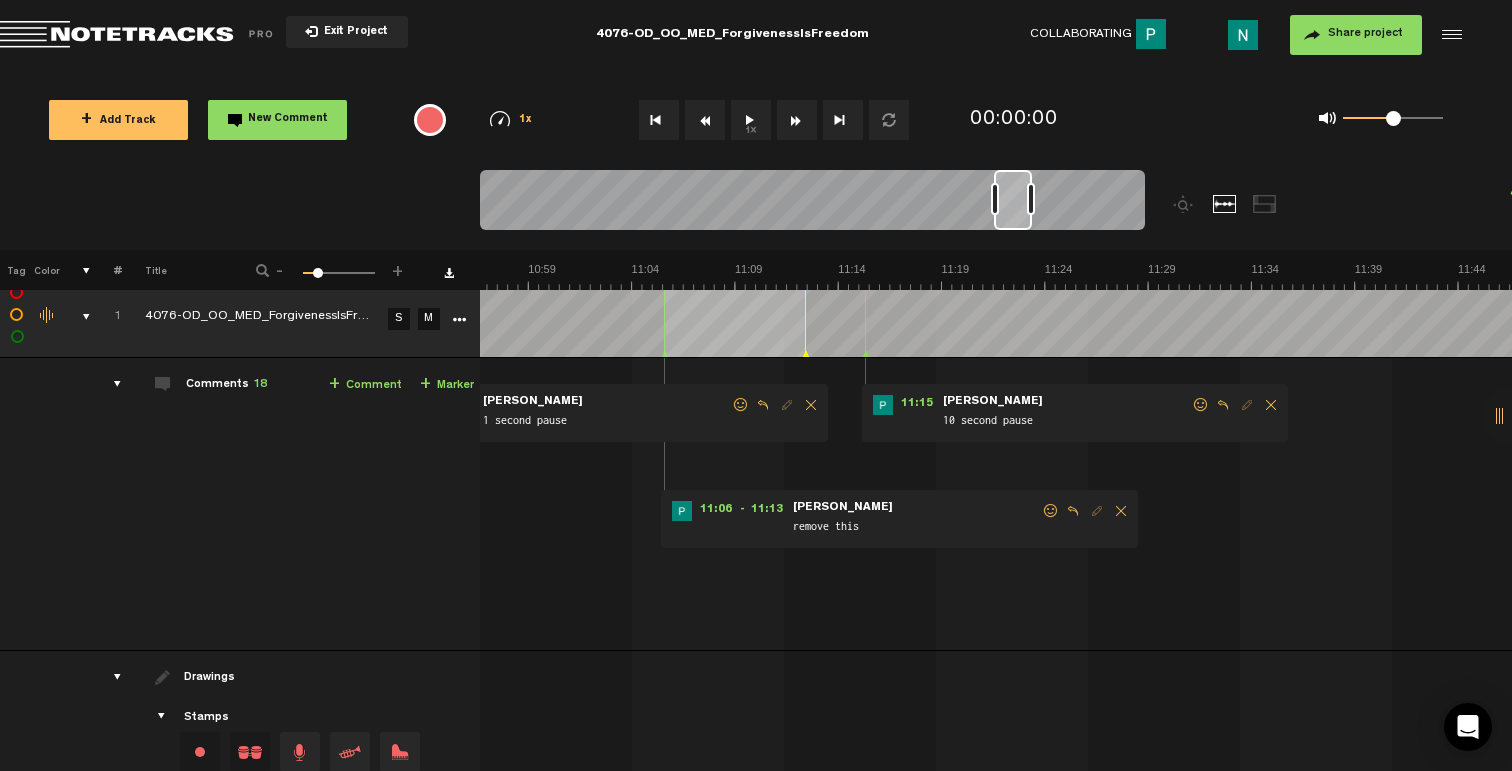 click at bounding box center [1051, 511] 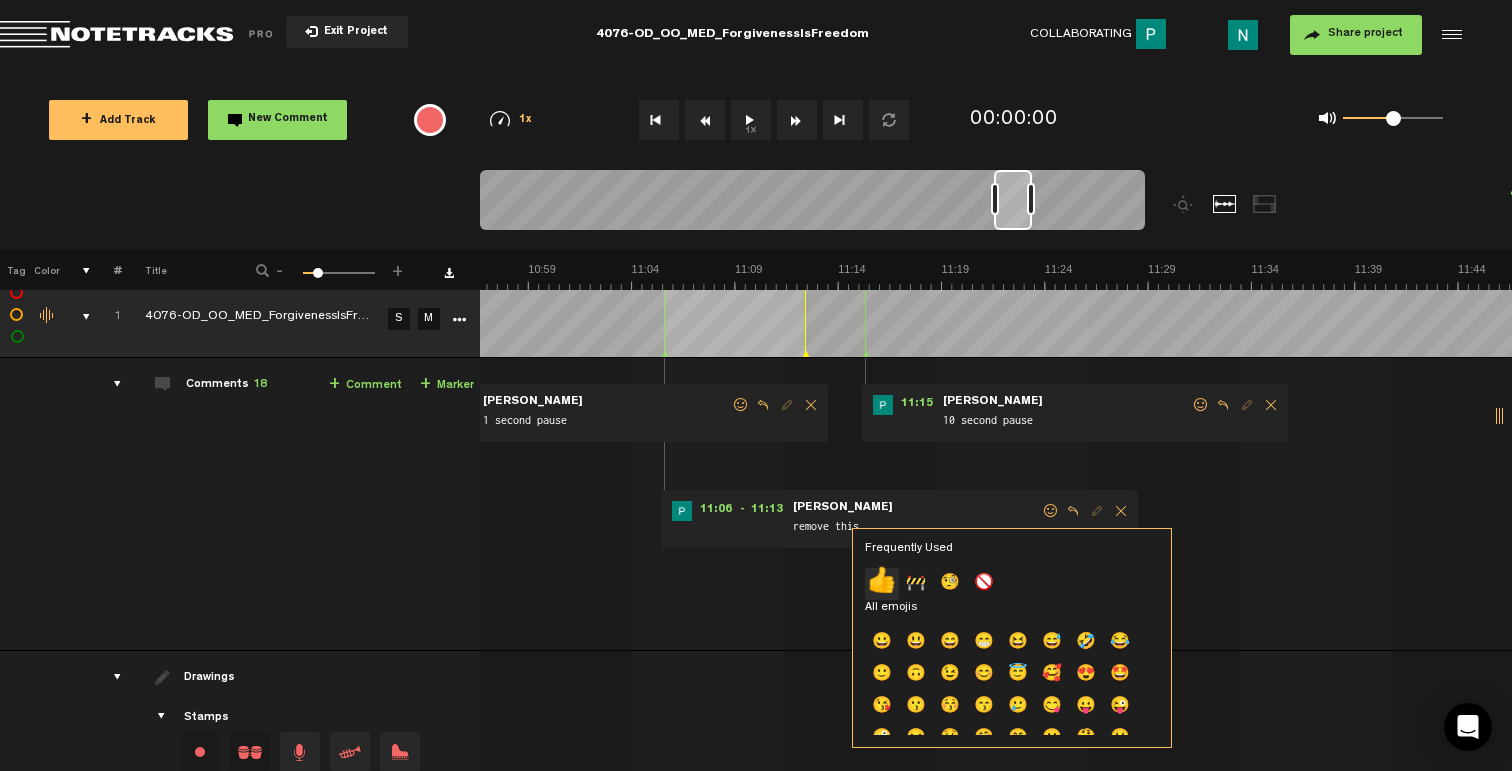 click on "👍" 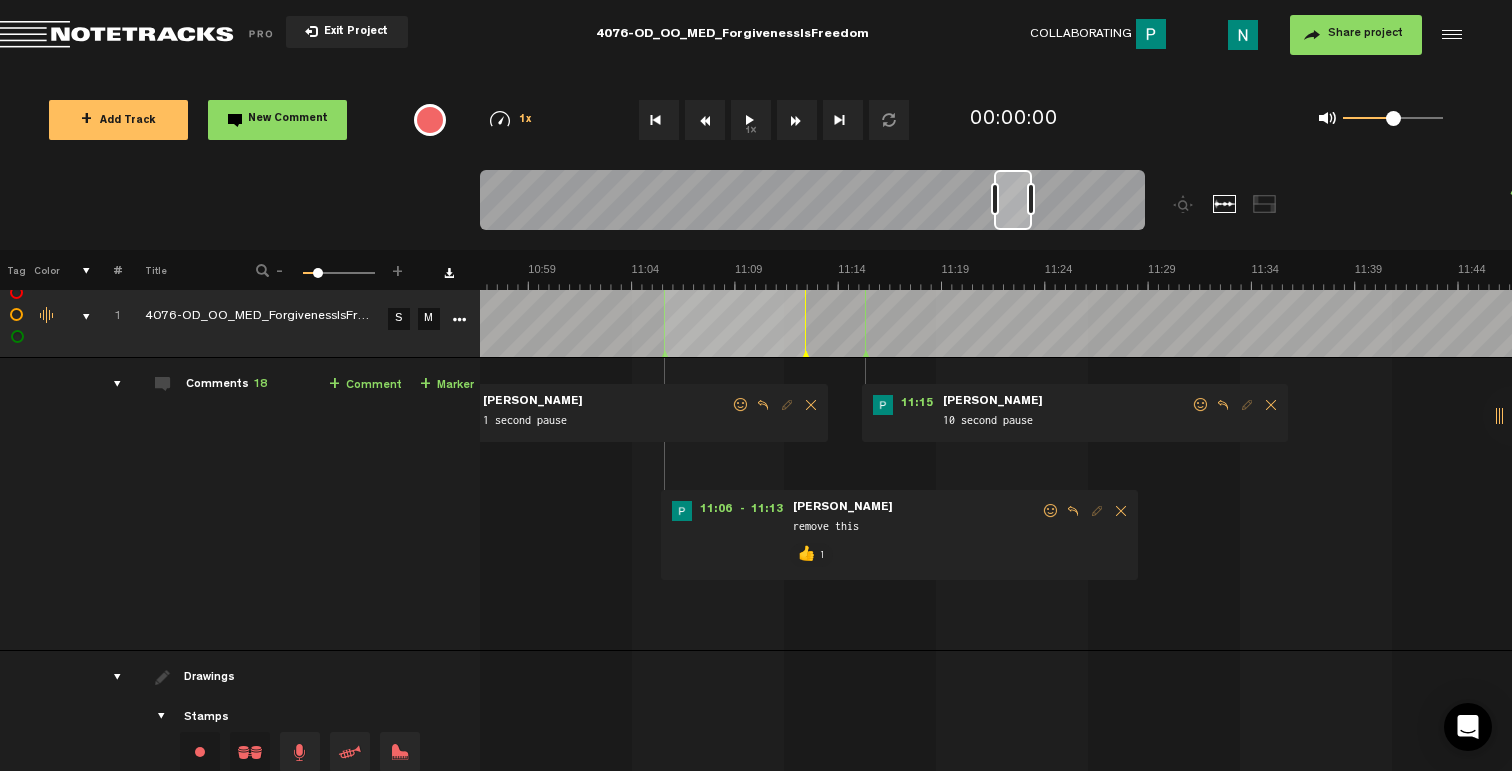 click at bounding box center (1201, 405) 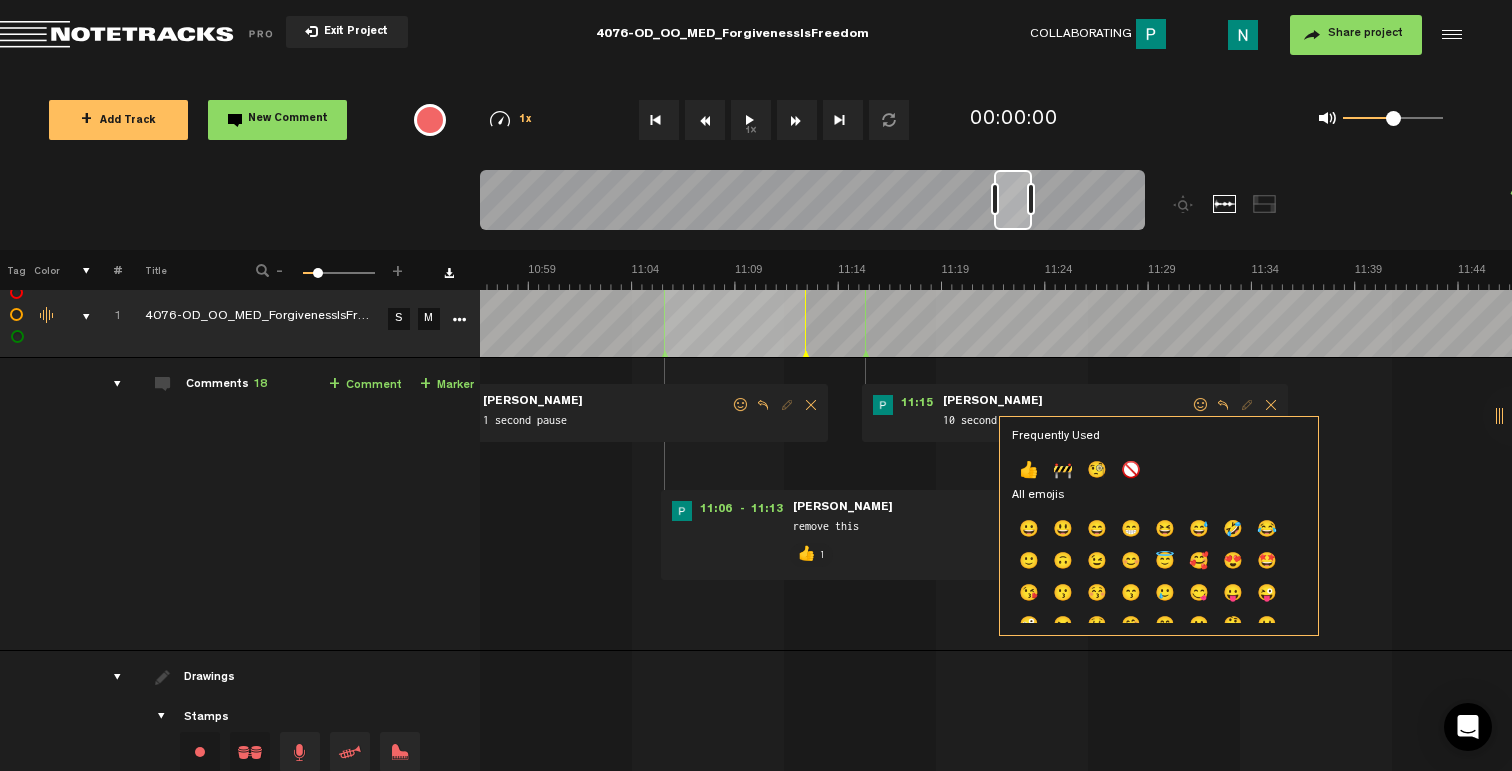 click on "👍" 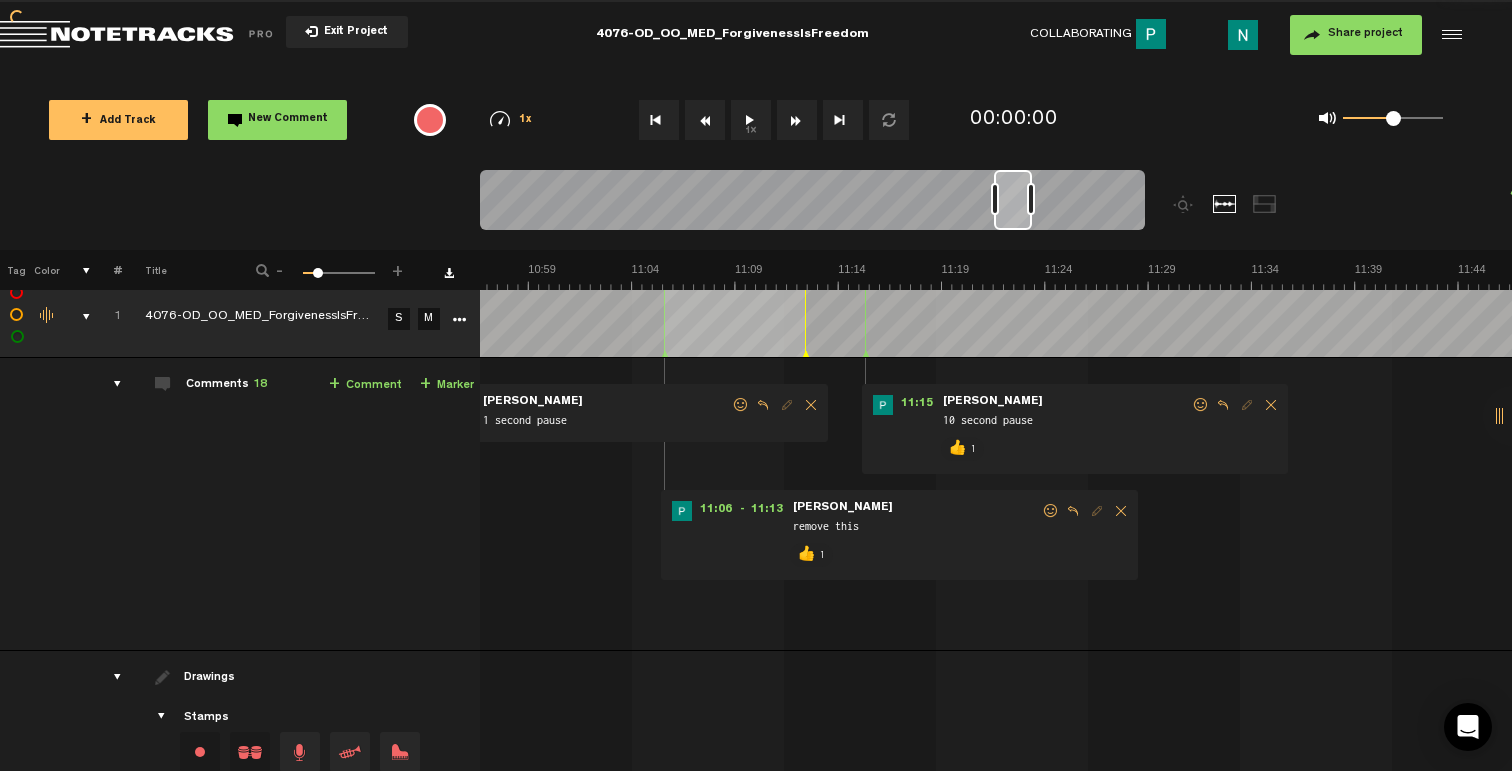 scroll, scrollTop: 0, scrollLeft: 13243, axis: horizontal 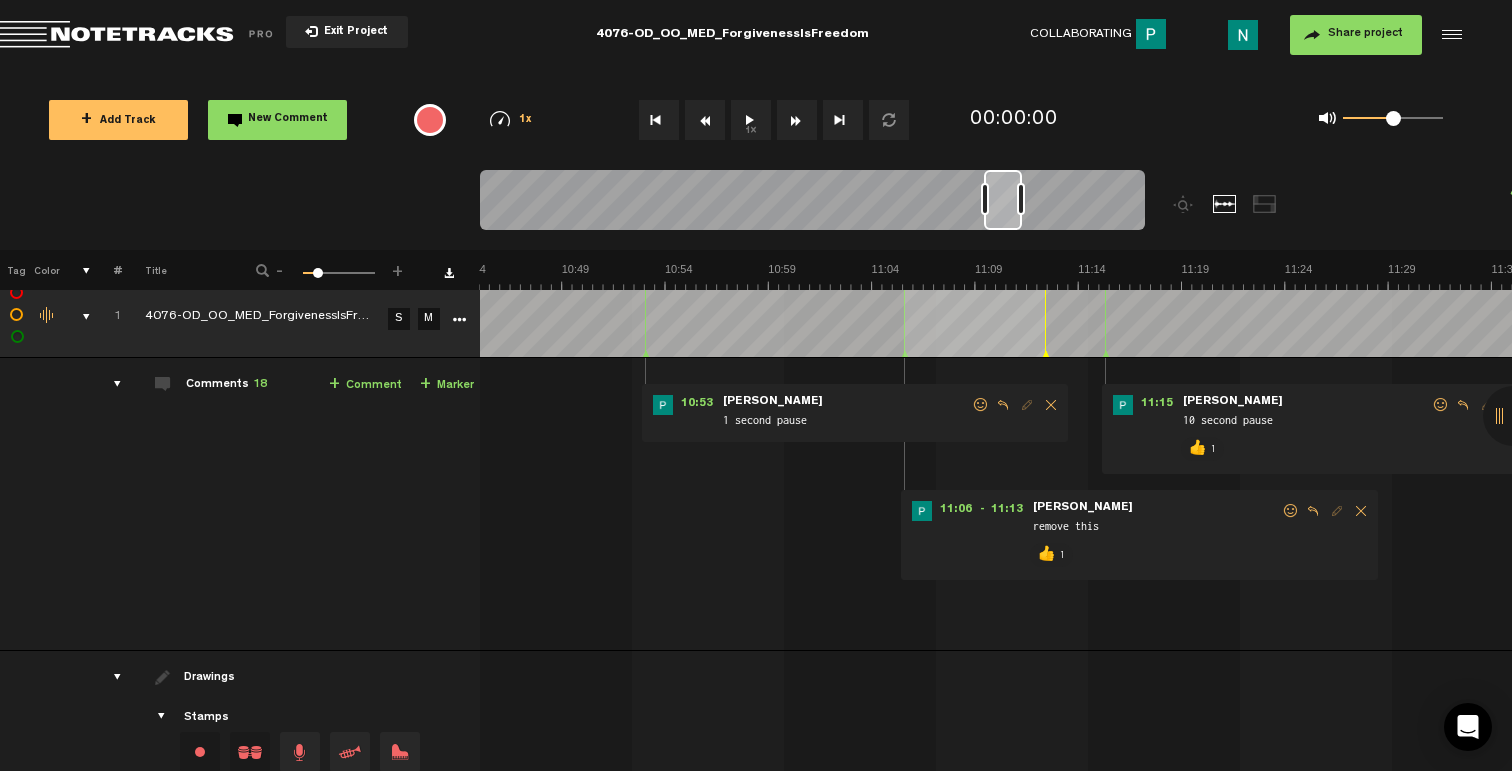 click on "10:53 -     • Patrick  Foley:  "1 second pause" Patrick  Foley 1 second pause" at bounding box center (855, 413) 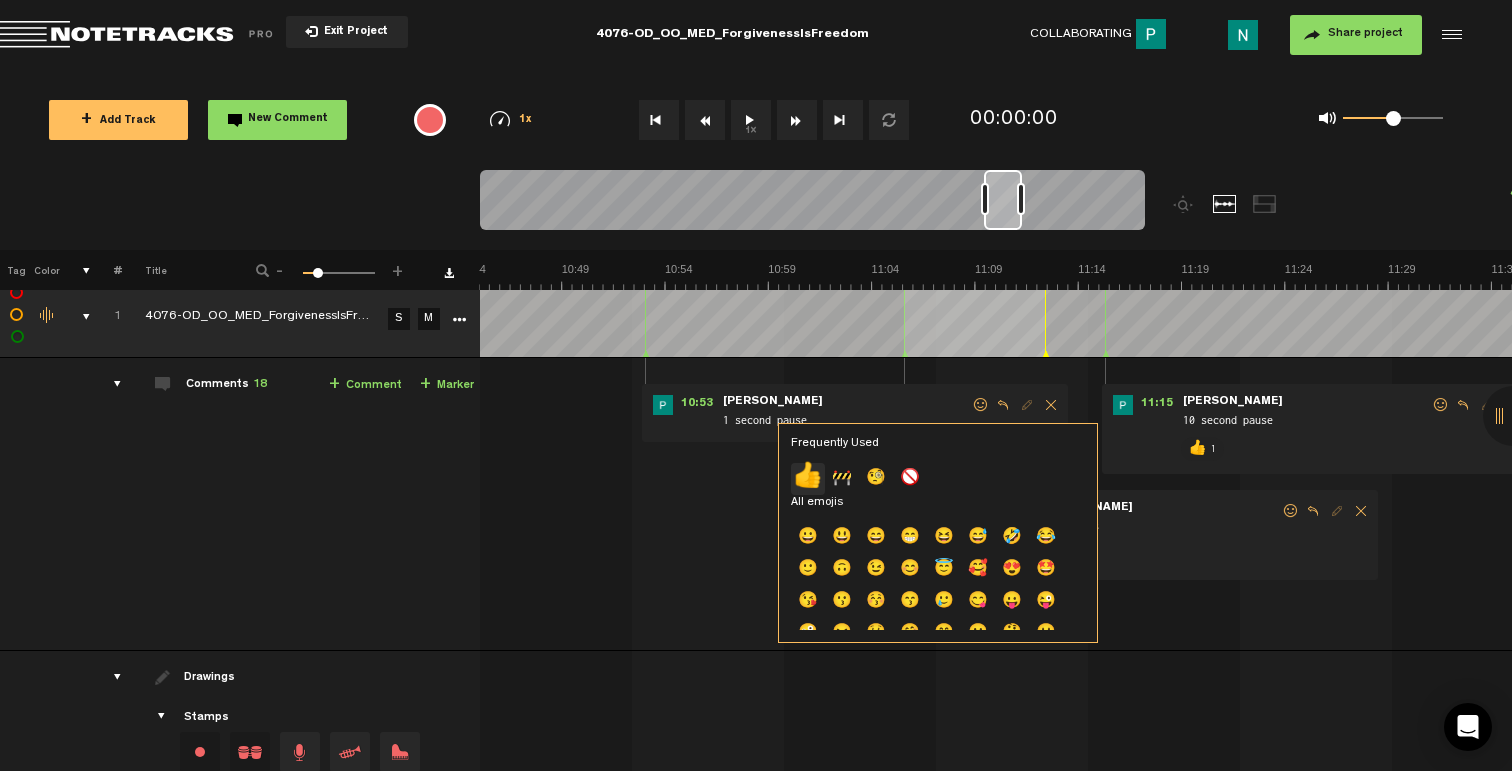 click on "👍" 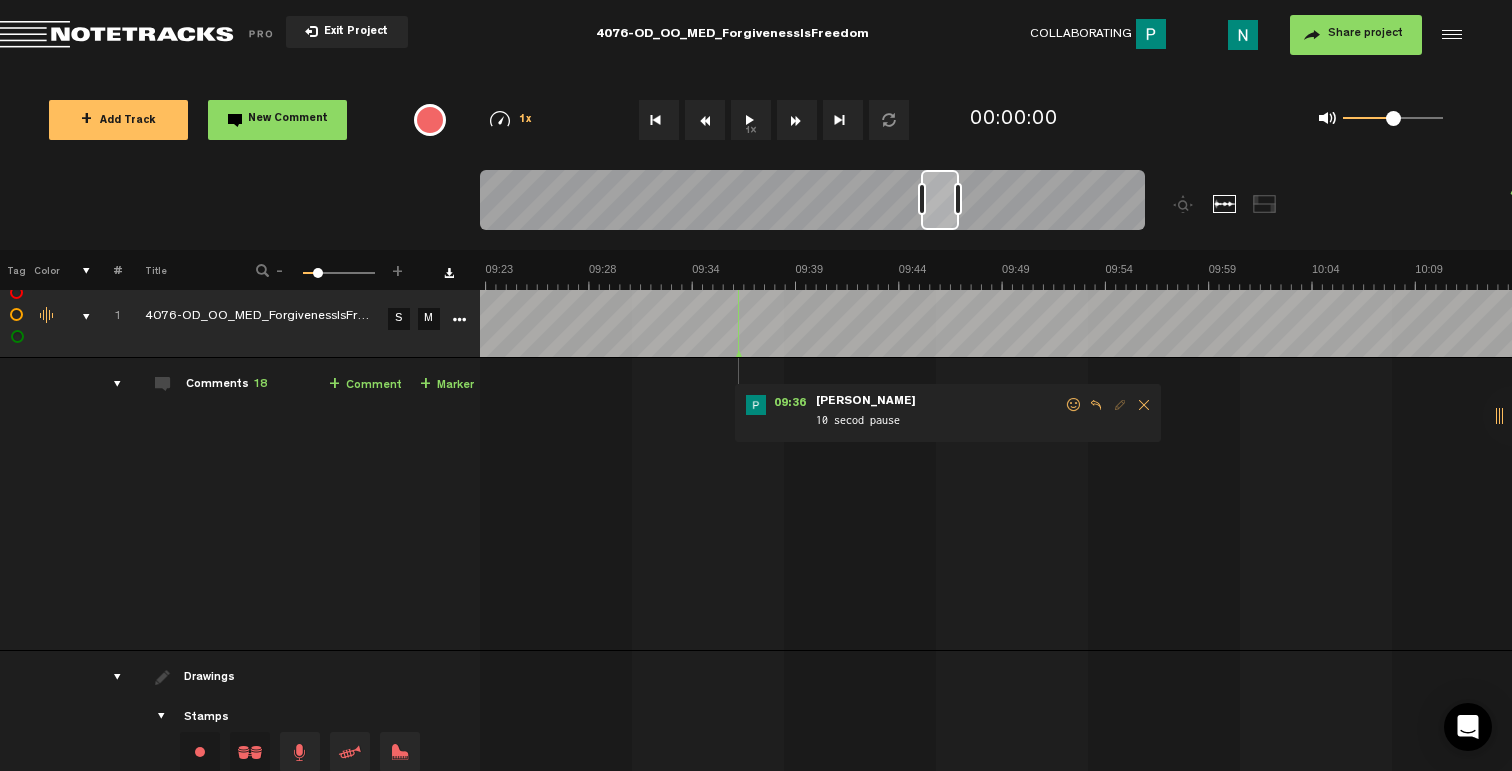 scroll, scrollTop: 0, scrollLeft: 11323, axis: horizontal 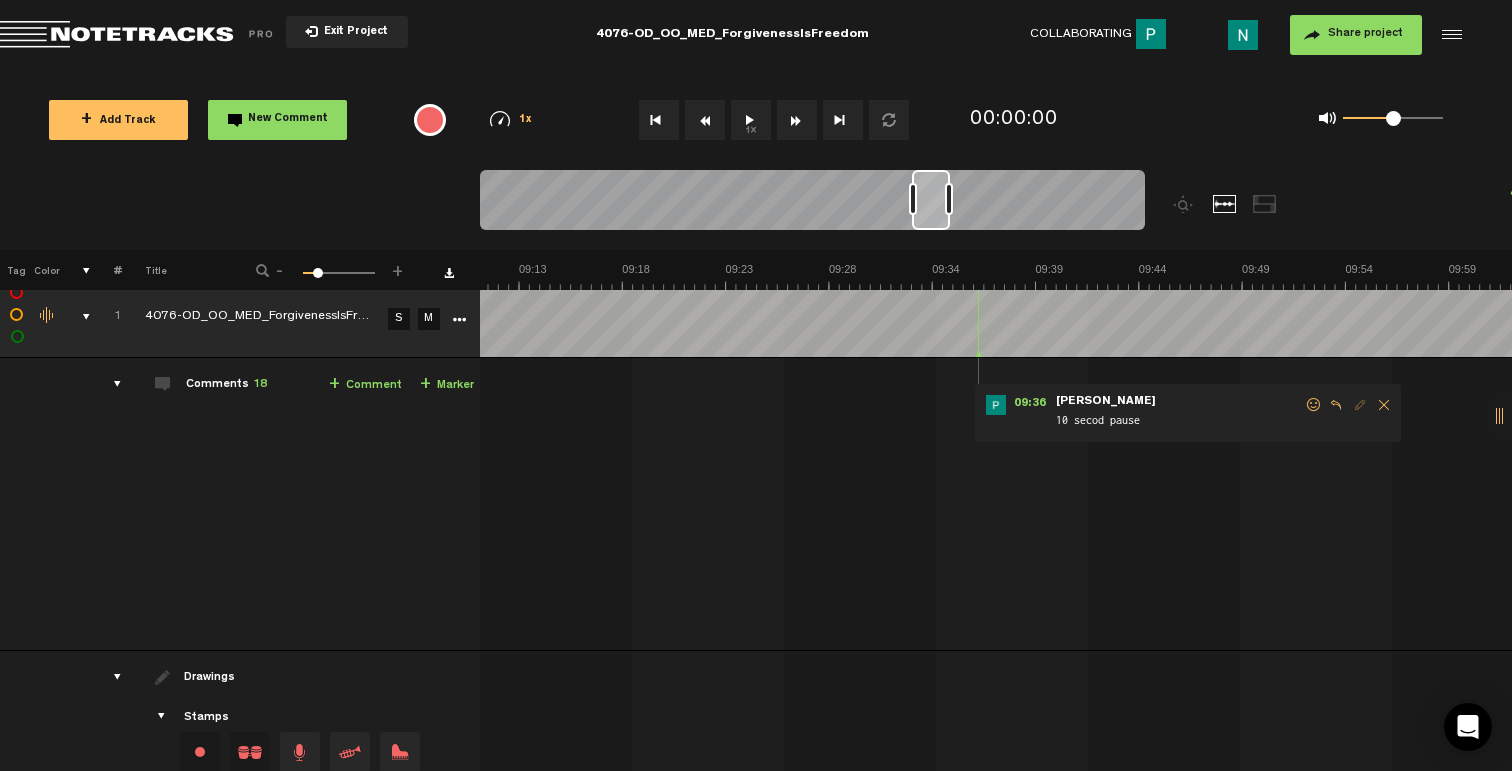 click at bounding box center (1314, 405) 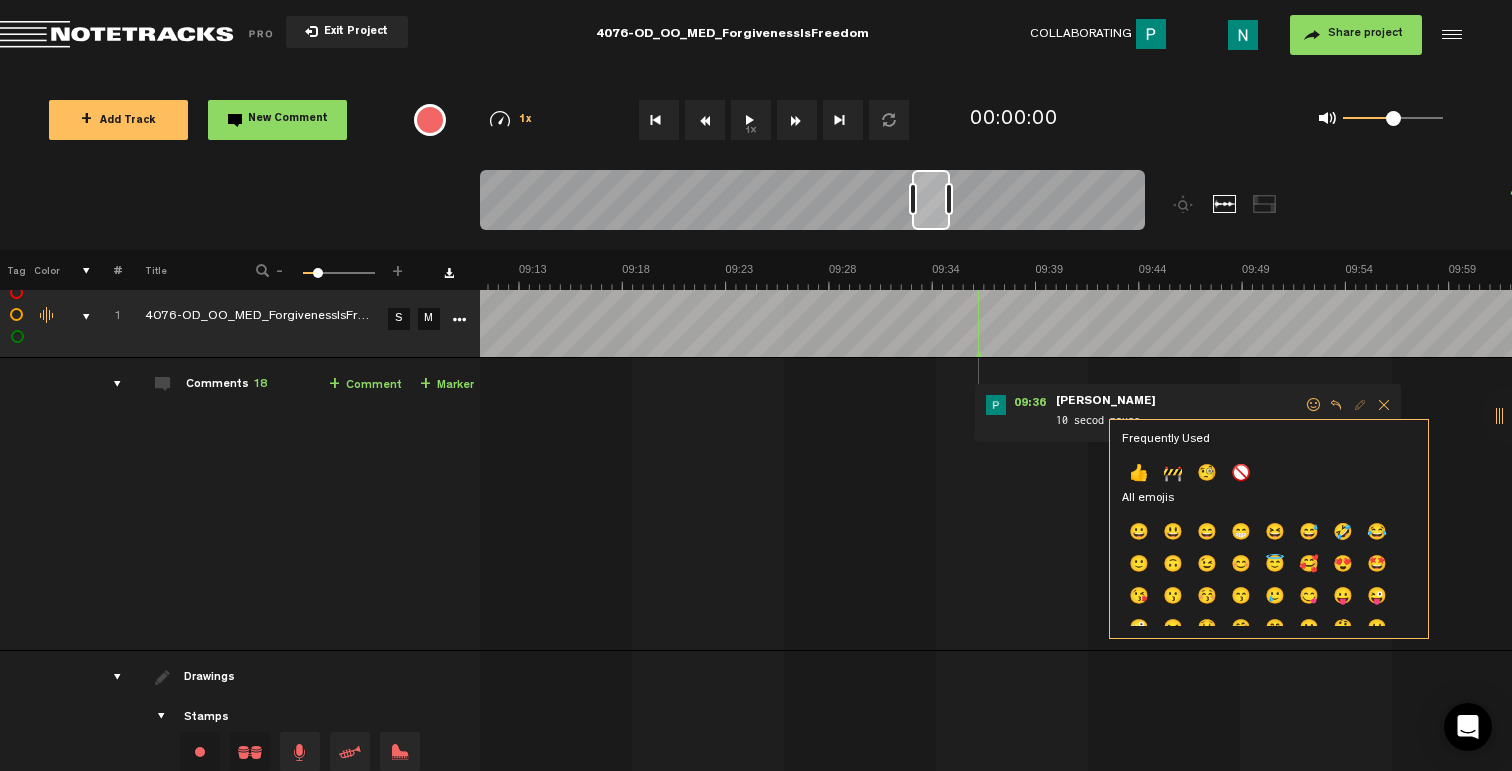 drag, startPoint x: 1140, startPoint y: 472, endPoint x: 1143, endPoint y: 459, distance: 13.341664 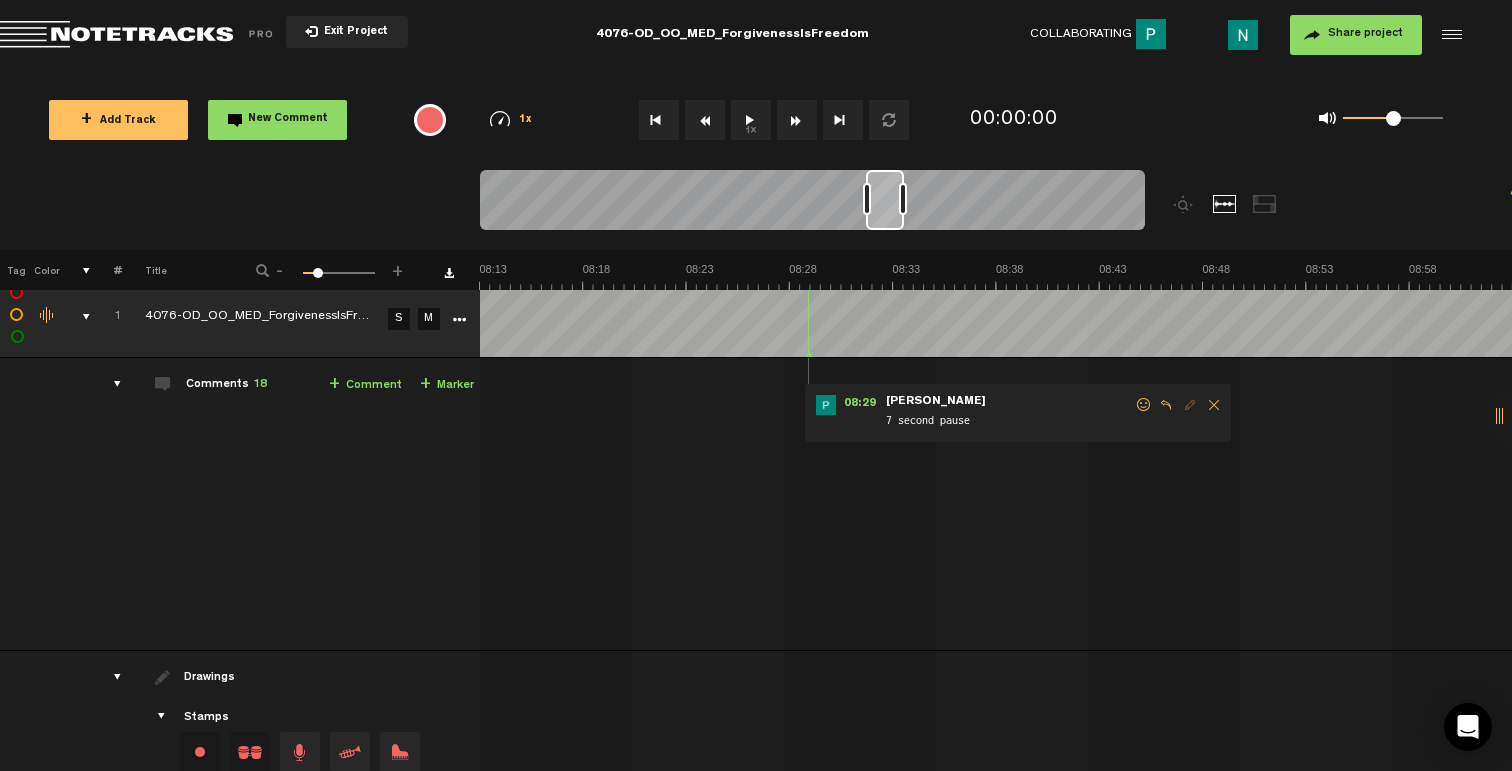 scroll, scrollTop: 0, scrollLeft: 9883, axis: horizontal 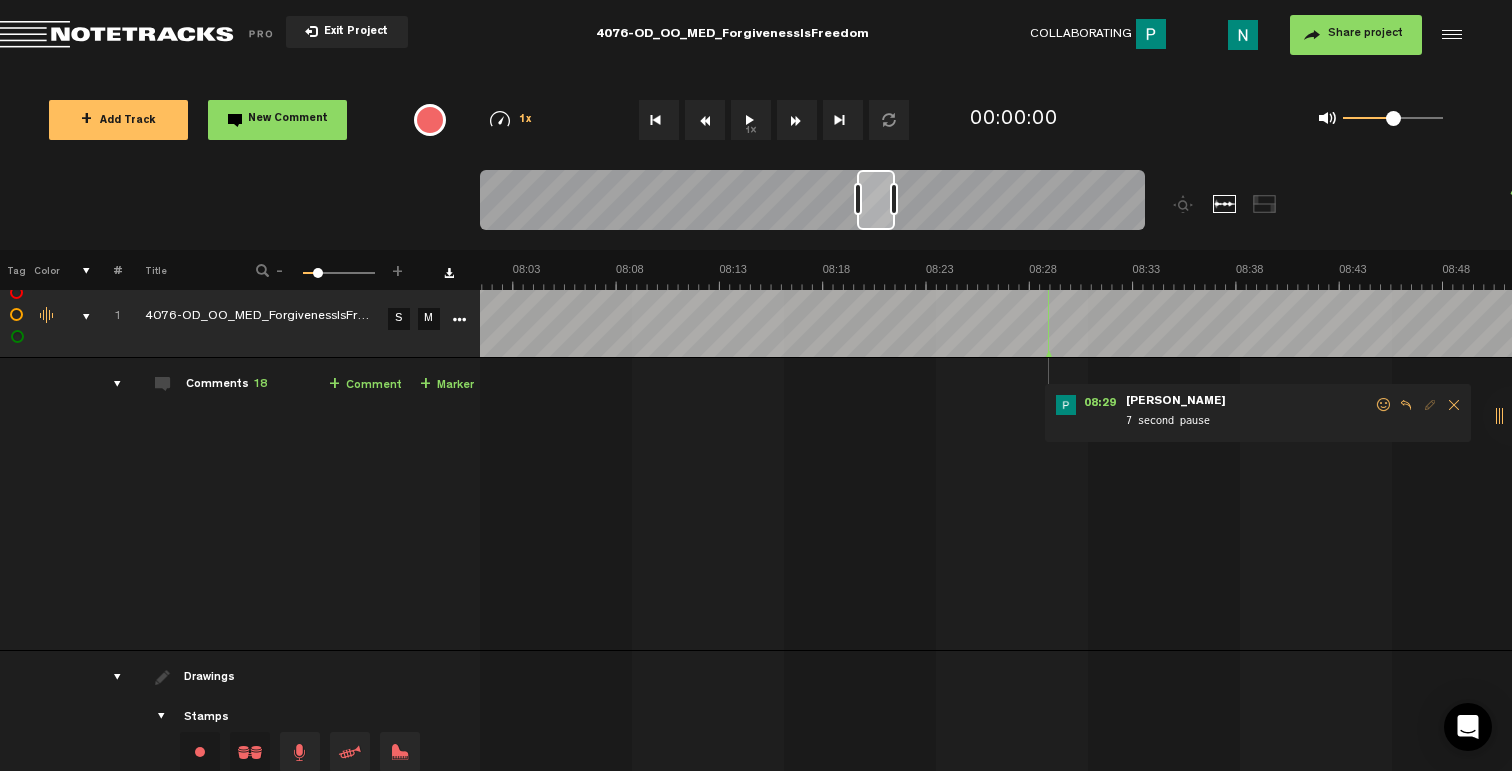 click at bounding box center (1384, 405) 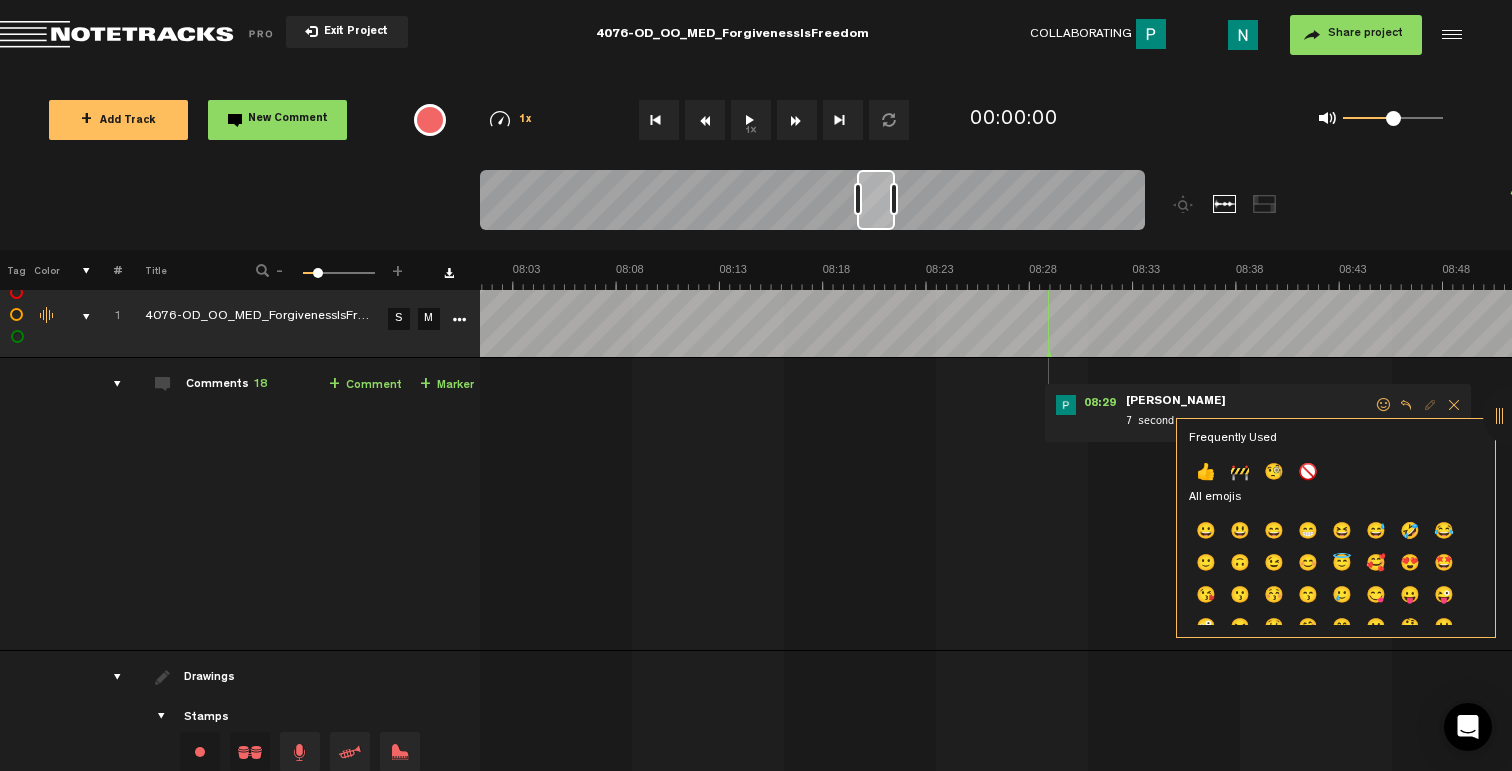 drag, startPoint x: 1209, startPoint y: 472, endPoint x: 1214, endPoint y: 456, distance: 16.763054 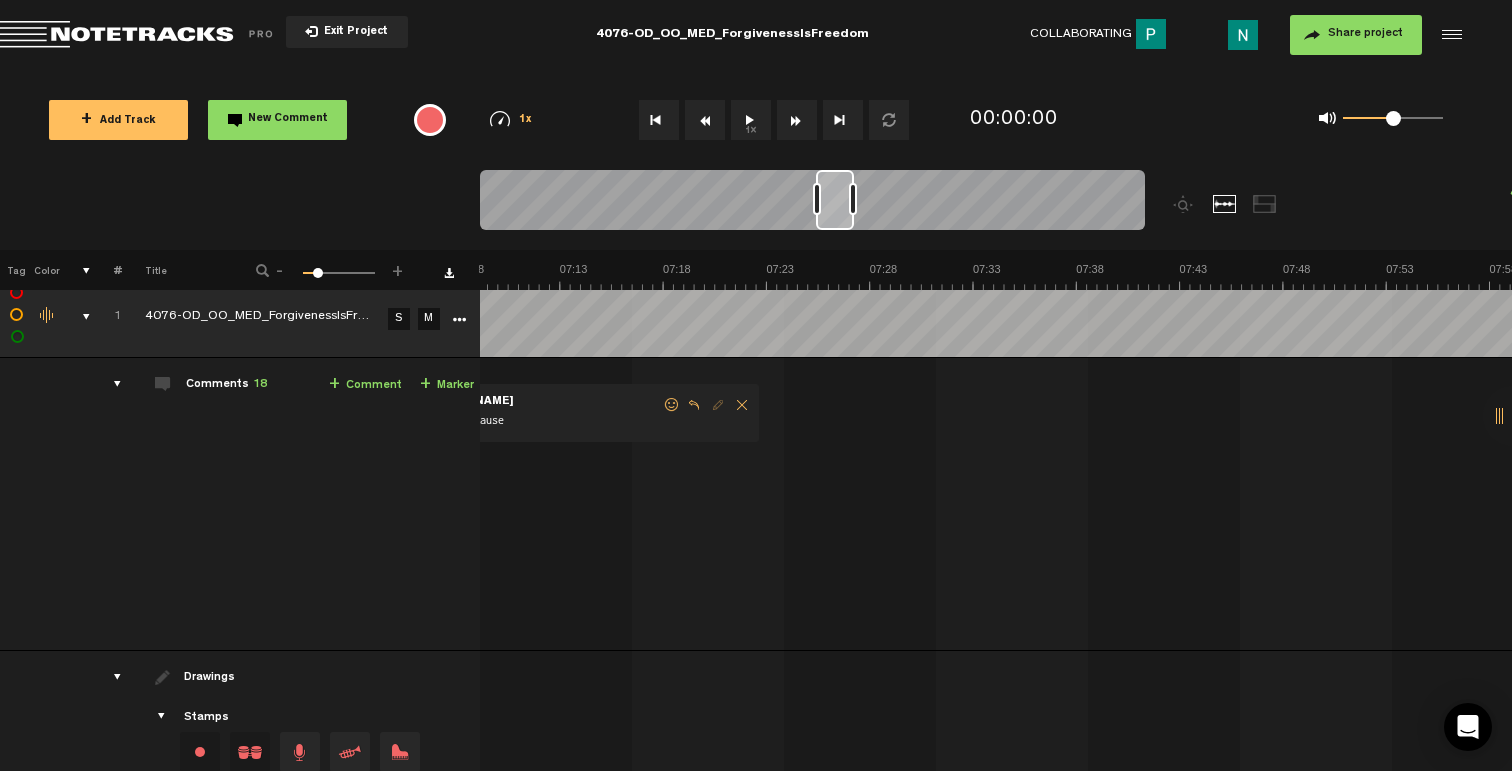 scroll, scrollTop: 0, scrollLeft: 8443, axis: horizontal 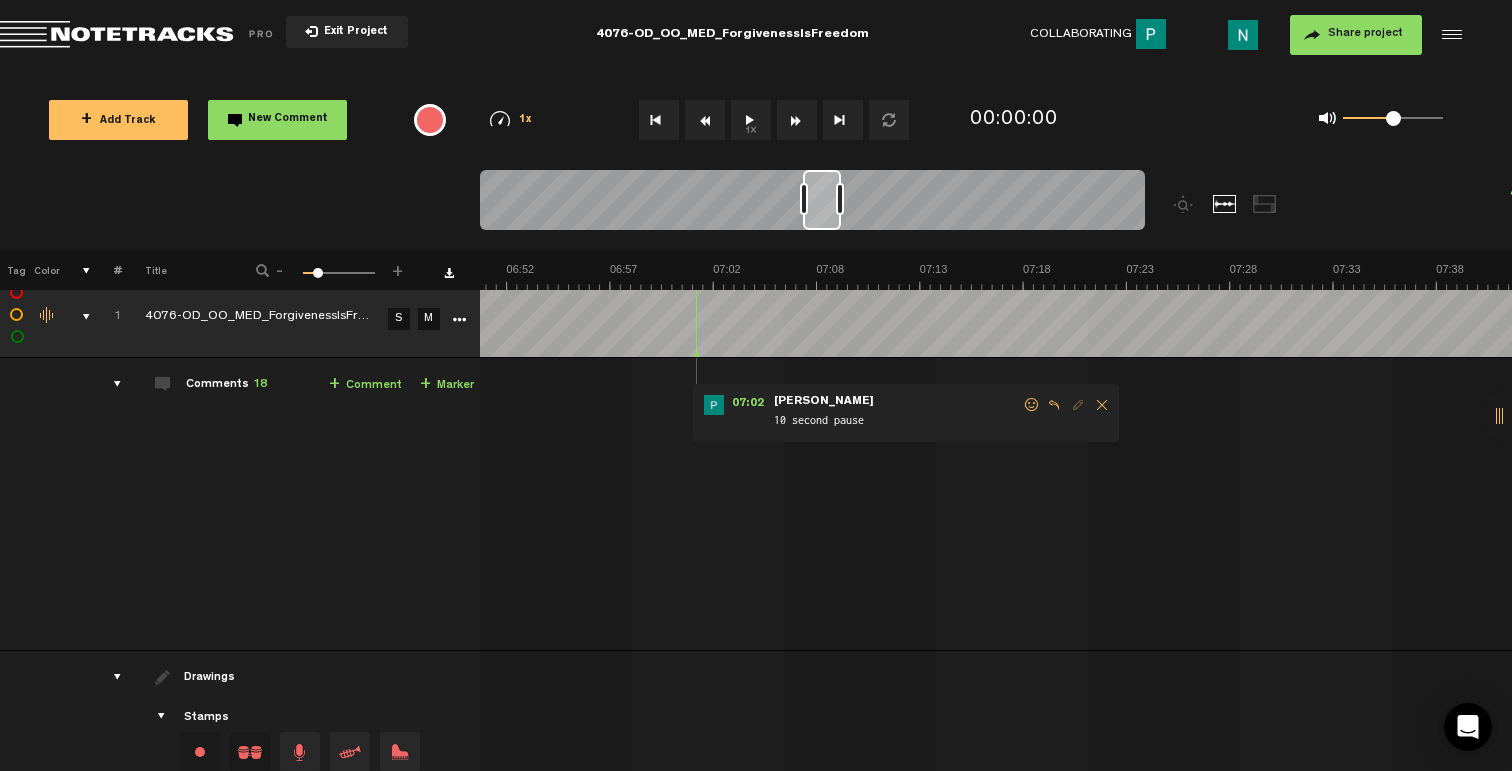 click at bounding box center (1032, 405) 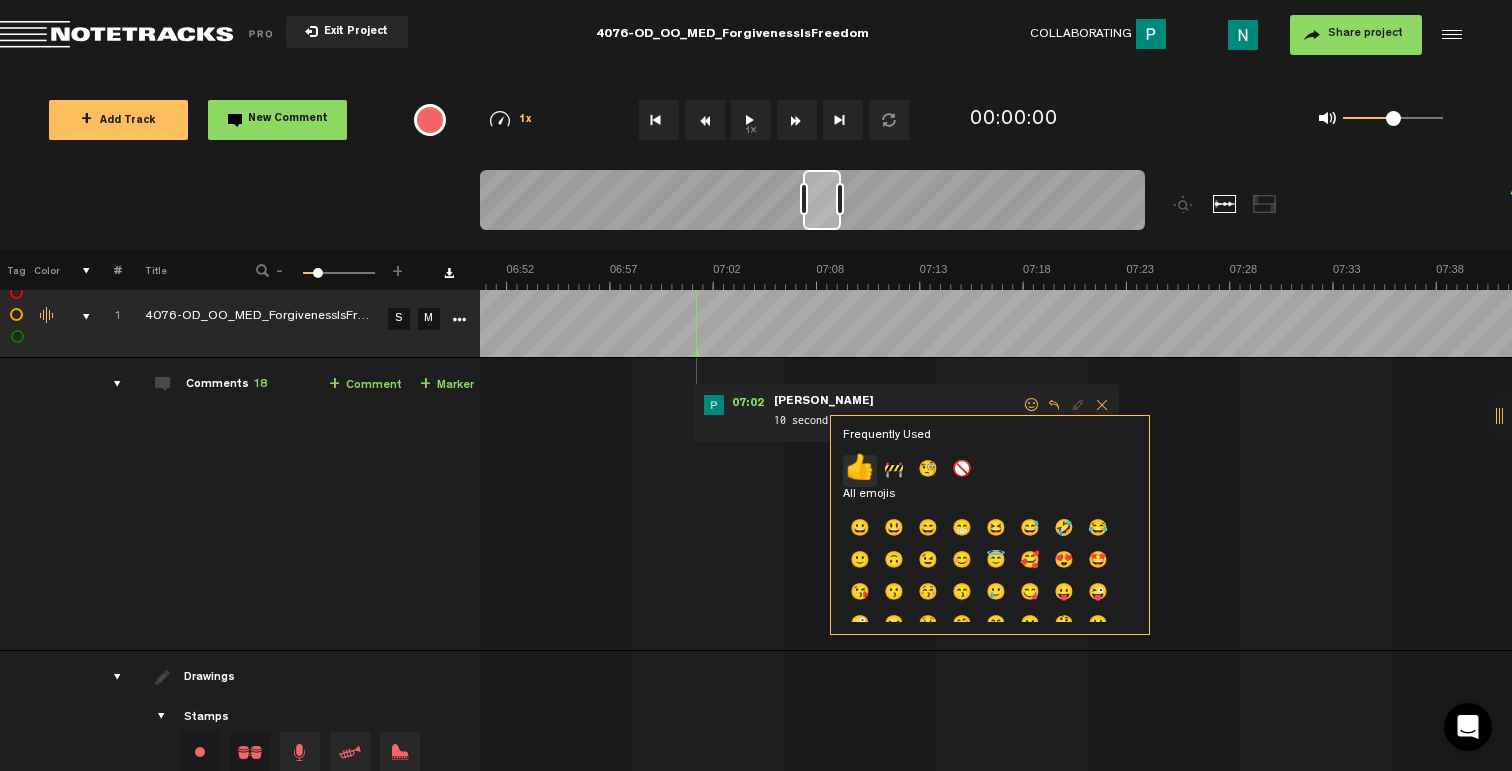 click on "👍" 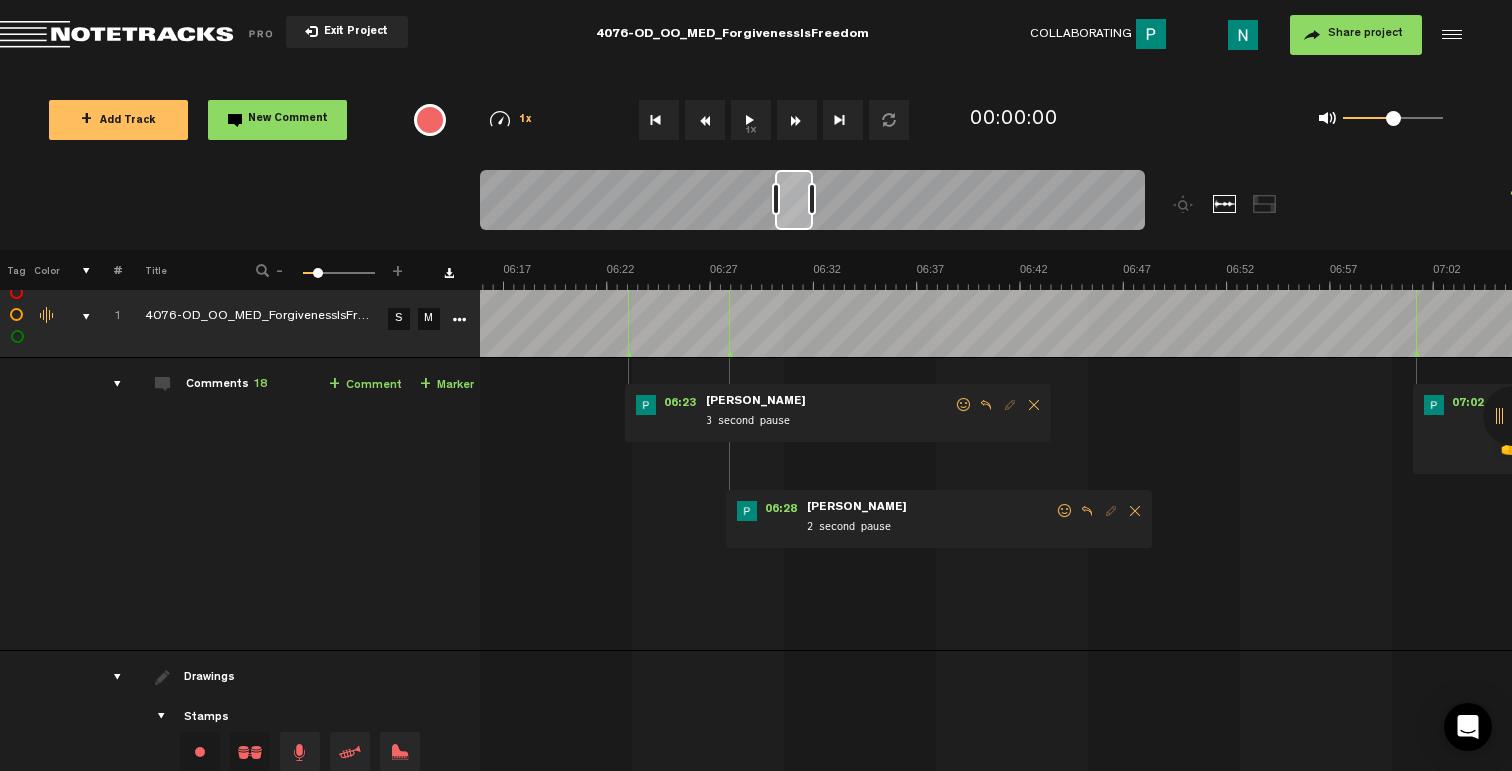 scroll, scrollTop: 0, scrollLeft: 7603, axis: horizontal 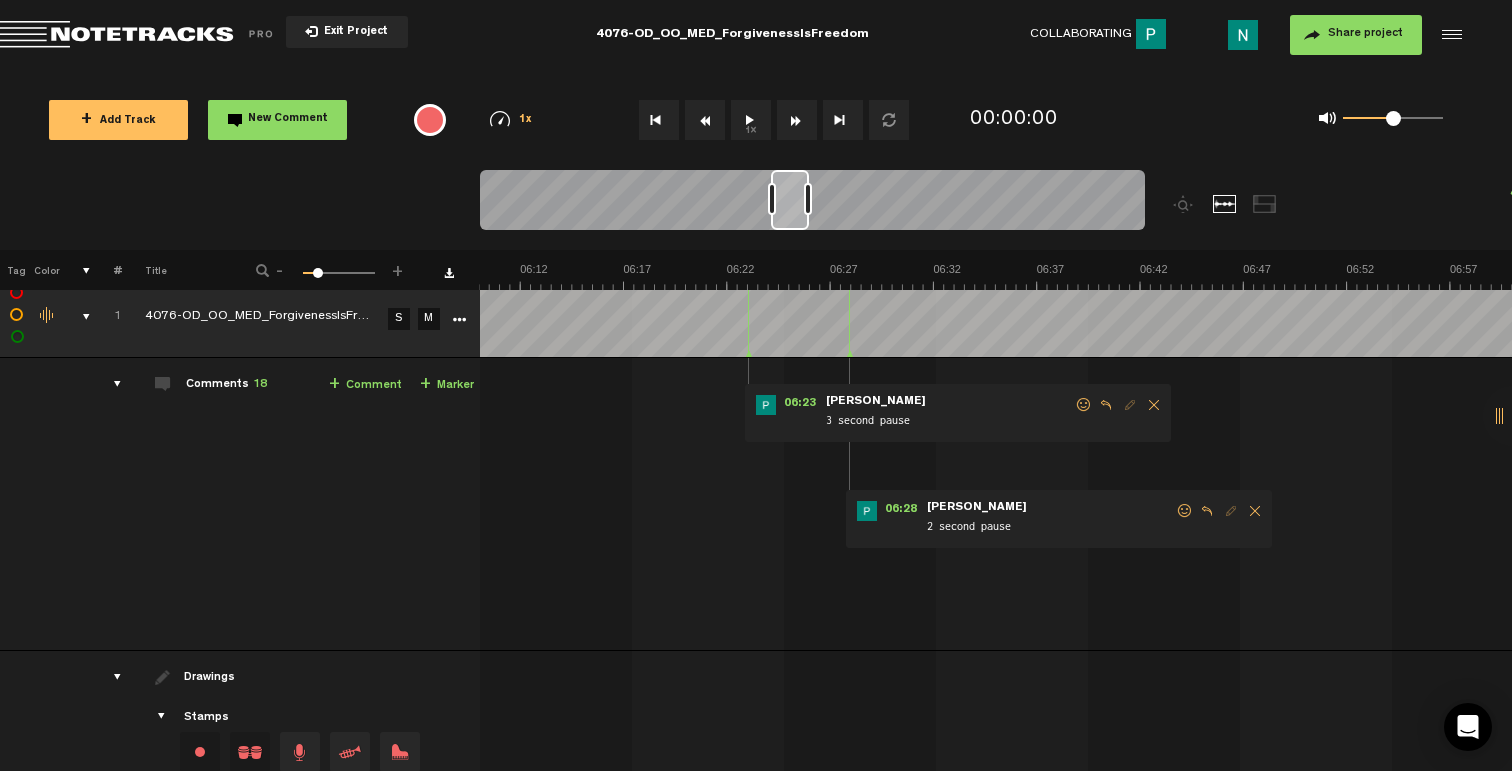 click at bounding box center [1185, 511] 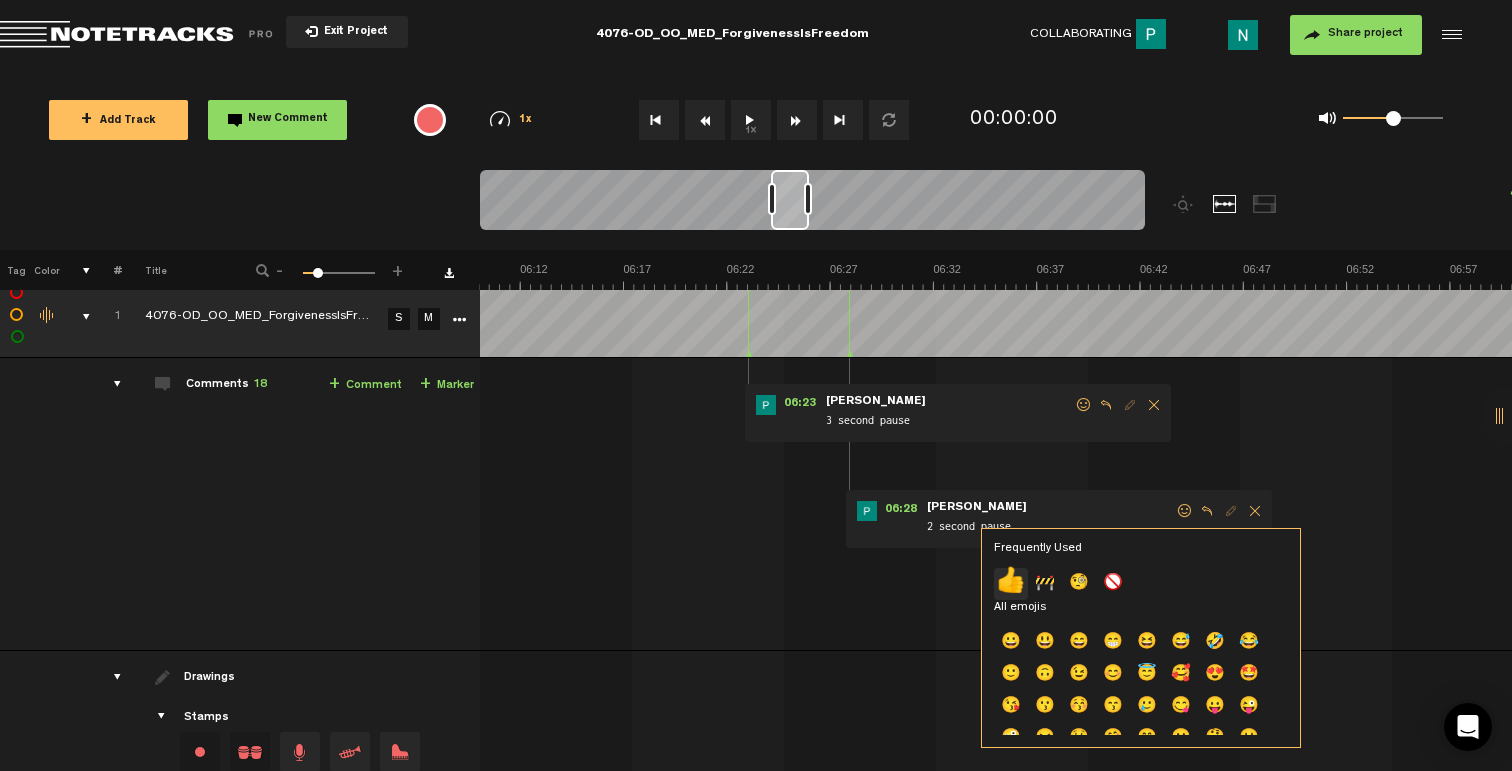 click on "👍" 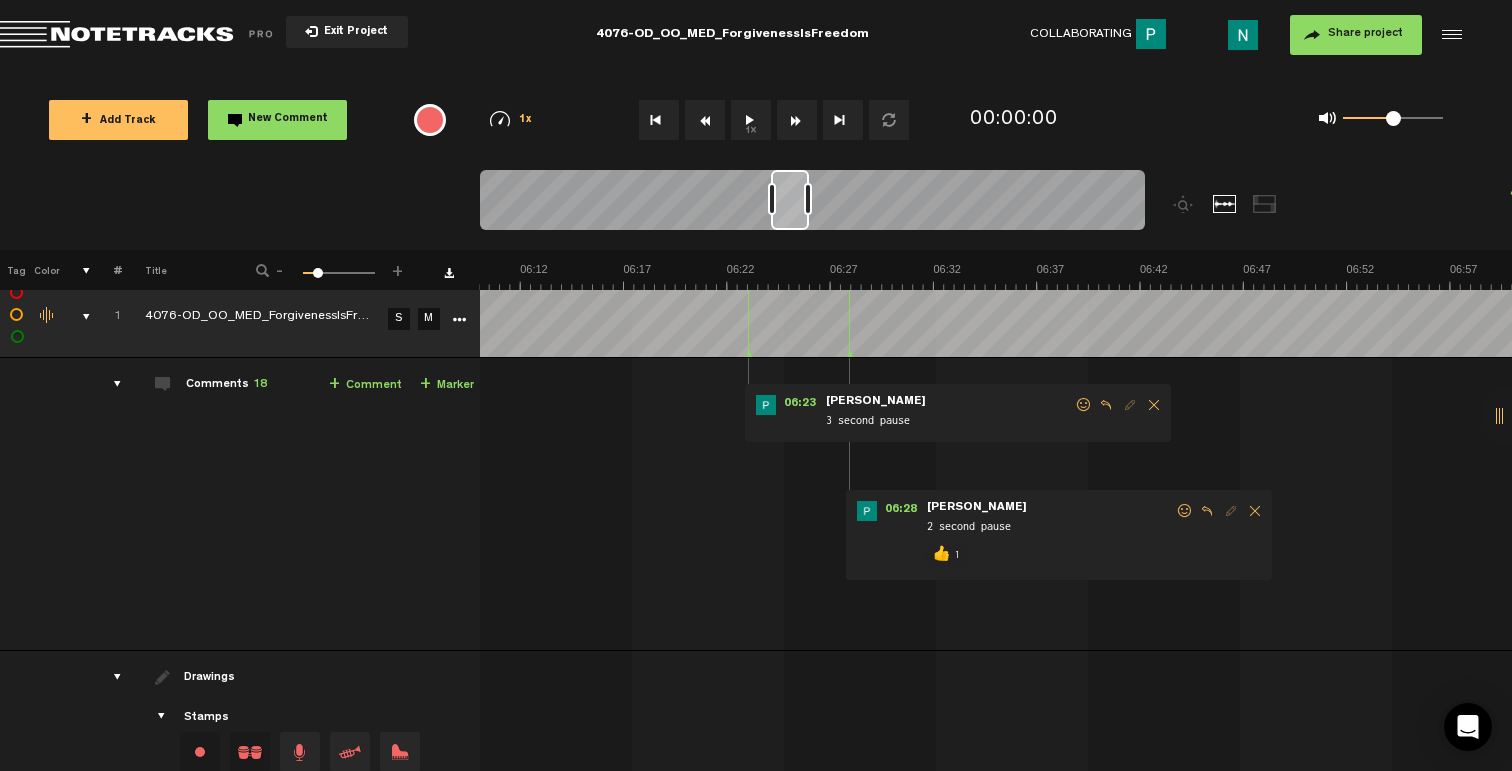 click at bounding box center [1084, 405] 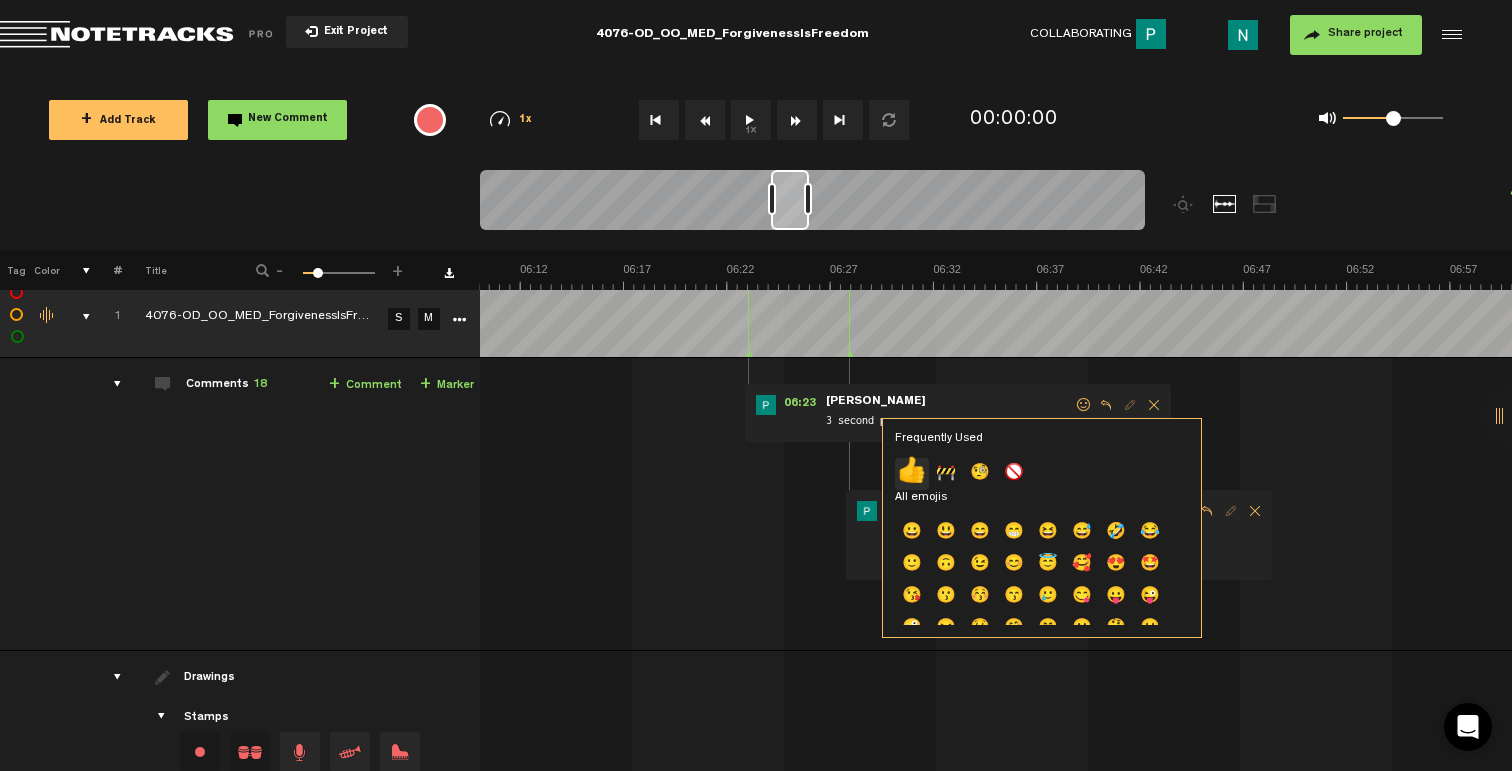 click on "👍" 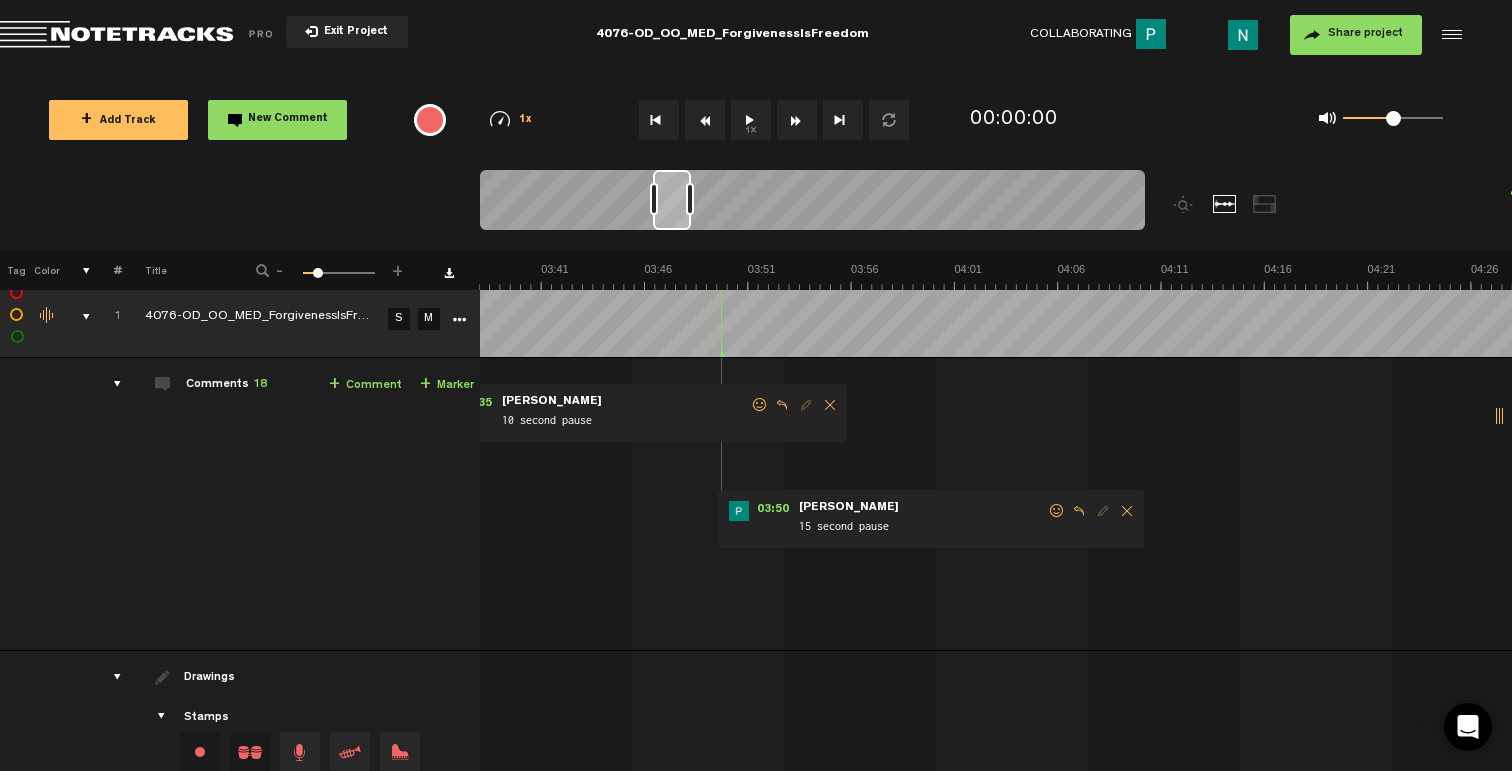 scroll, scrollTop: 0, scrollLeft: 4243, axis: horizontal 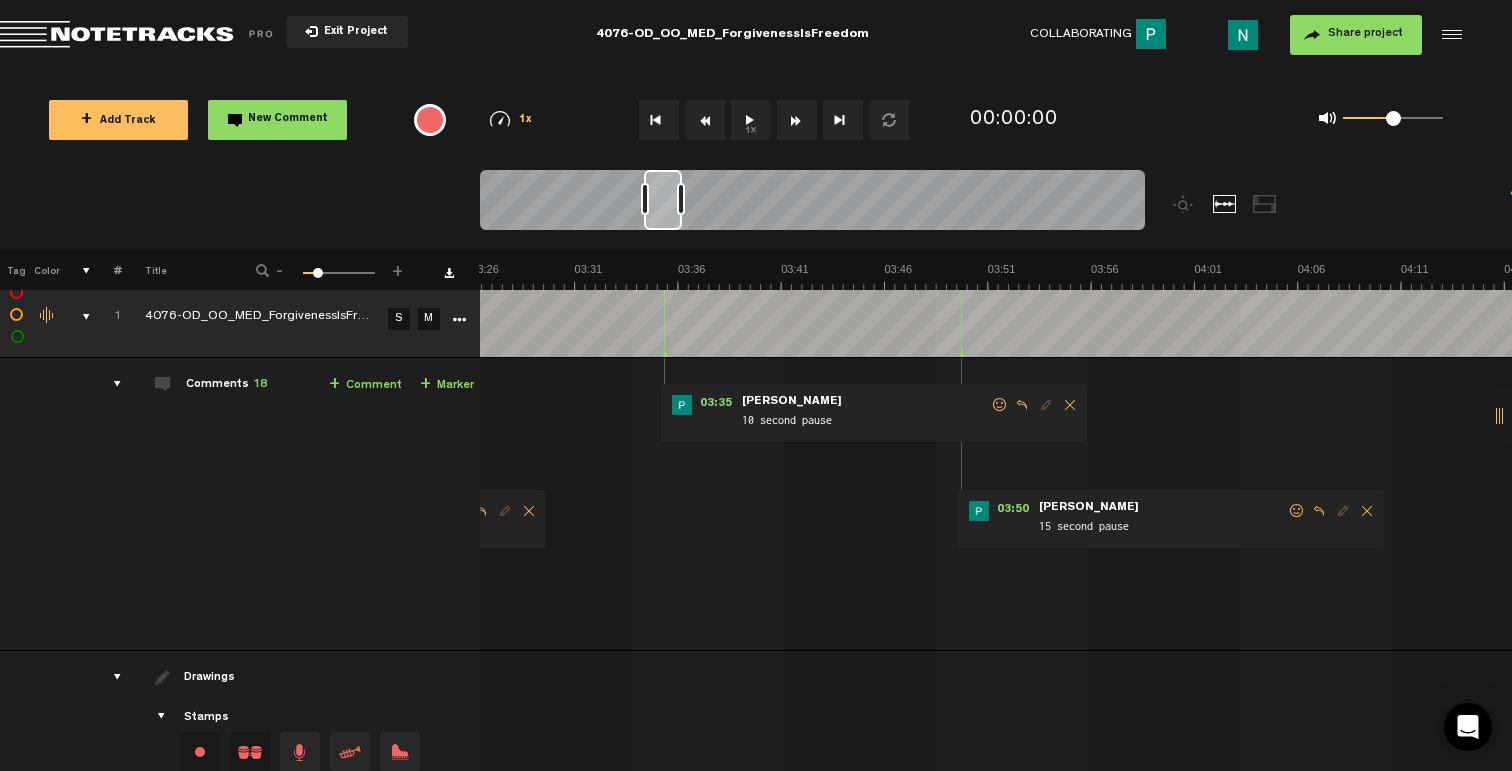 click at bounding box center [1297, 511] 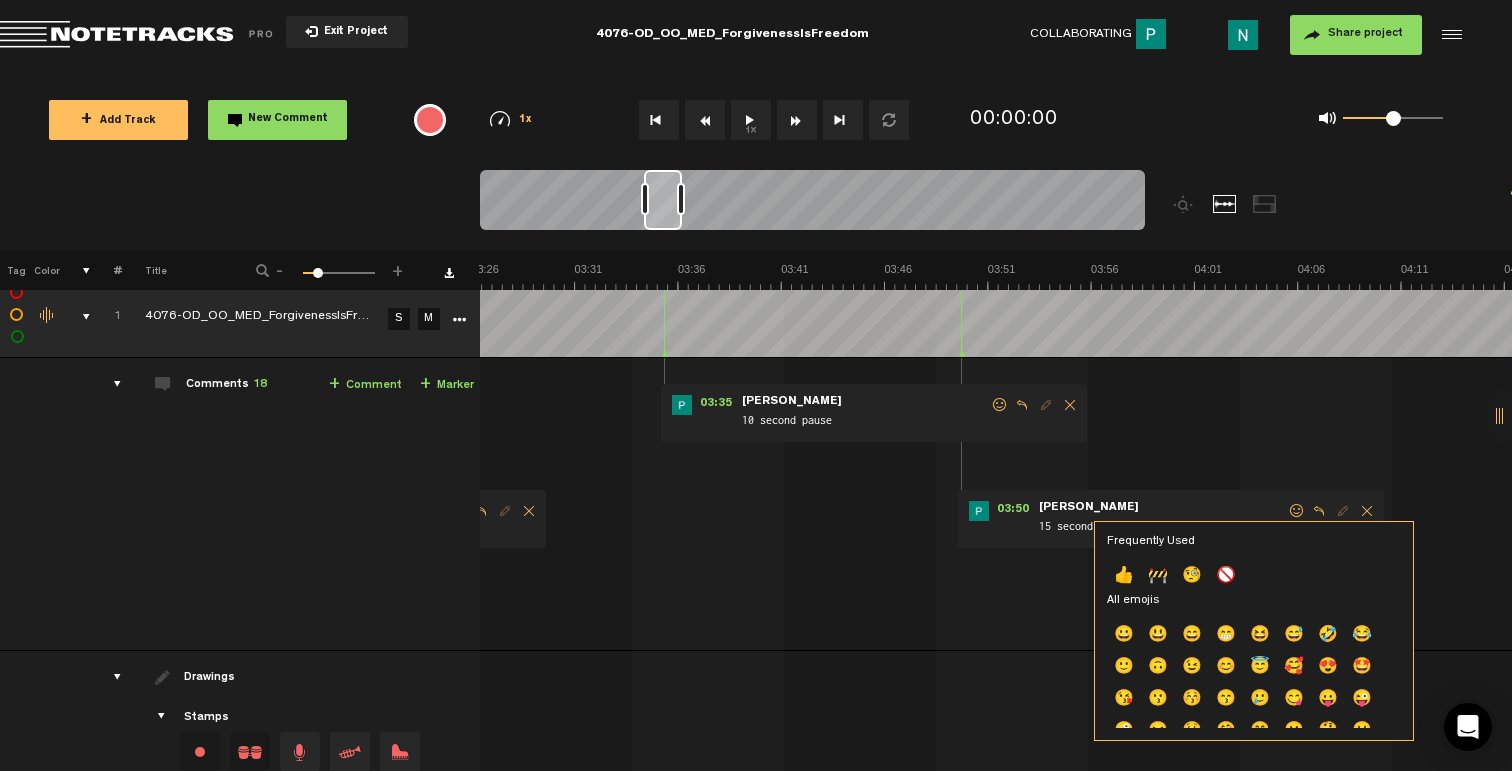 drag, startPoint x: 1125, startPoint y: 577, endPoint x: 1132, endPoint y: 553, distance: 25 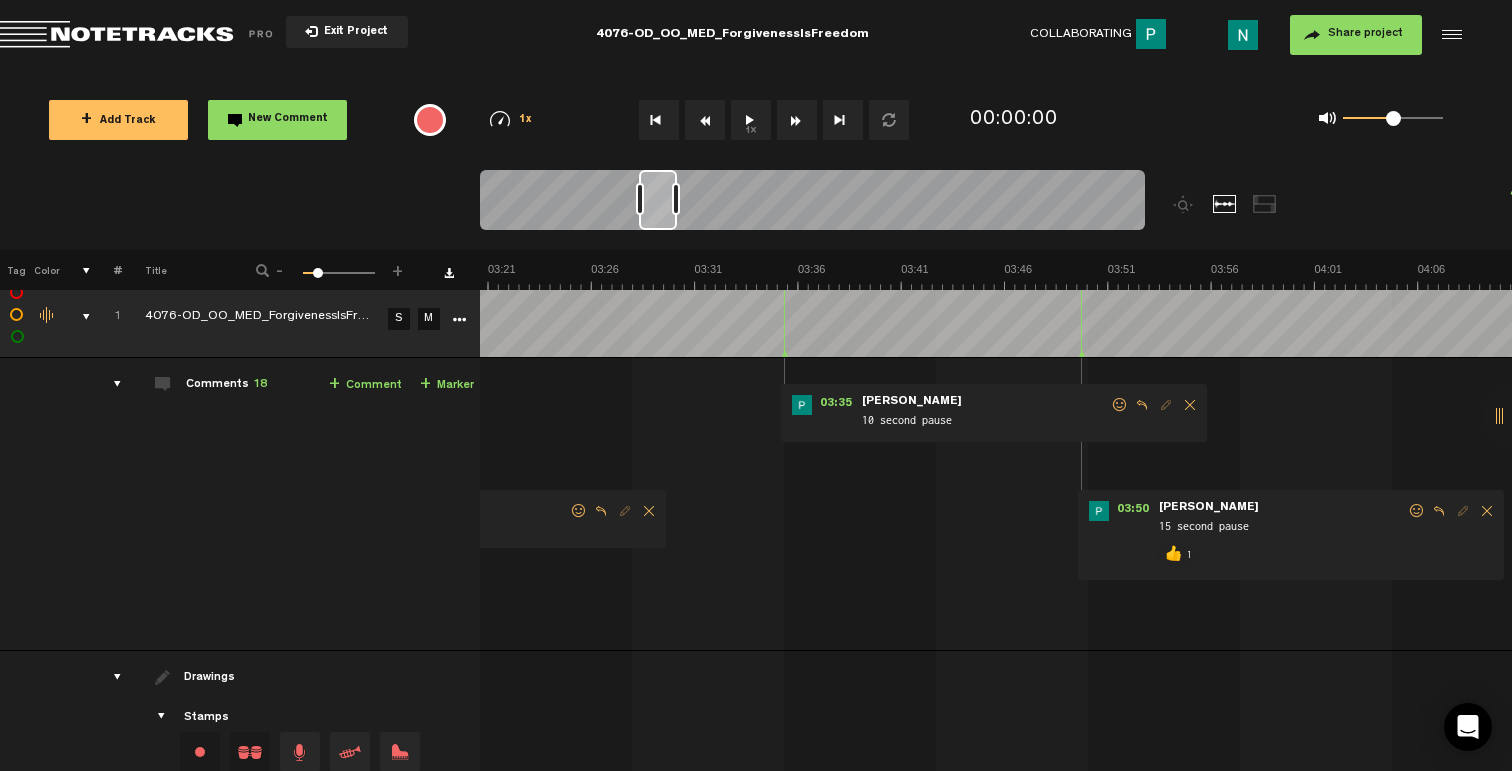 scroll, scrollTop: 0, scrollLeft: 4003, axis: horizontal 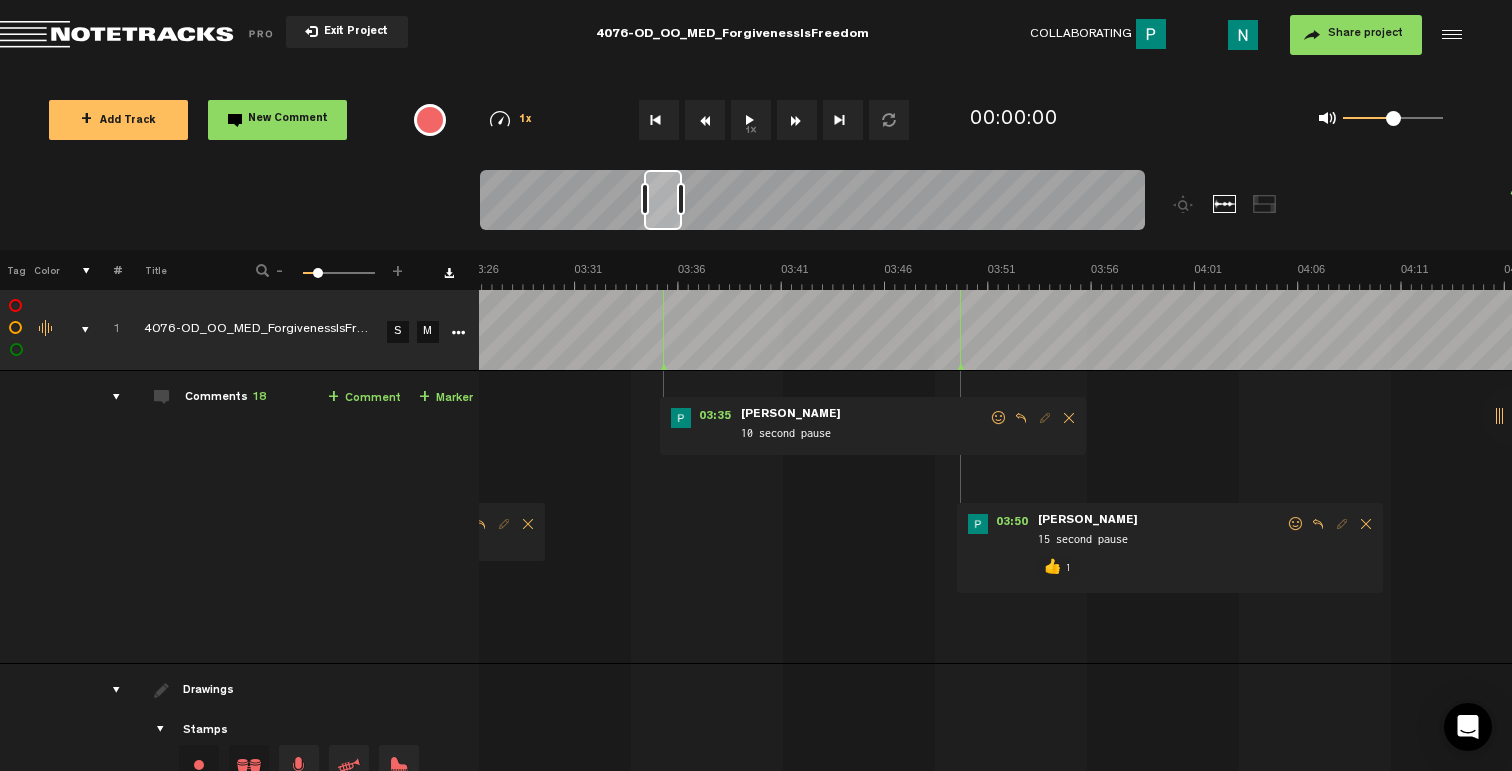 click at bounding box center (999, 418) 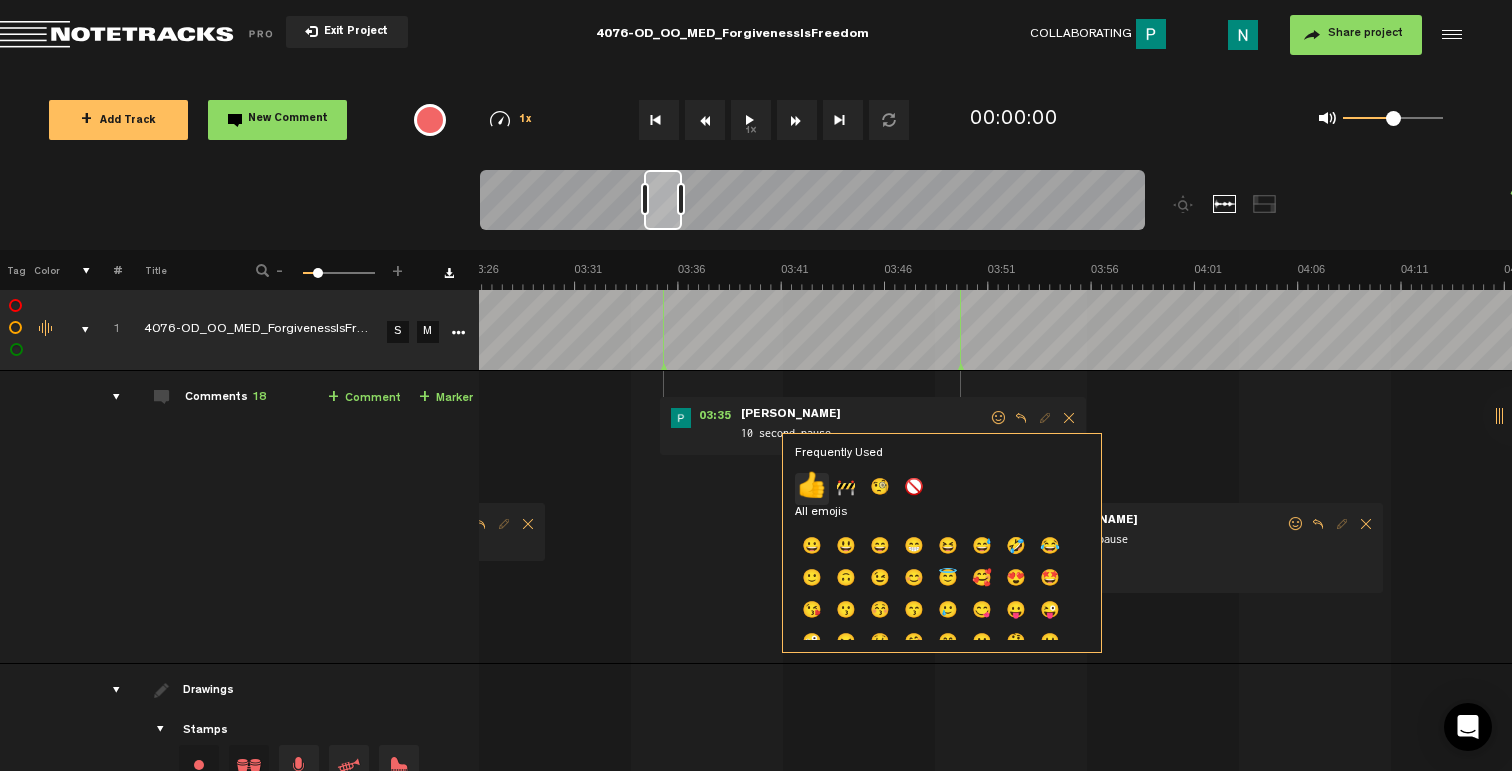 click on "👍" 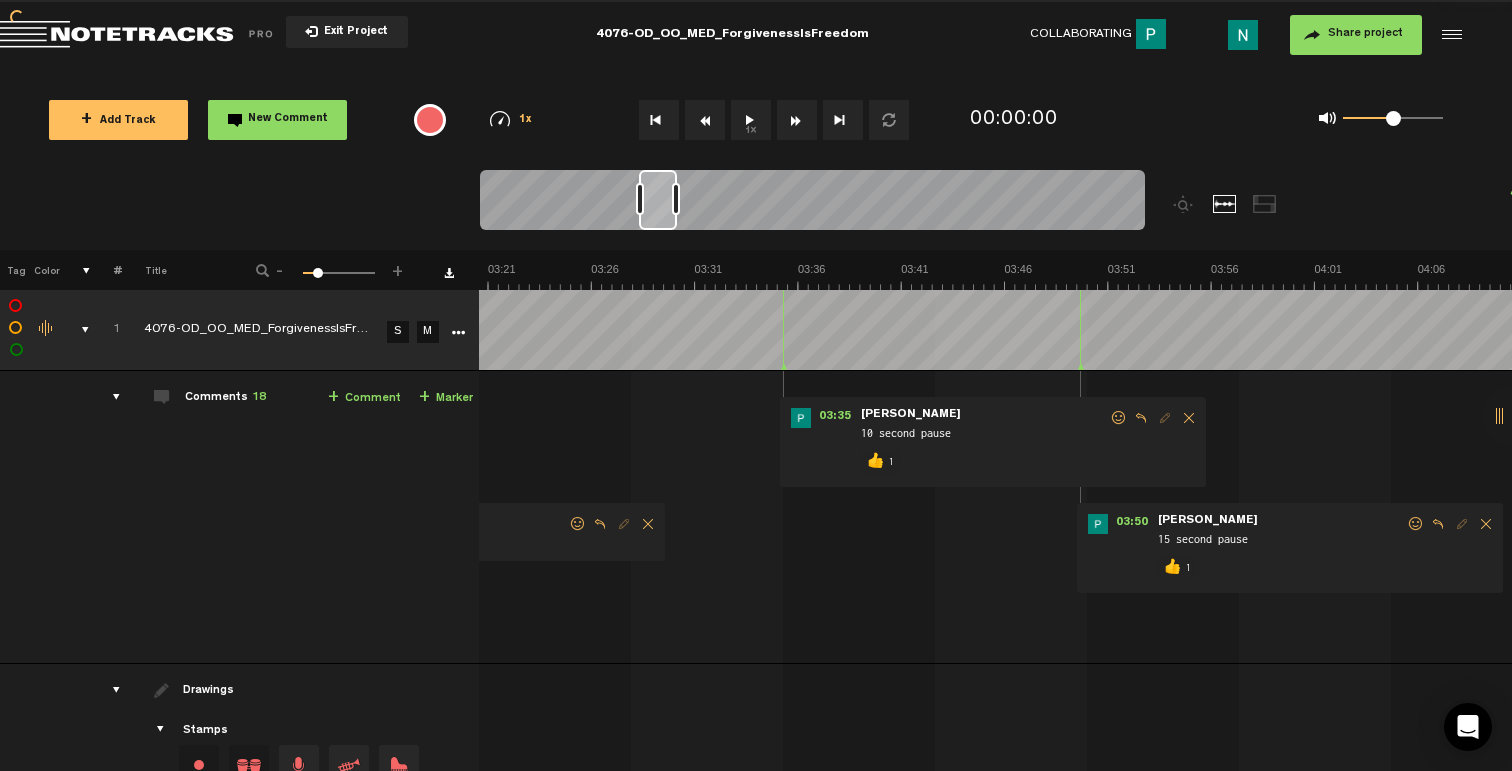 scroll, scrollTop: 0, scrollLeft: 0, axis: both 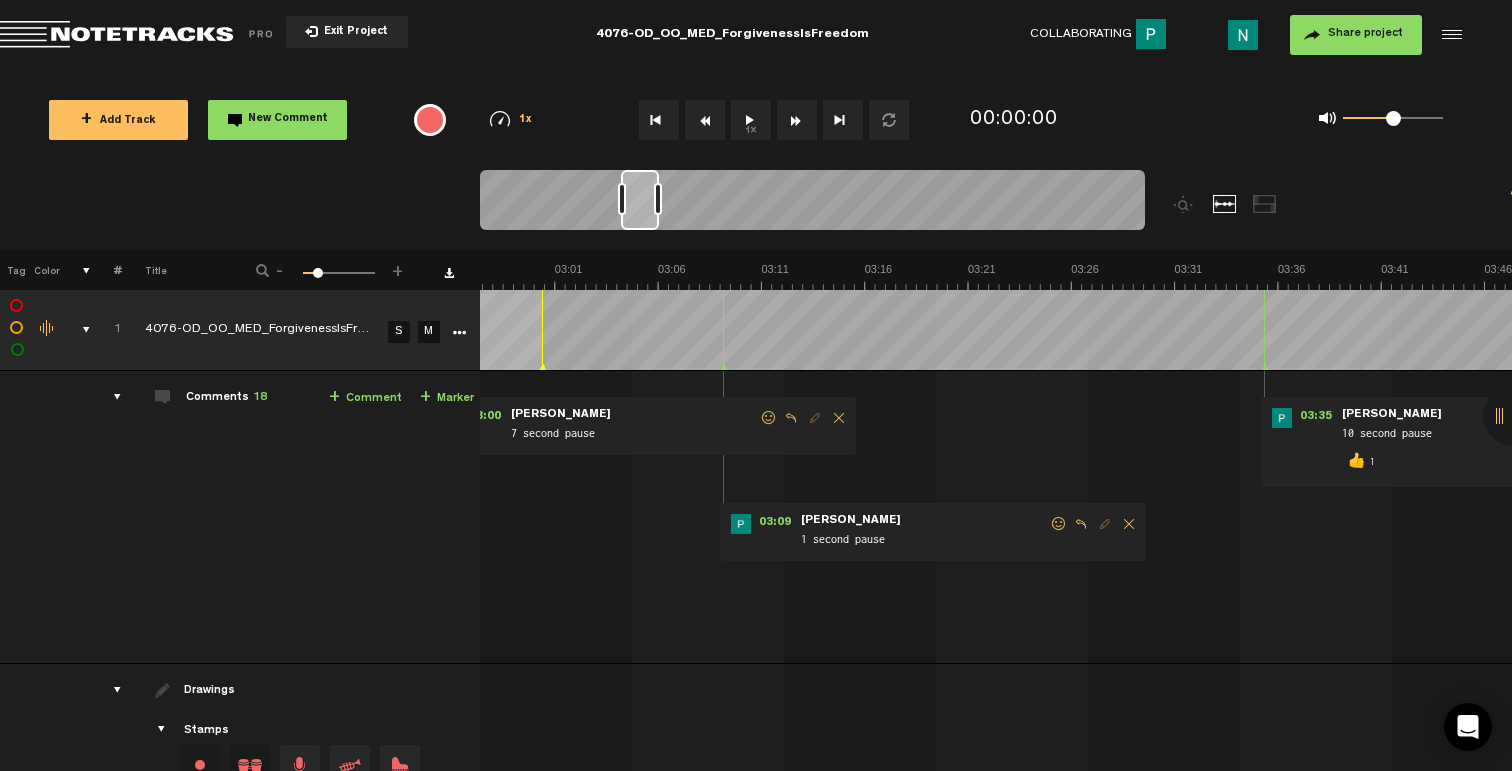 click at bounding box center (1059, 524) 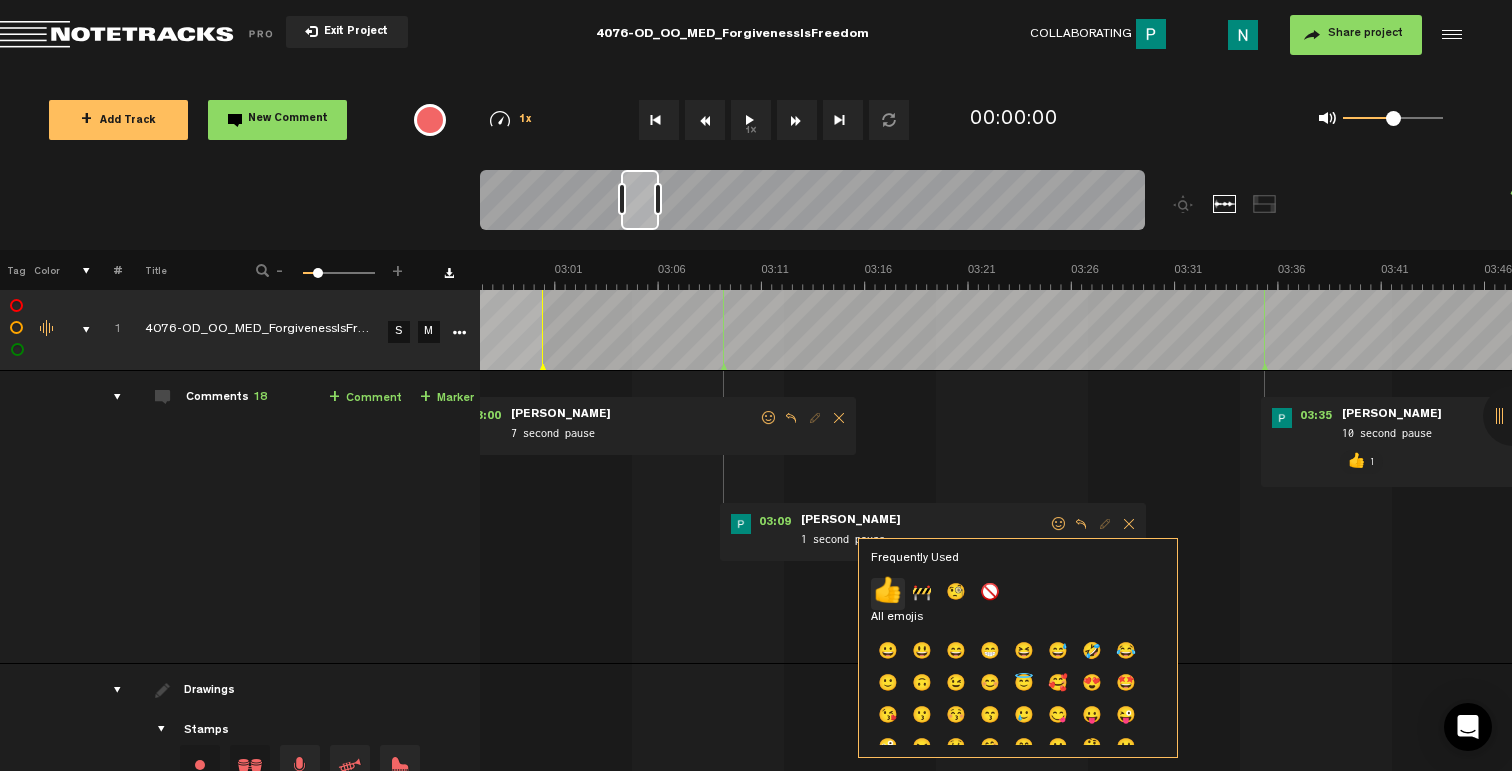 click on "👍" 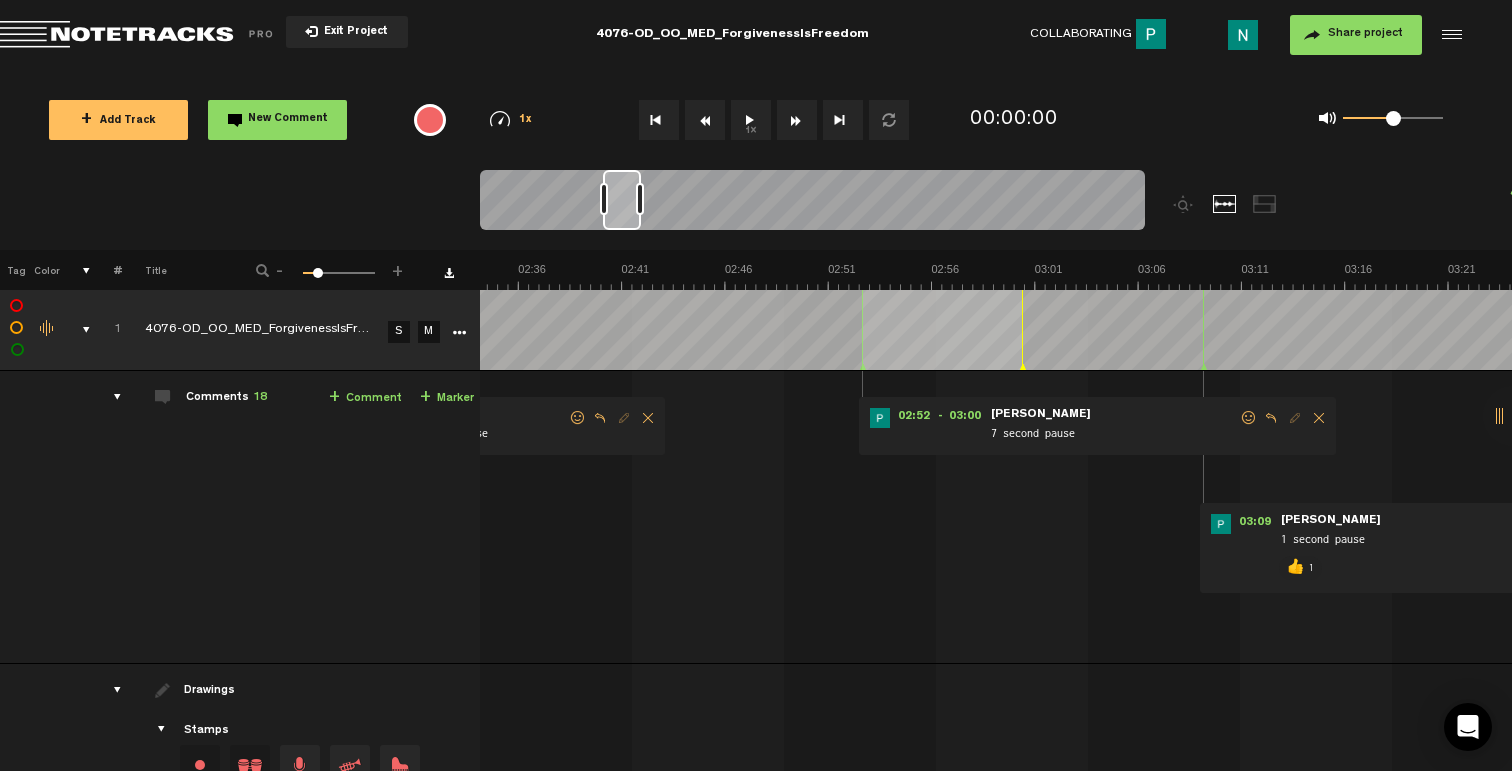 scroll, scrollTop: 0, scrollLeft: 3163, axis: horizontal 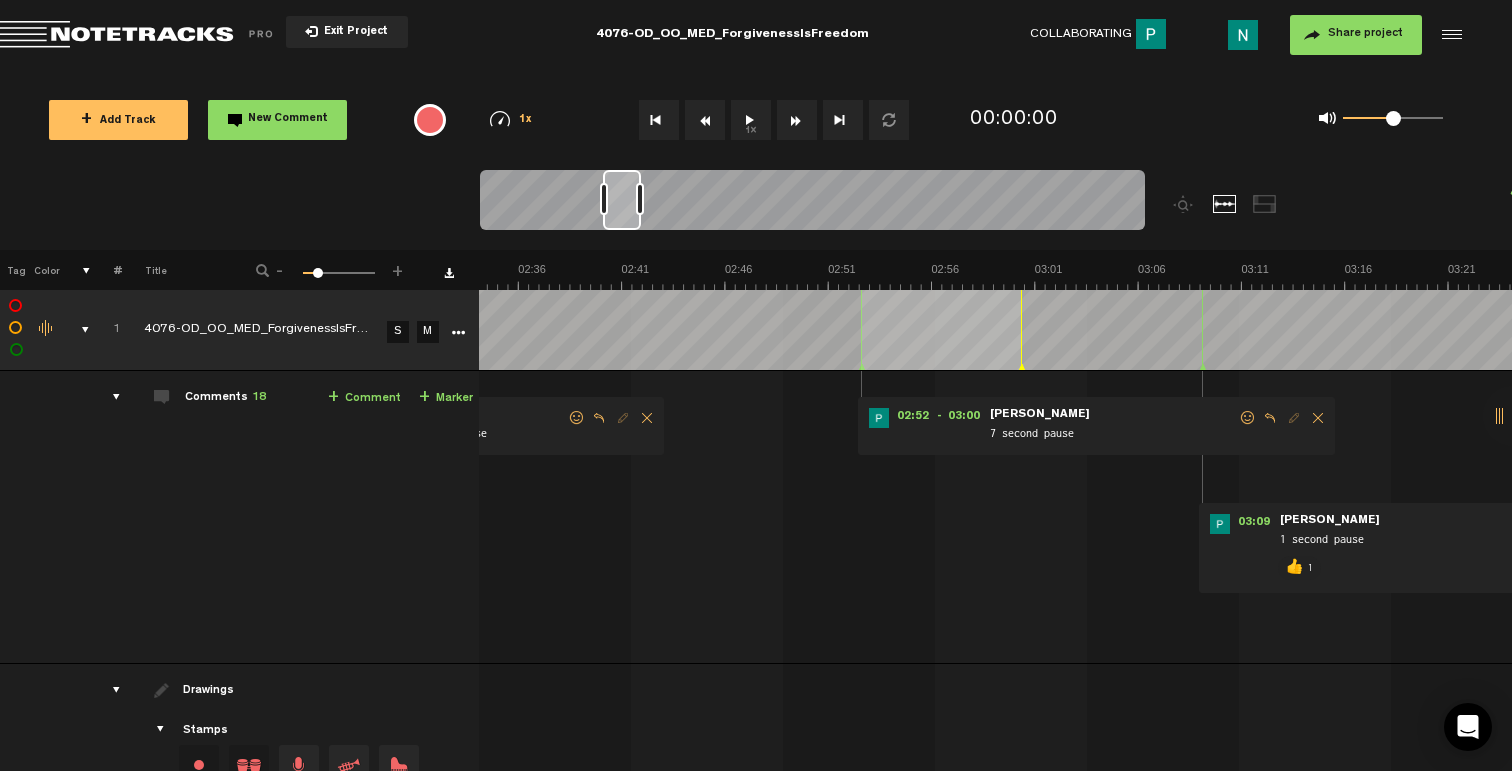 click at bounding box center (1270, 418) 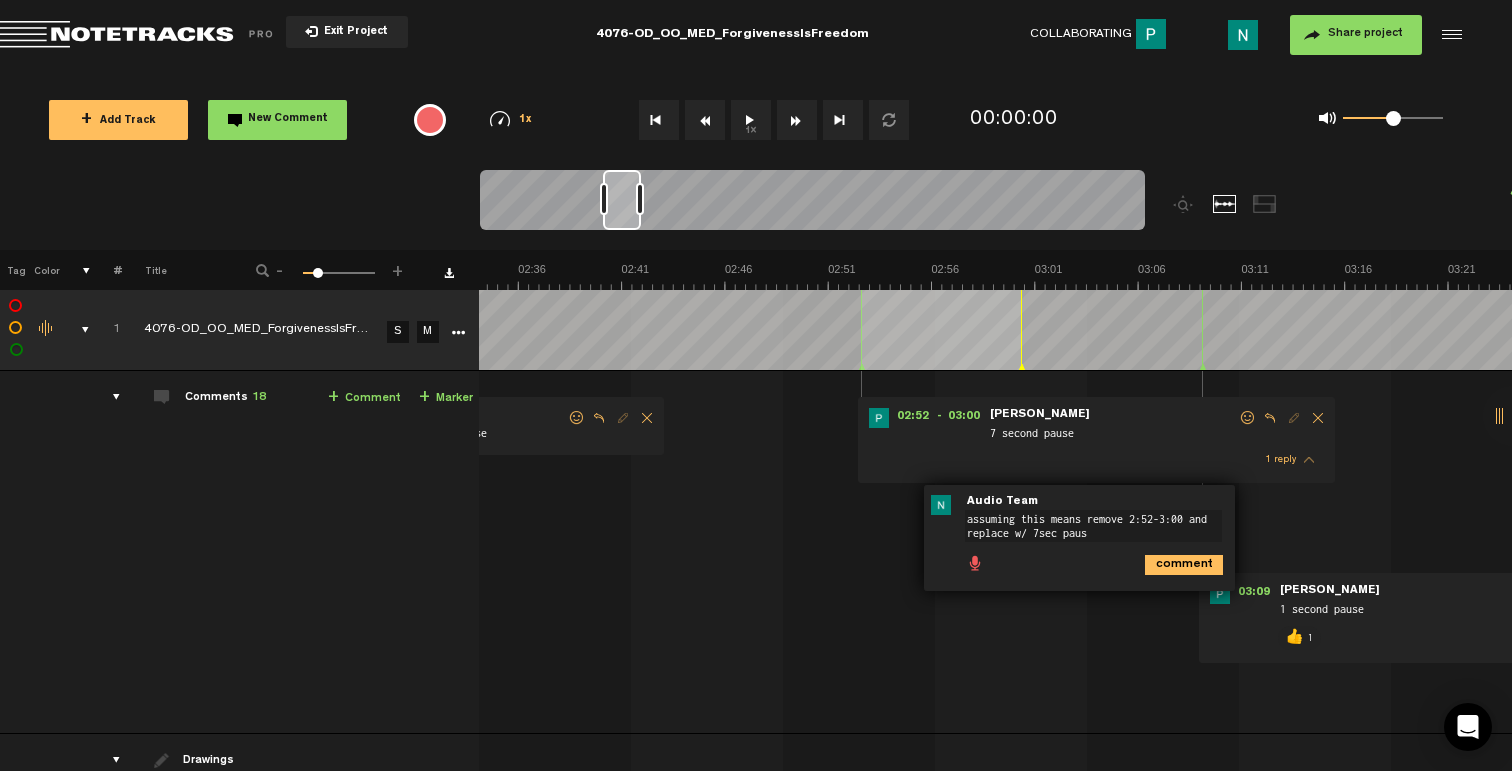 type on "assuming this means remove 2:52-3:00 and replace w/ 7sec pause" 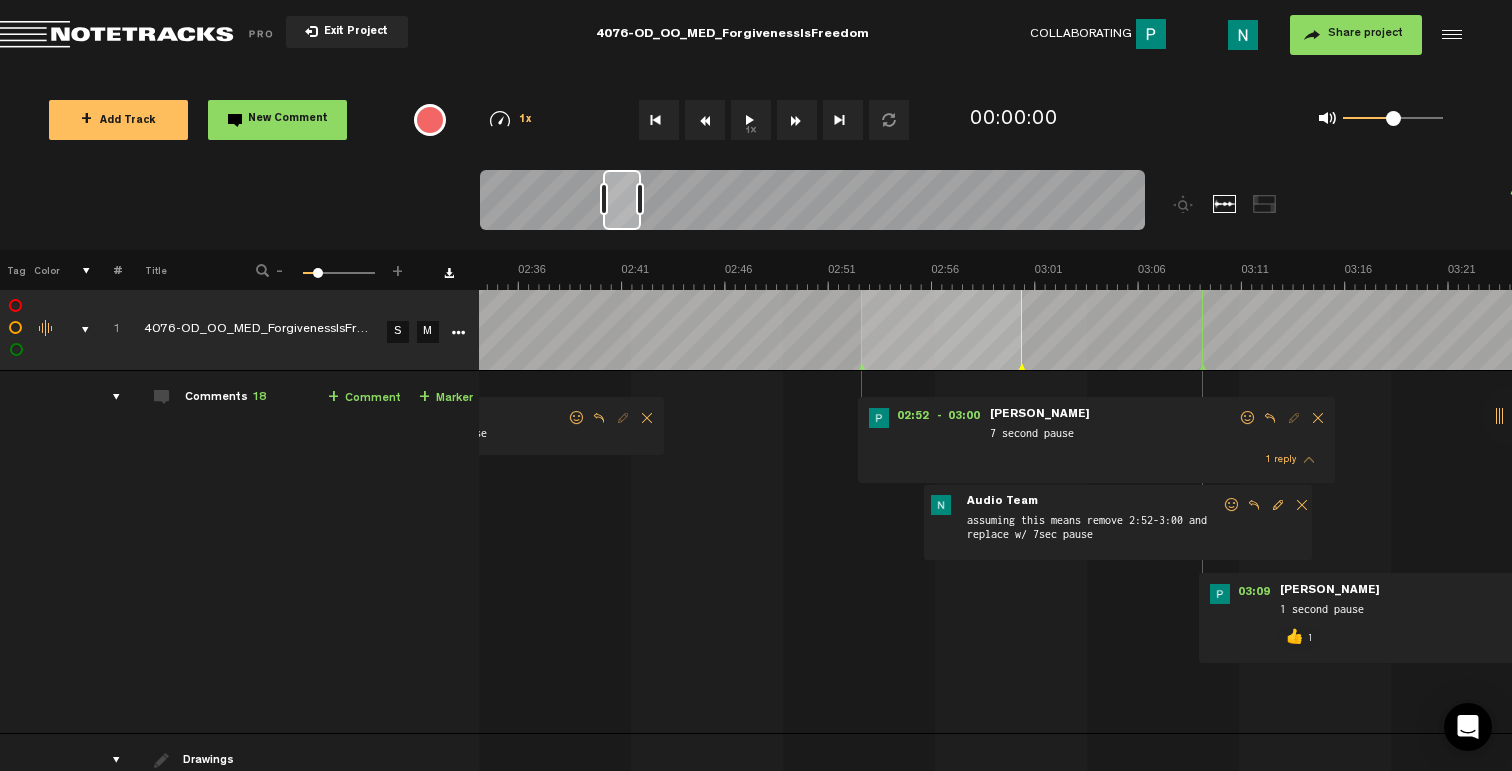drag, startPoint x: 1229, startPoint y: 415, endPoint x: 1232, endPoint y: 438, distance: 23.194826 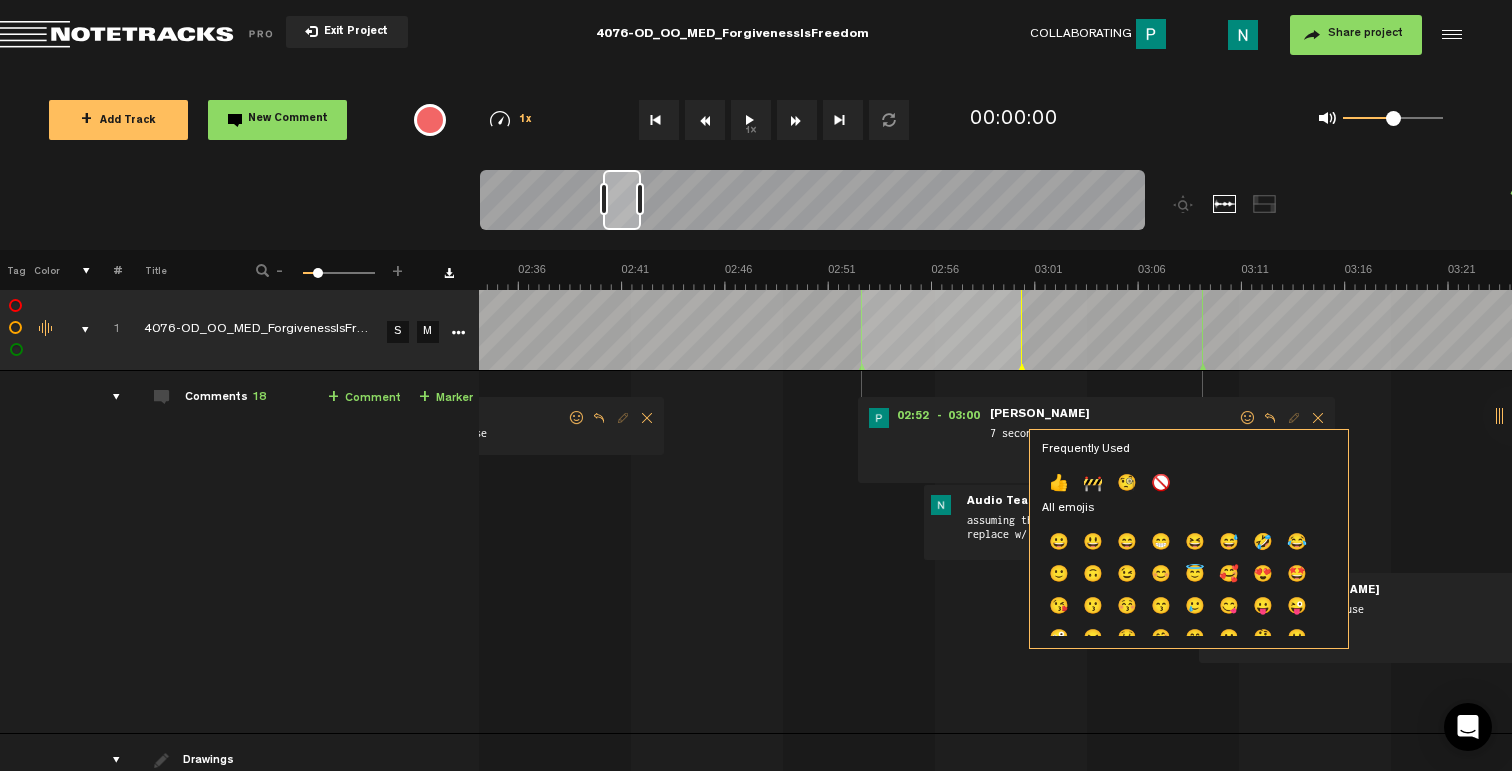 click on "🚧" 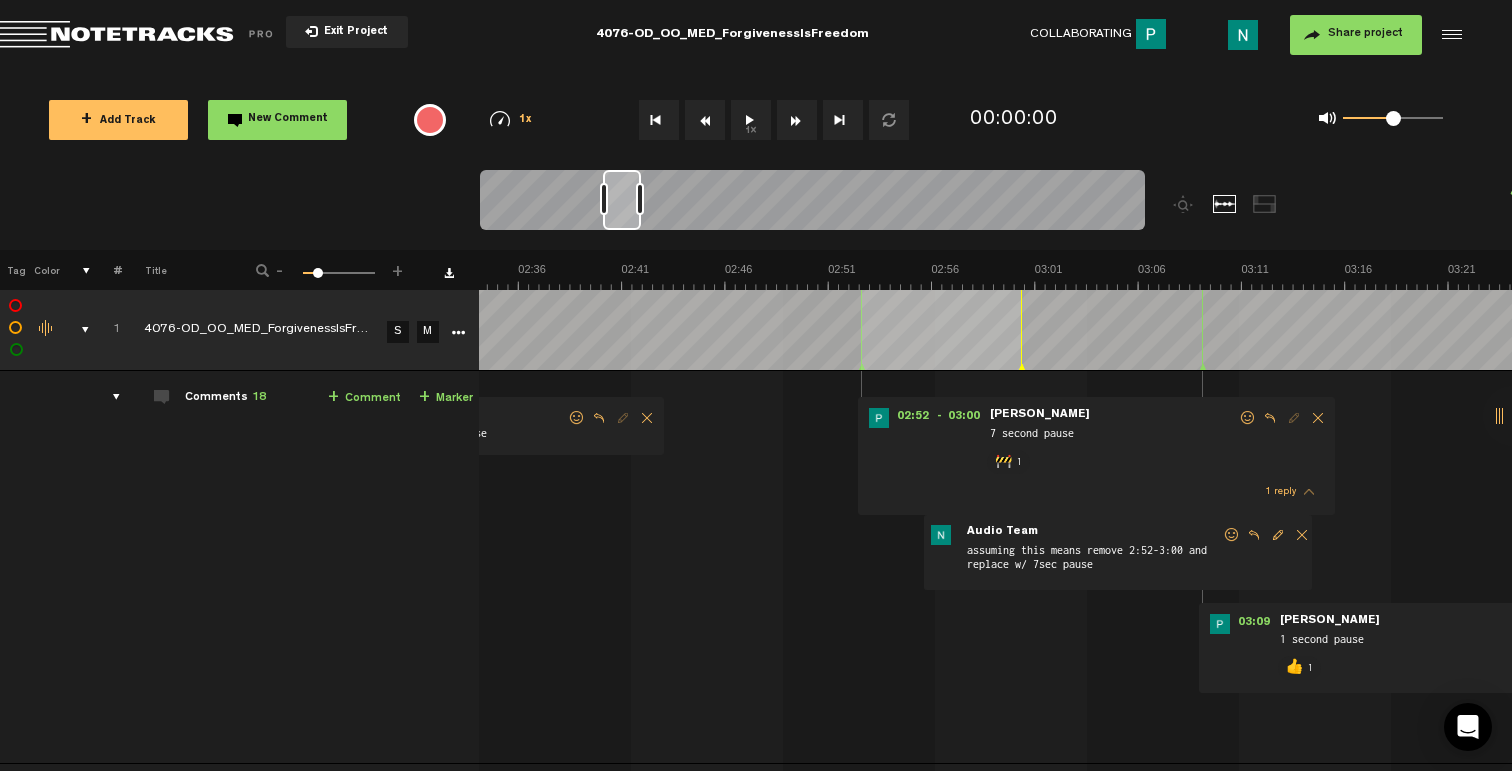 scroll, scrollTop: 0, scrollLeft: 0, axis: both 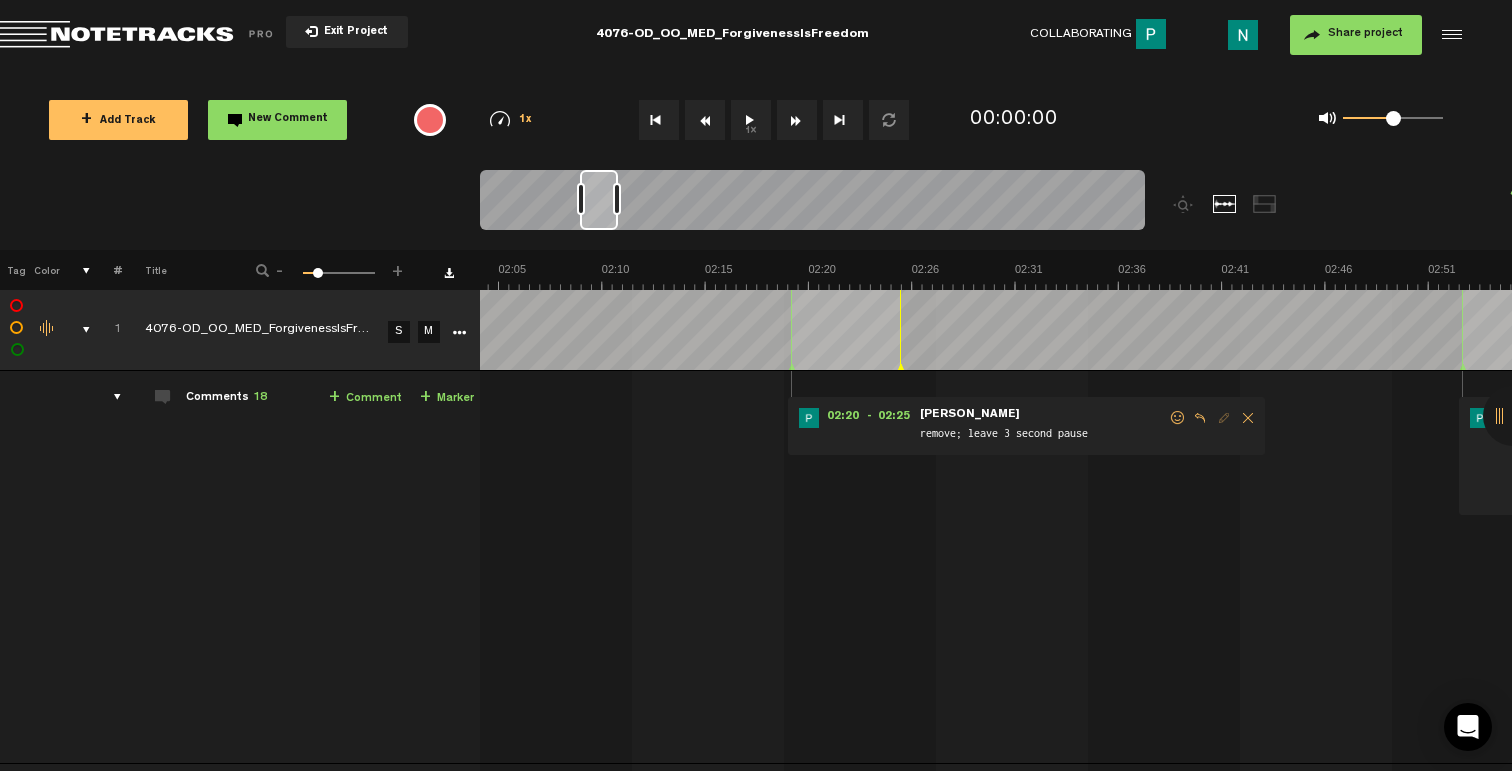 click at bounding box center [1178, 418] 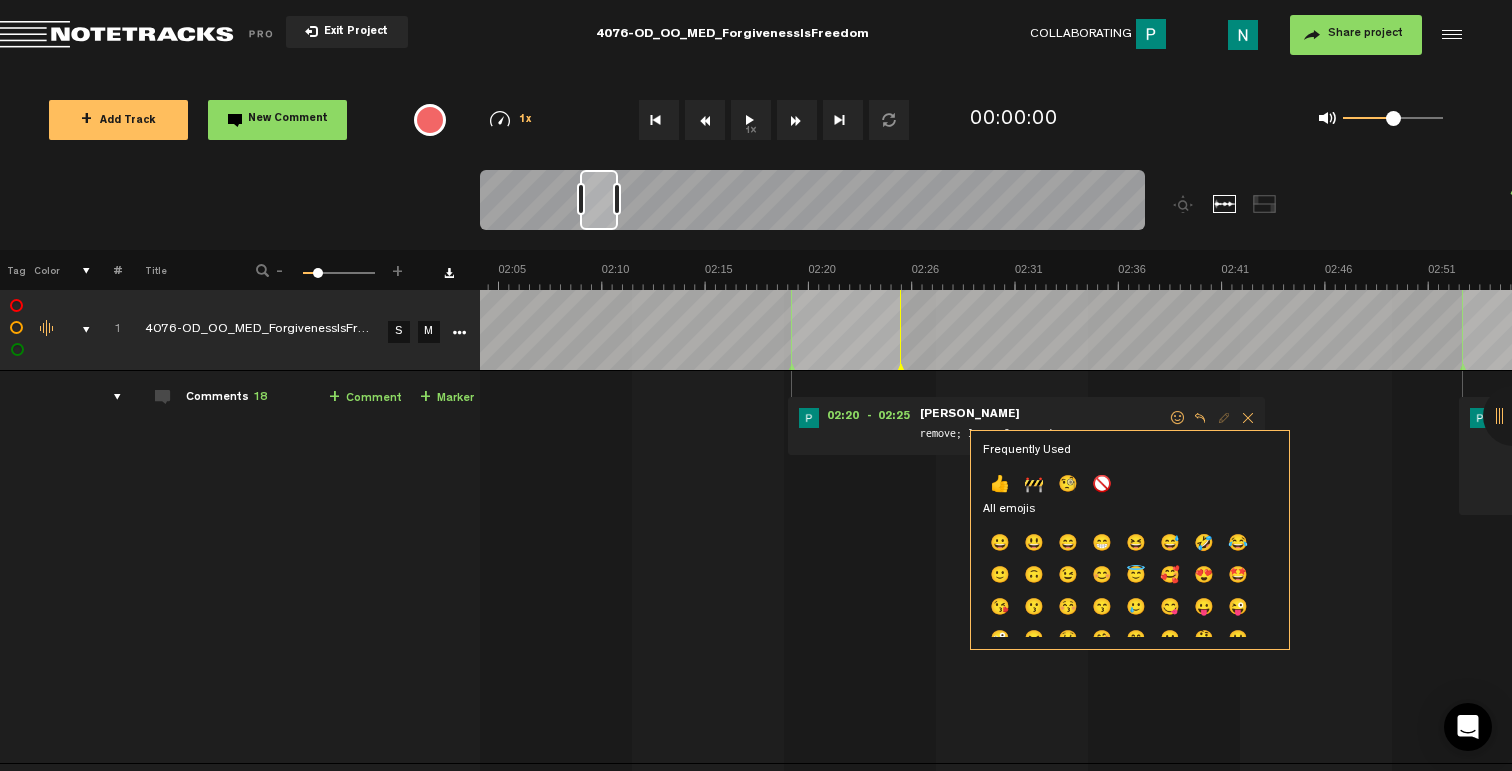 click on "👍" 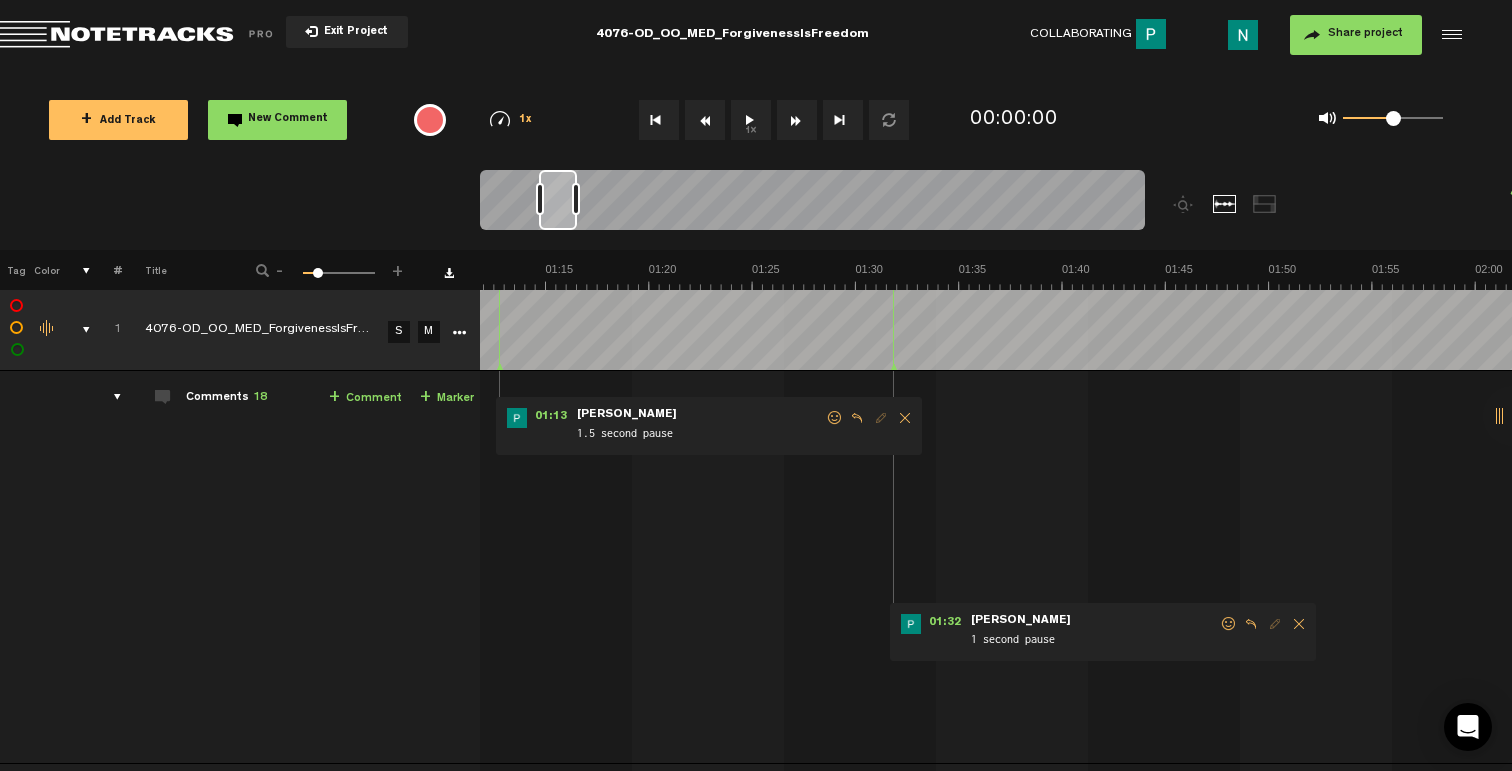 scroll, scrollTop: 0, scrollLeft: 1483, axis: horizontal 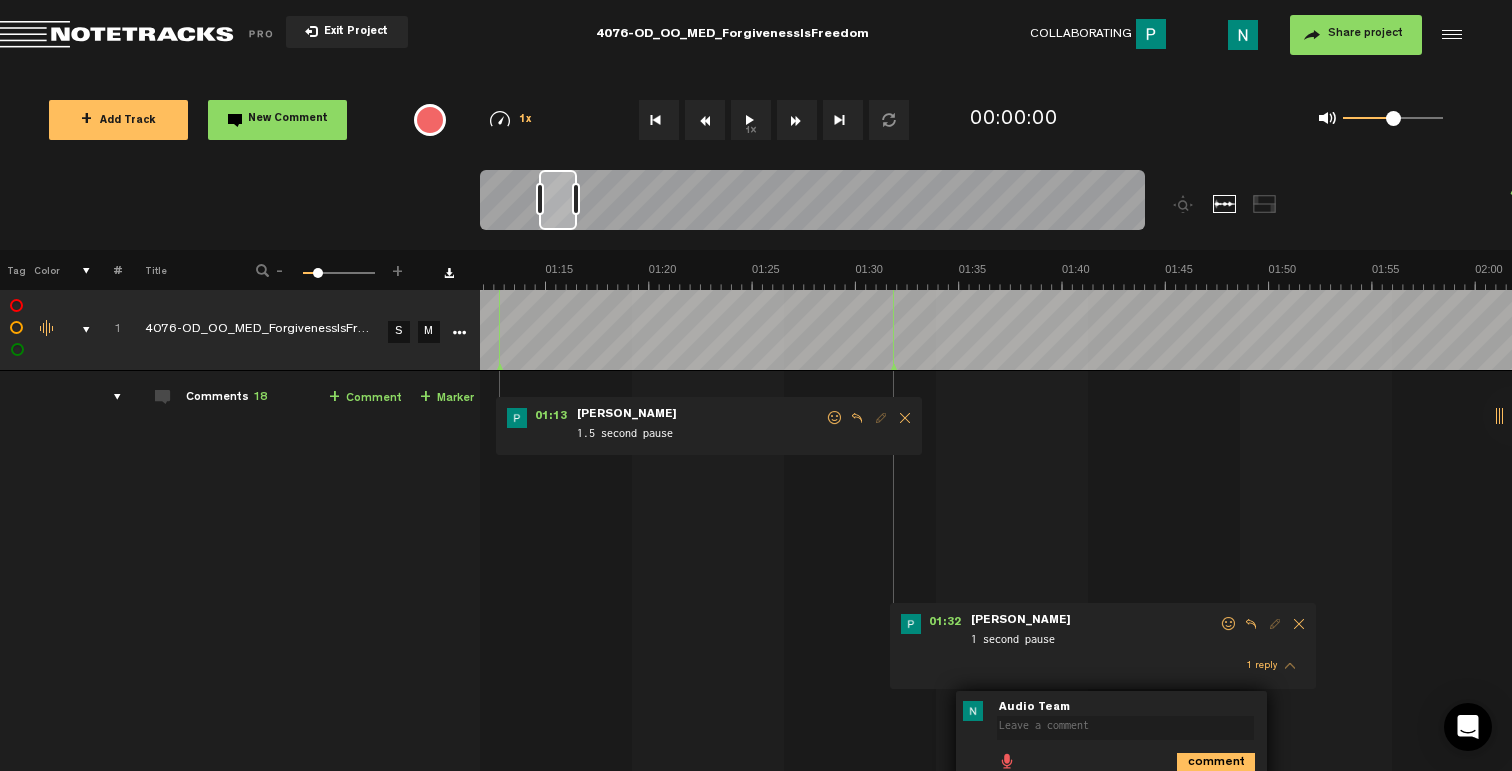 click on "1 reply" at bounding box center (1261, 666) 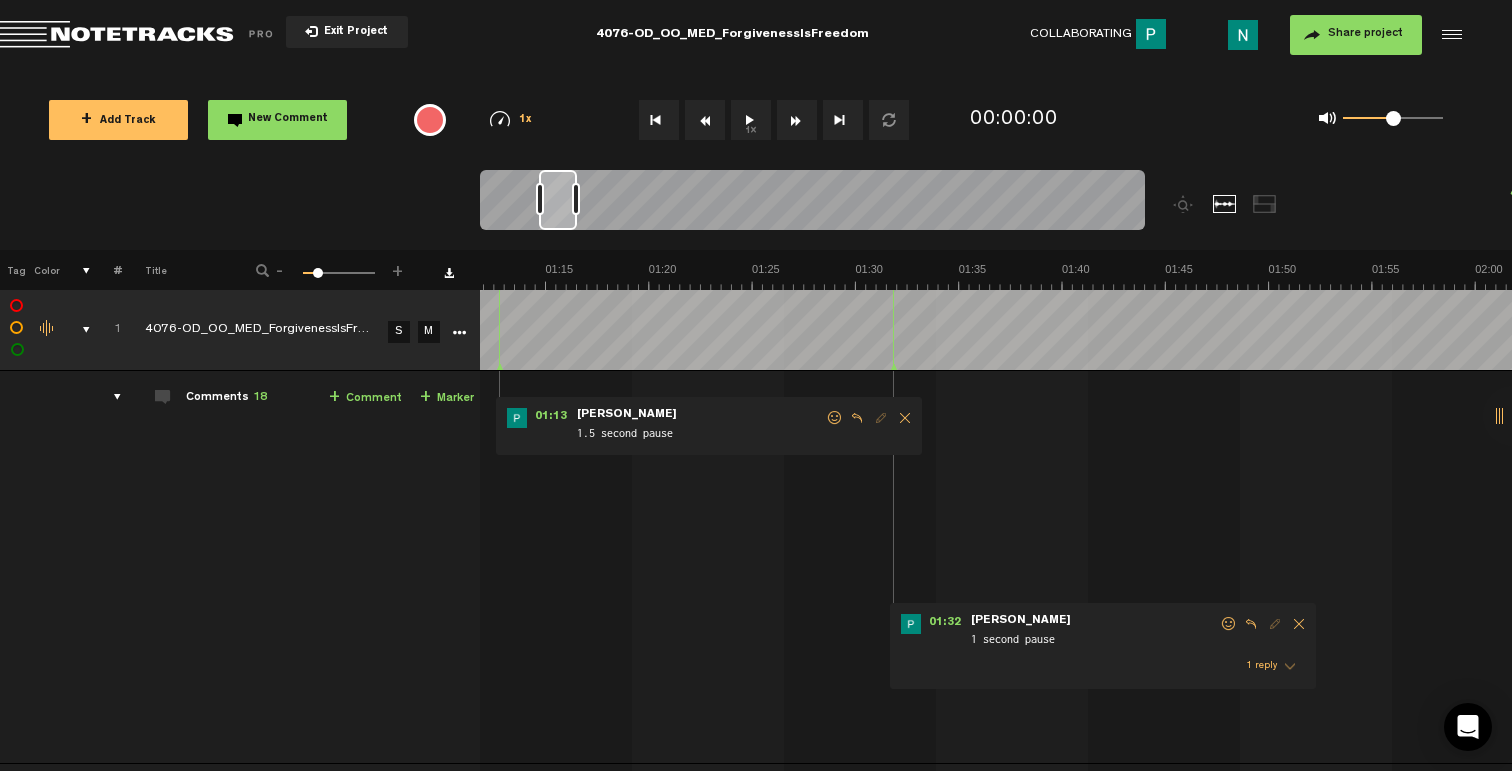 click at bounding box center [1229, 624] 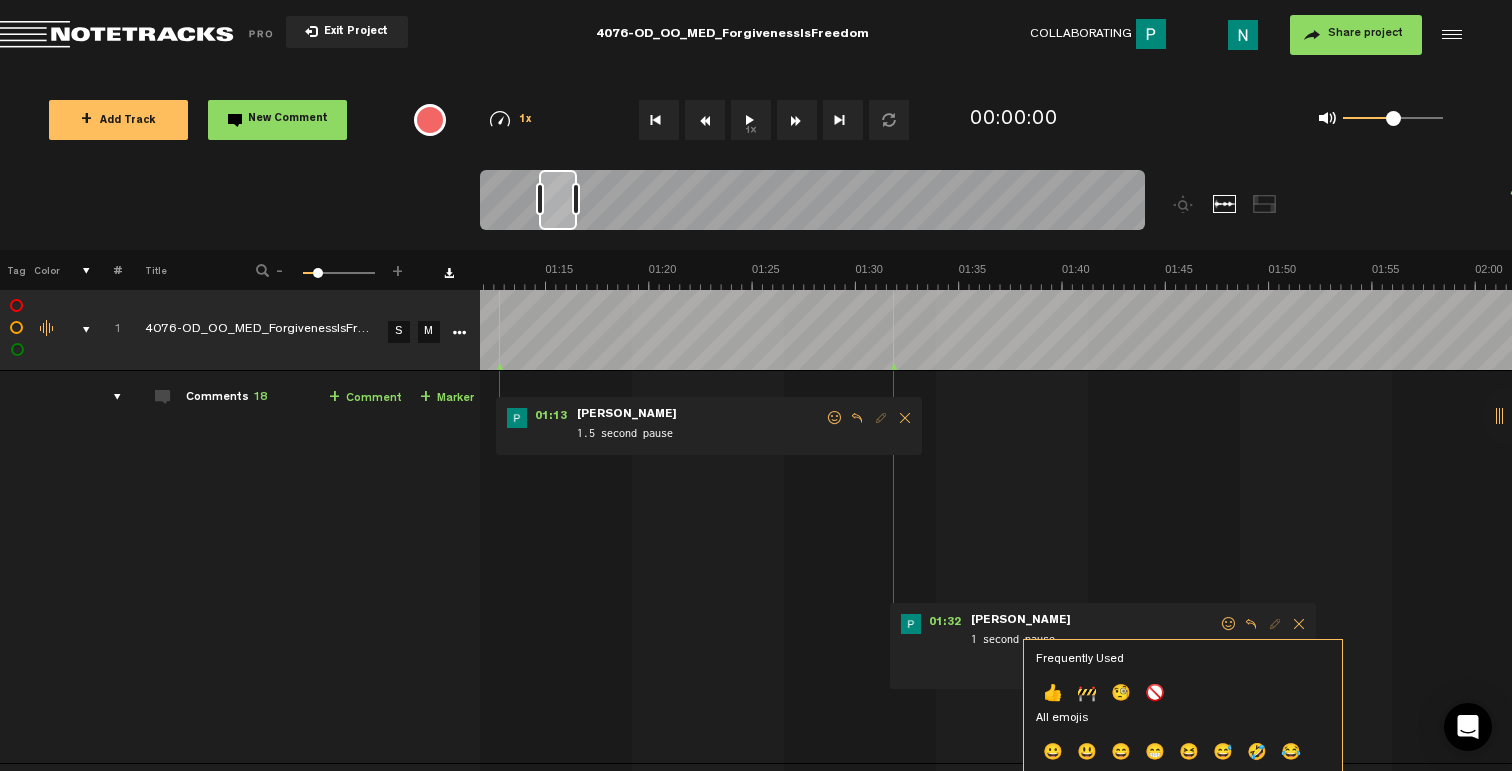click on "👍" 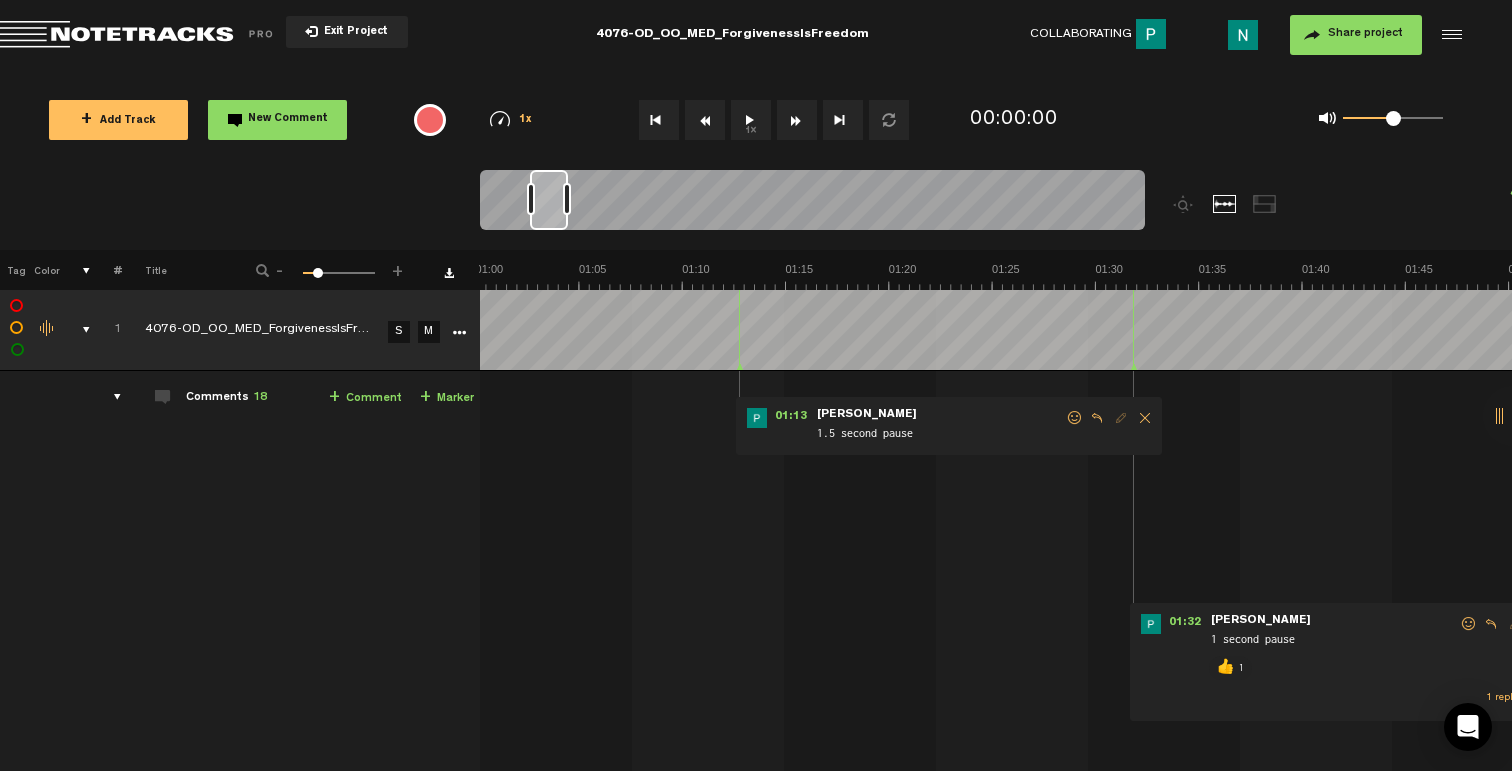 scroll, scrollTop: 0, scrollLeft: 1243, axis: horizontal 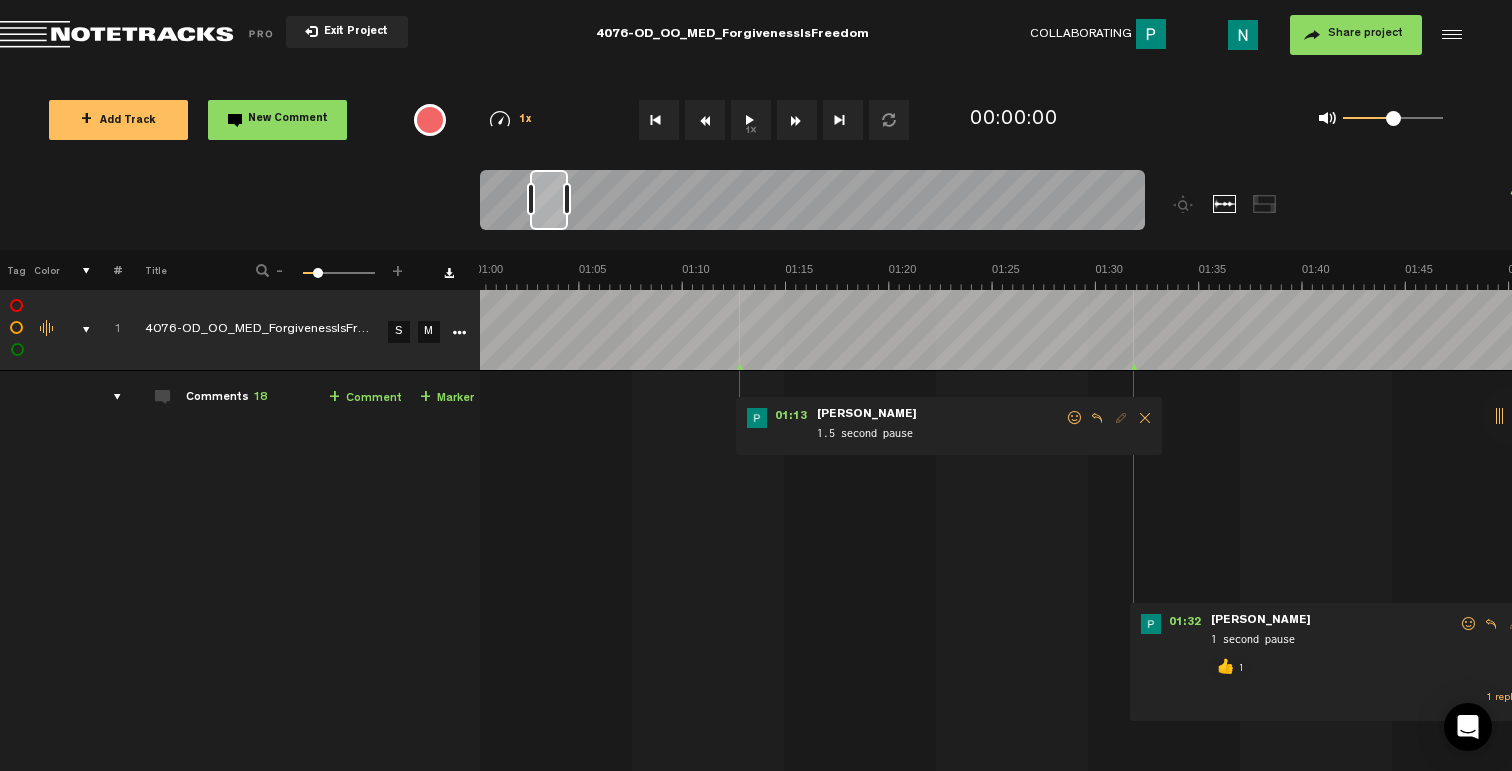 drag, startPoint x: 1074, startPoint y: 420, endPoint x: 1069, endPoint y: 434, distance: 14.866069 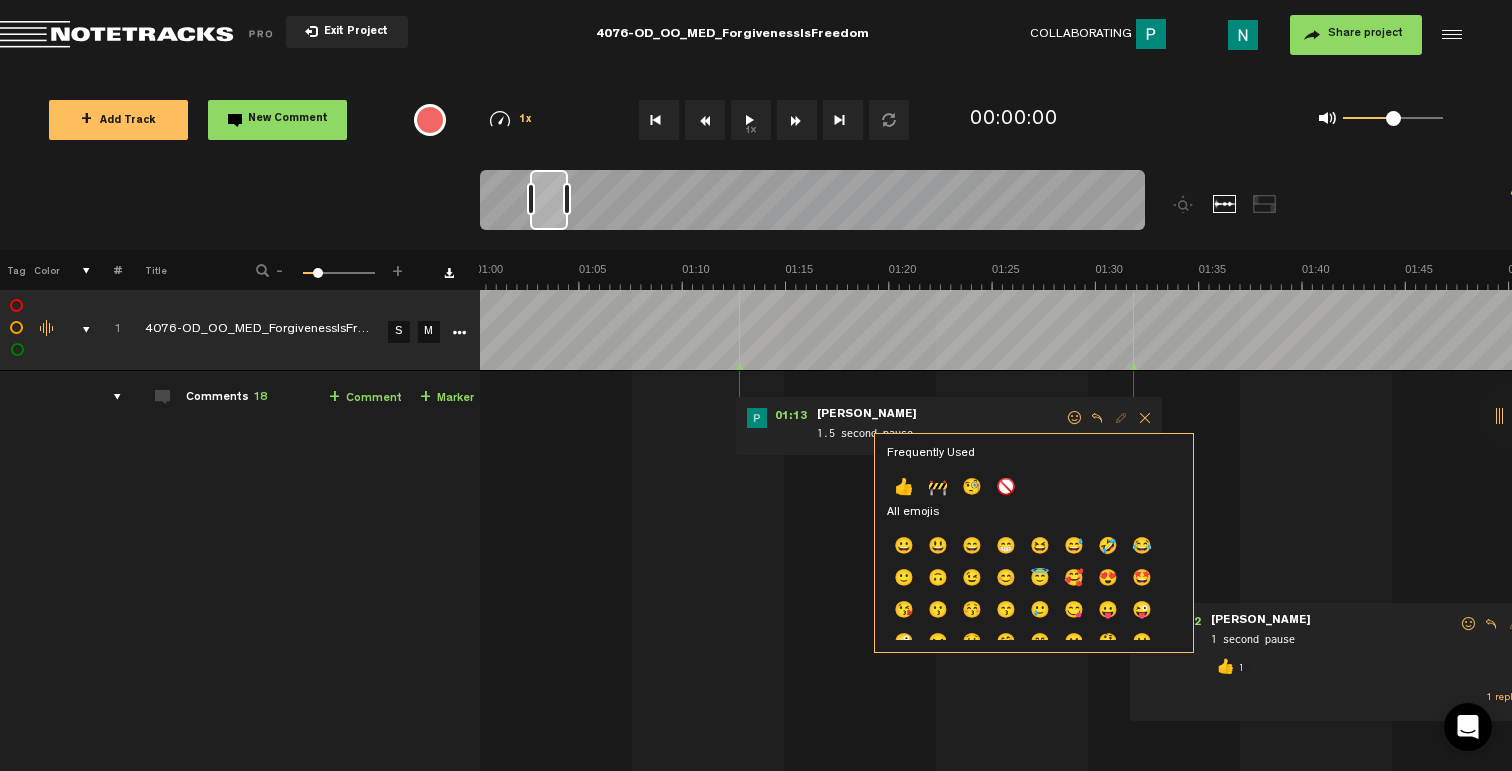 drag, startPoint x: 915, startPoint y: 485, endPoint x: 913, endPoint y: 449, distance: 36.05551 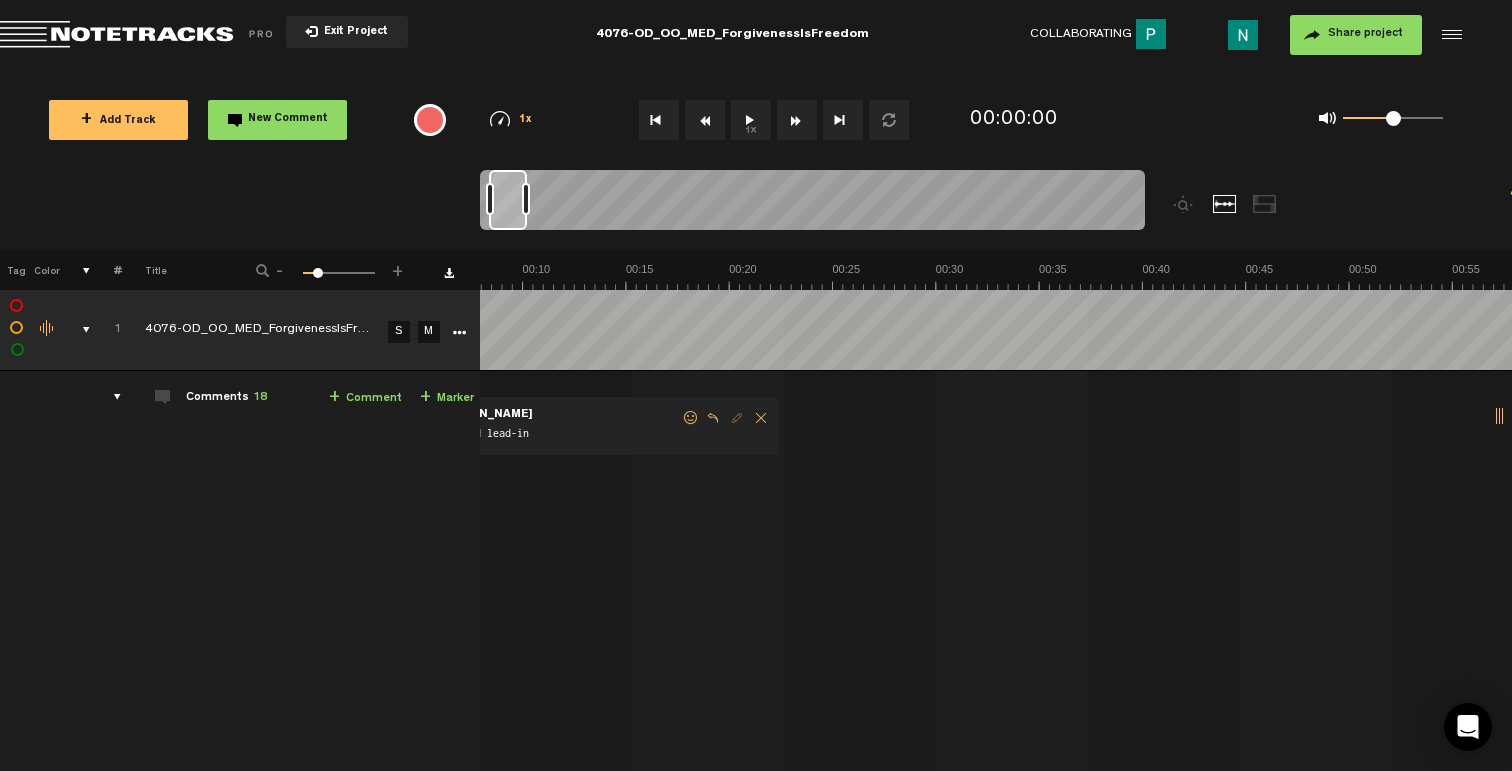 scroll, scrollTop: 0, scrollLeft: 0, axis: both 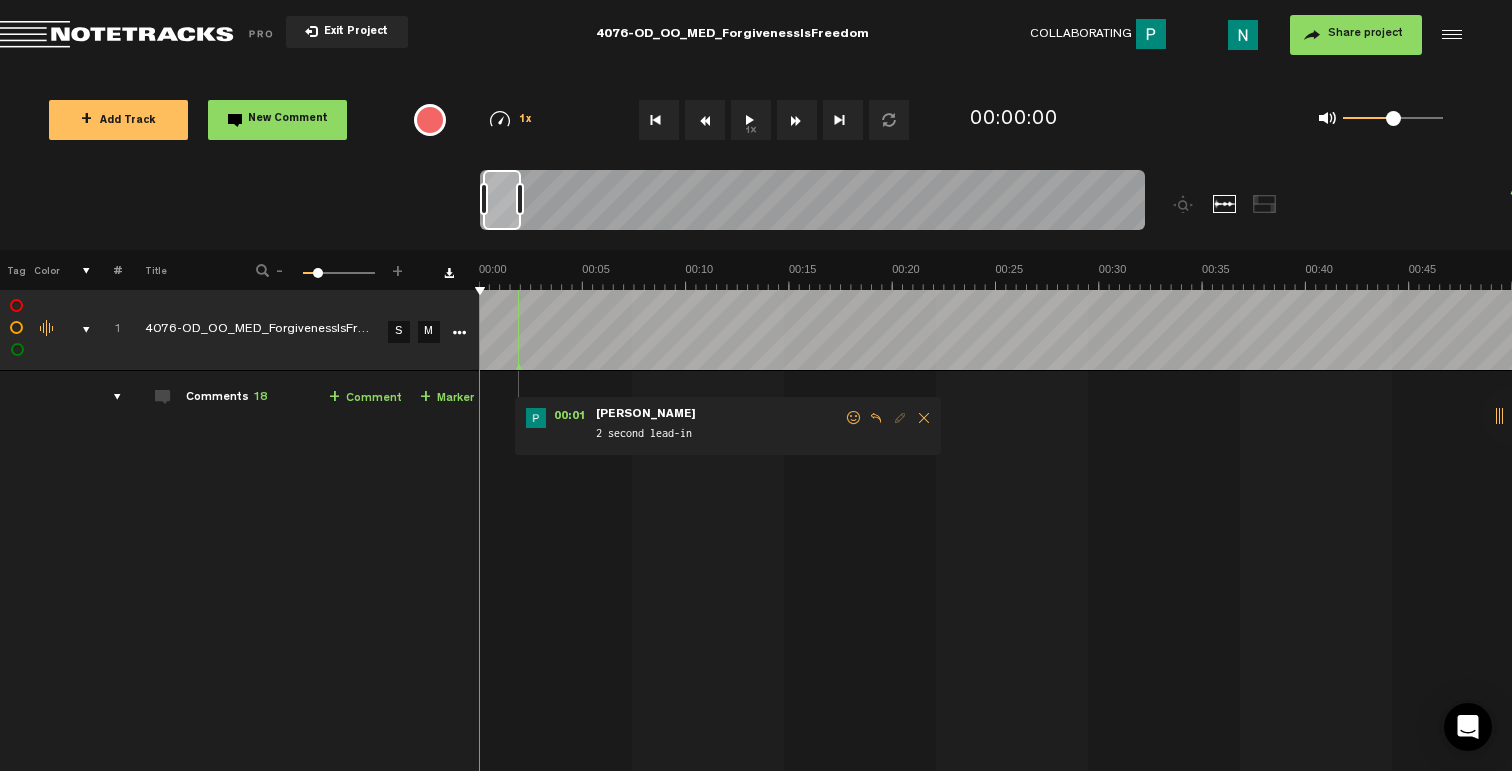 click at bounding box center (854, 418) 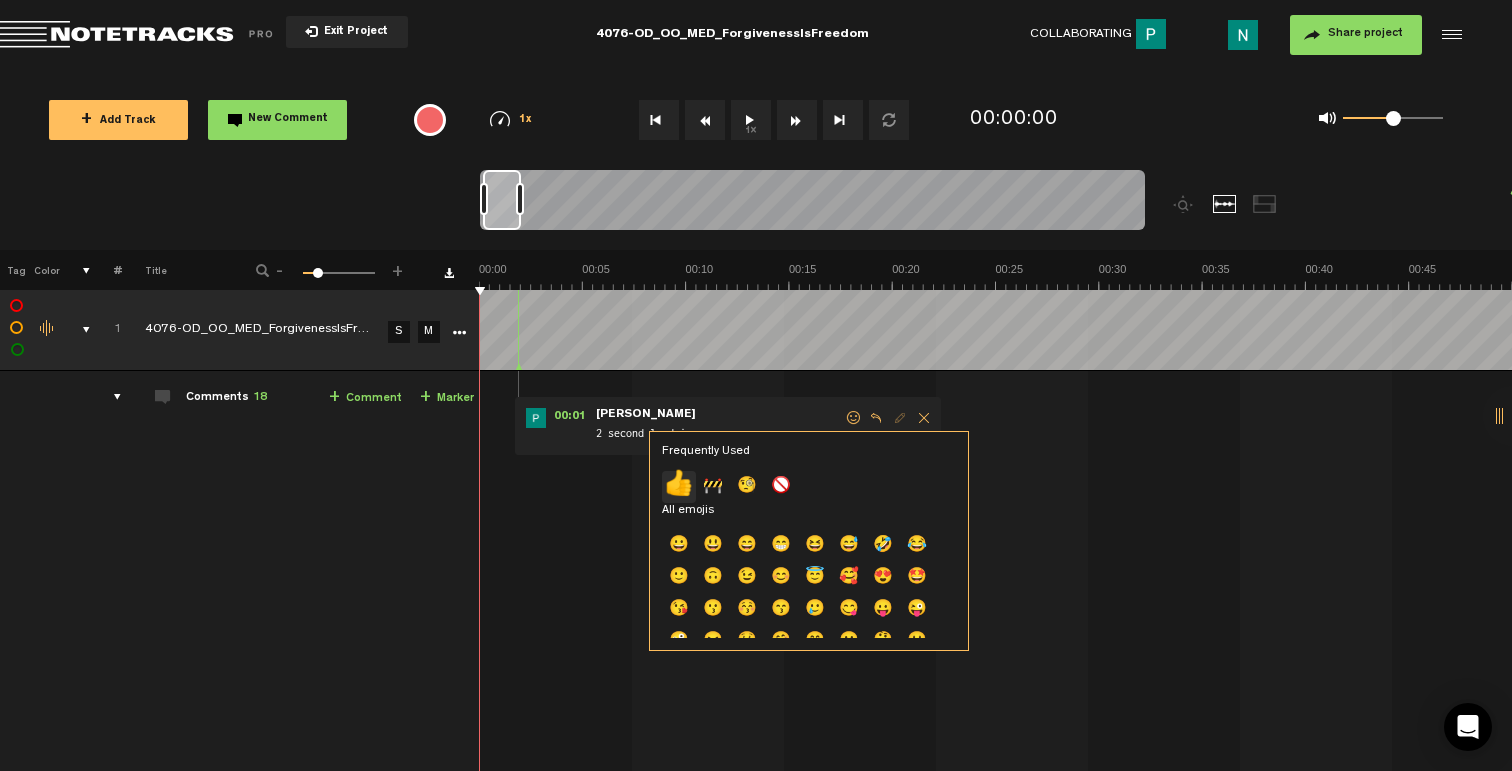 click on "👍" 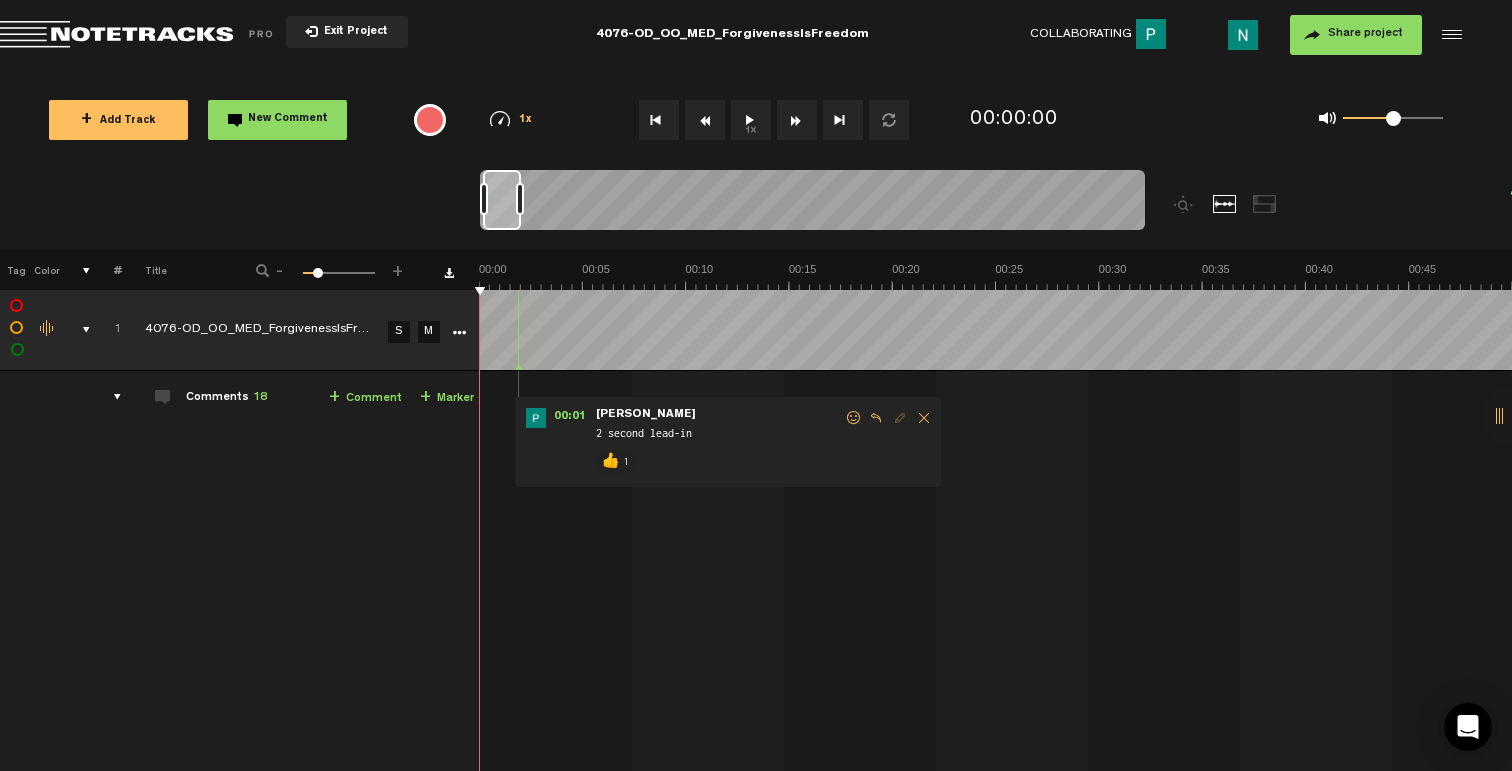 click at bounding box center [78, 330] 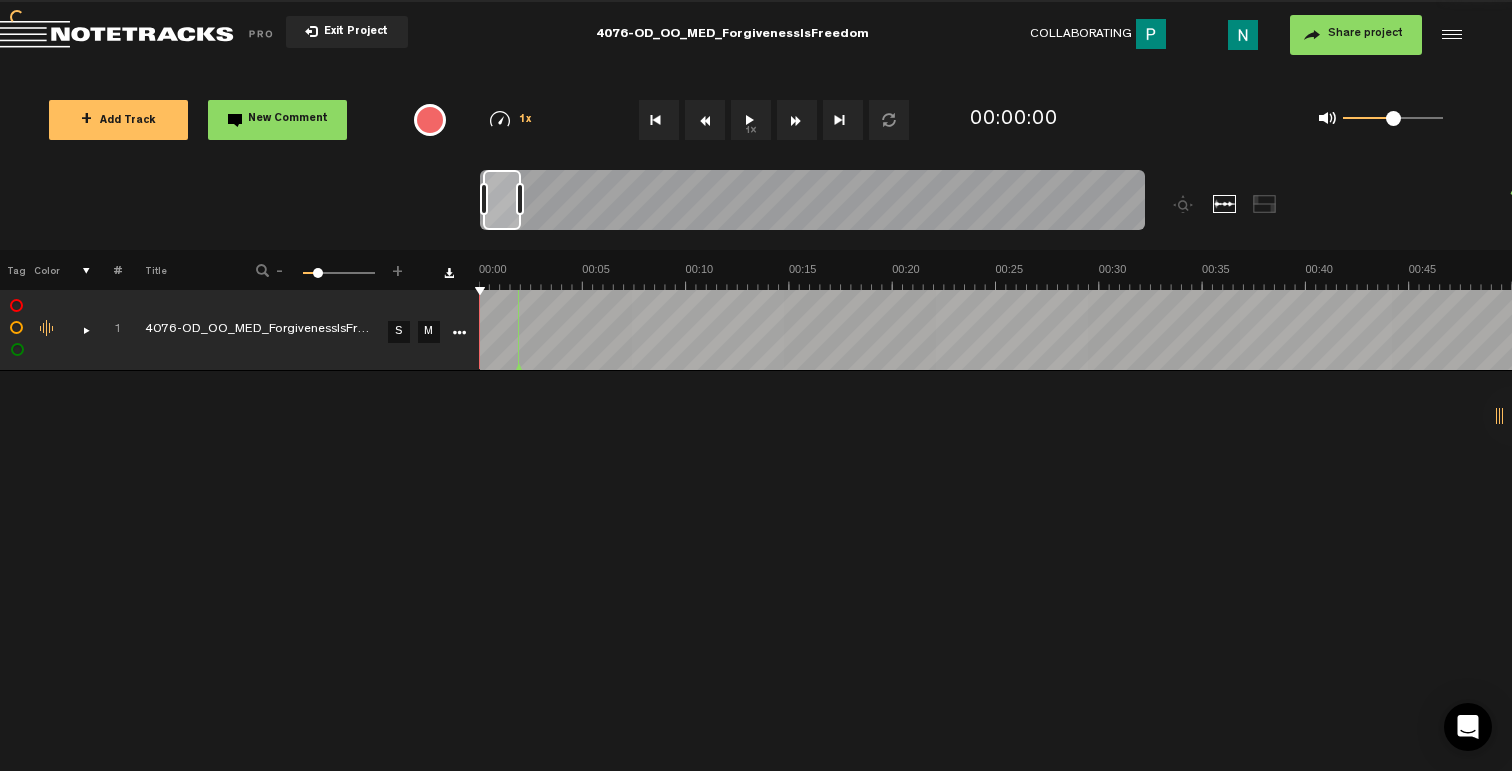 click on "+ Add Track" at bounding box center (118, 120) 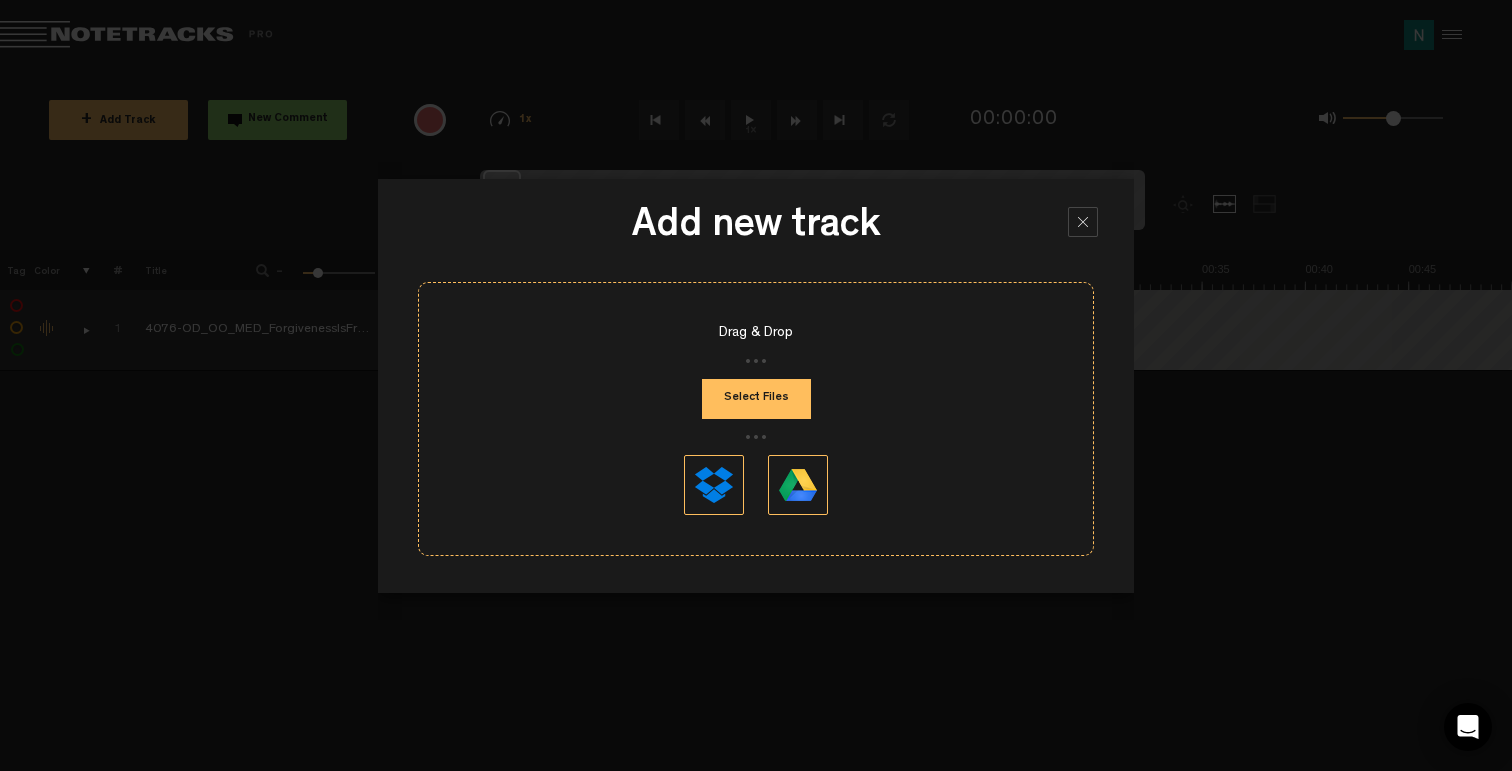 click on "Select Files" at bounding box center (756, 399) 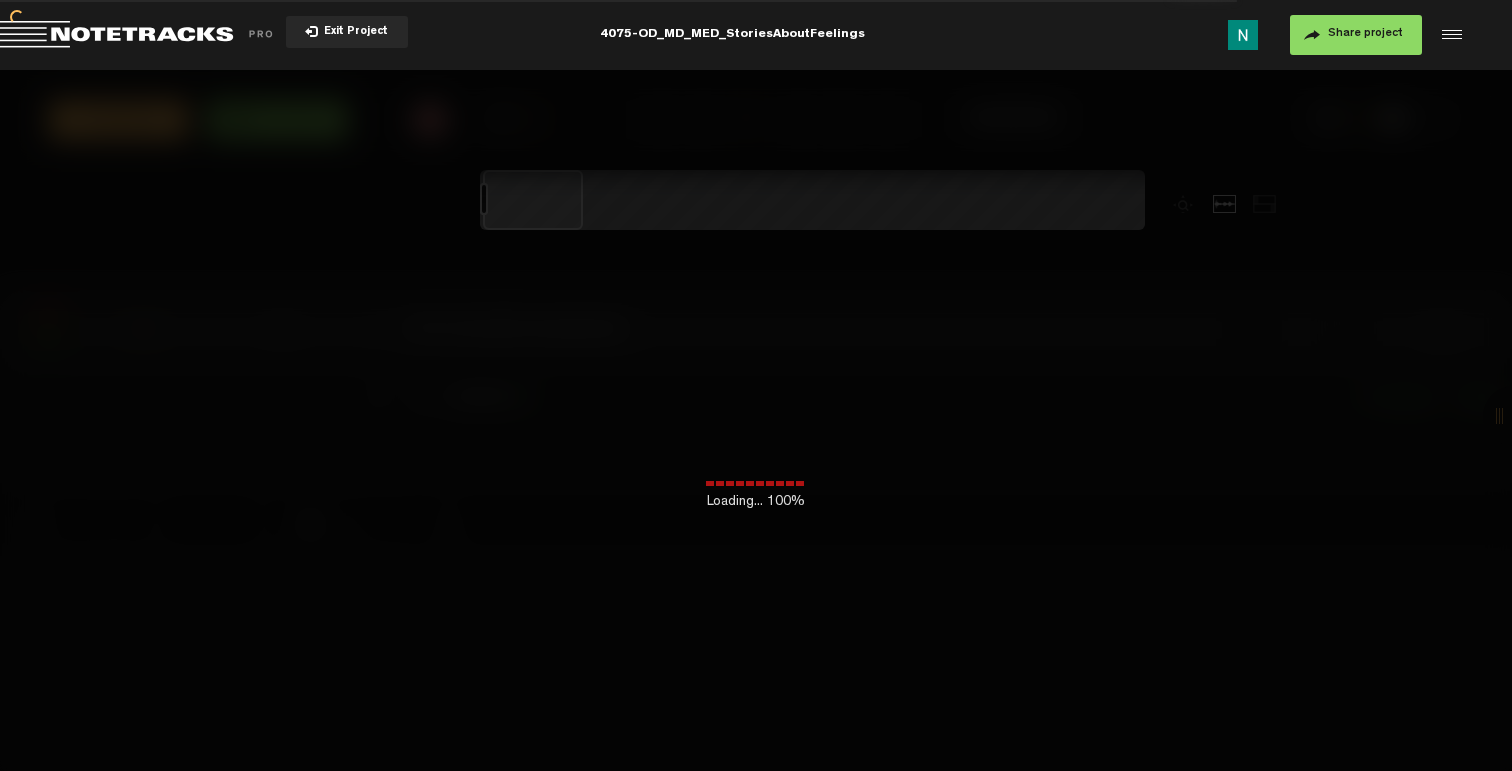 scroll, scrollTop: 0, scrollLeft: 0, axis: both 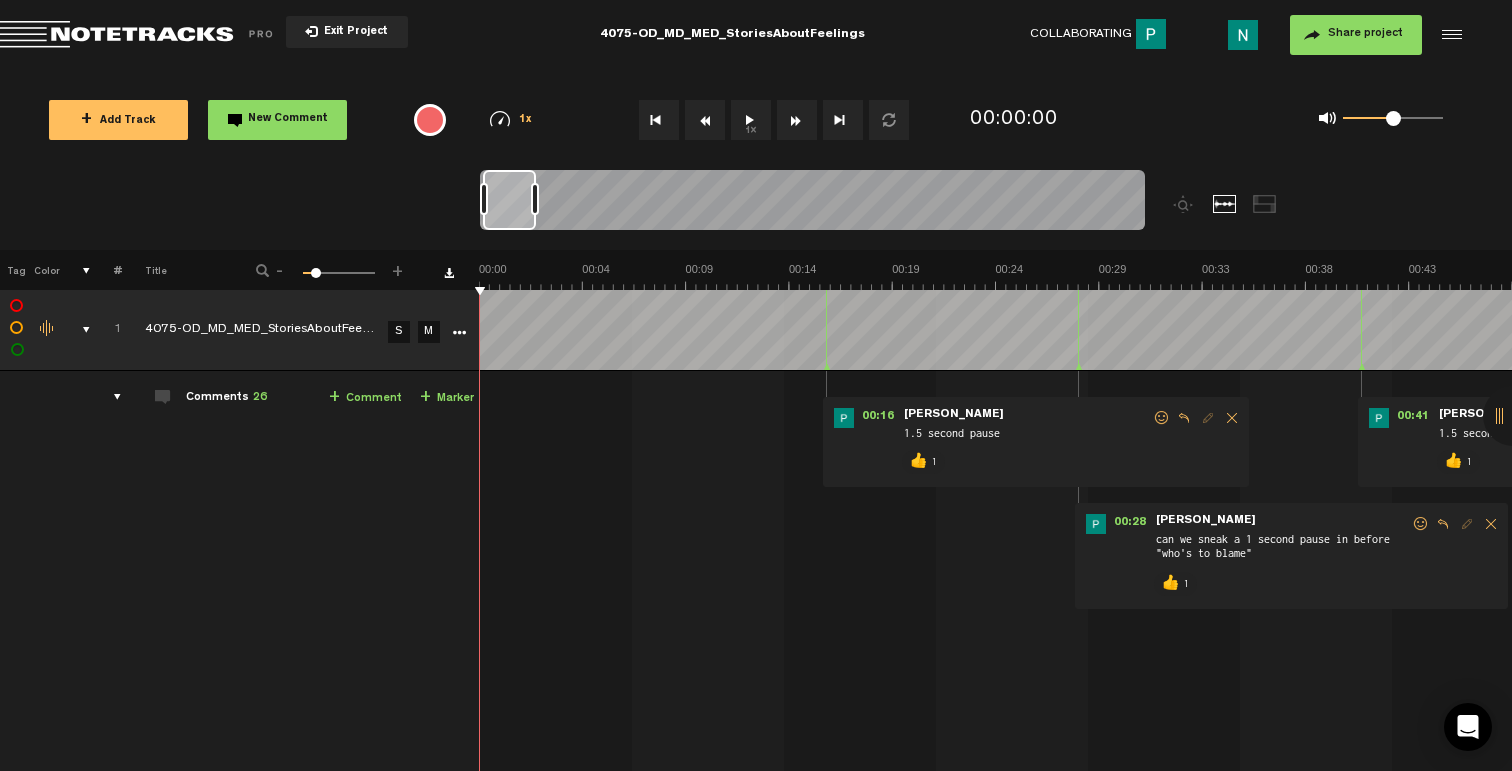click at bounding box center (78, 330) 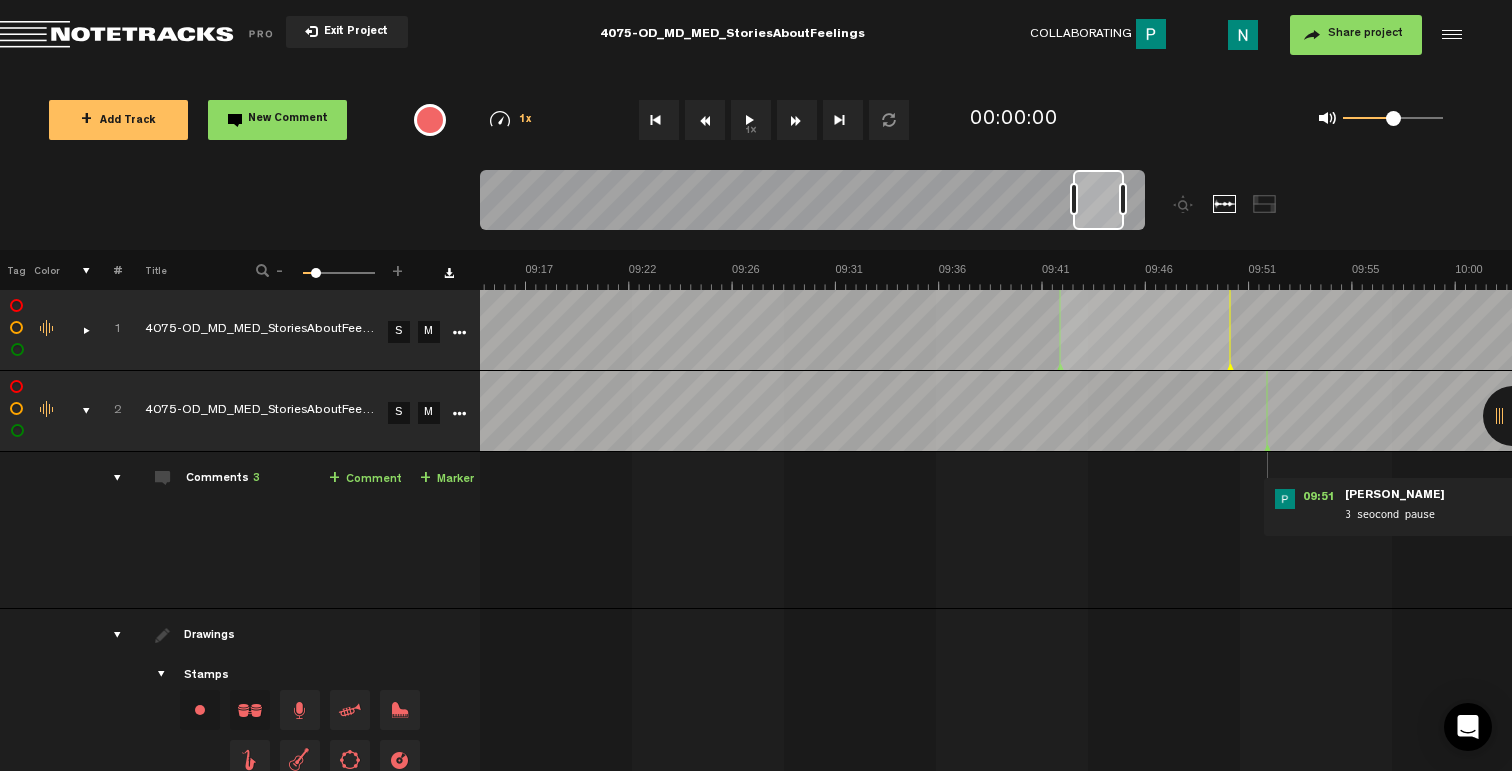 scroll, scrollTop: 0, scrollLeft: 12379, axis: horizontal 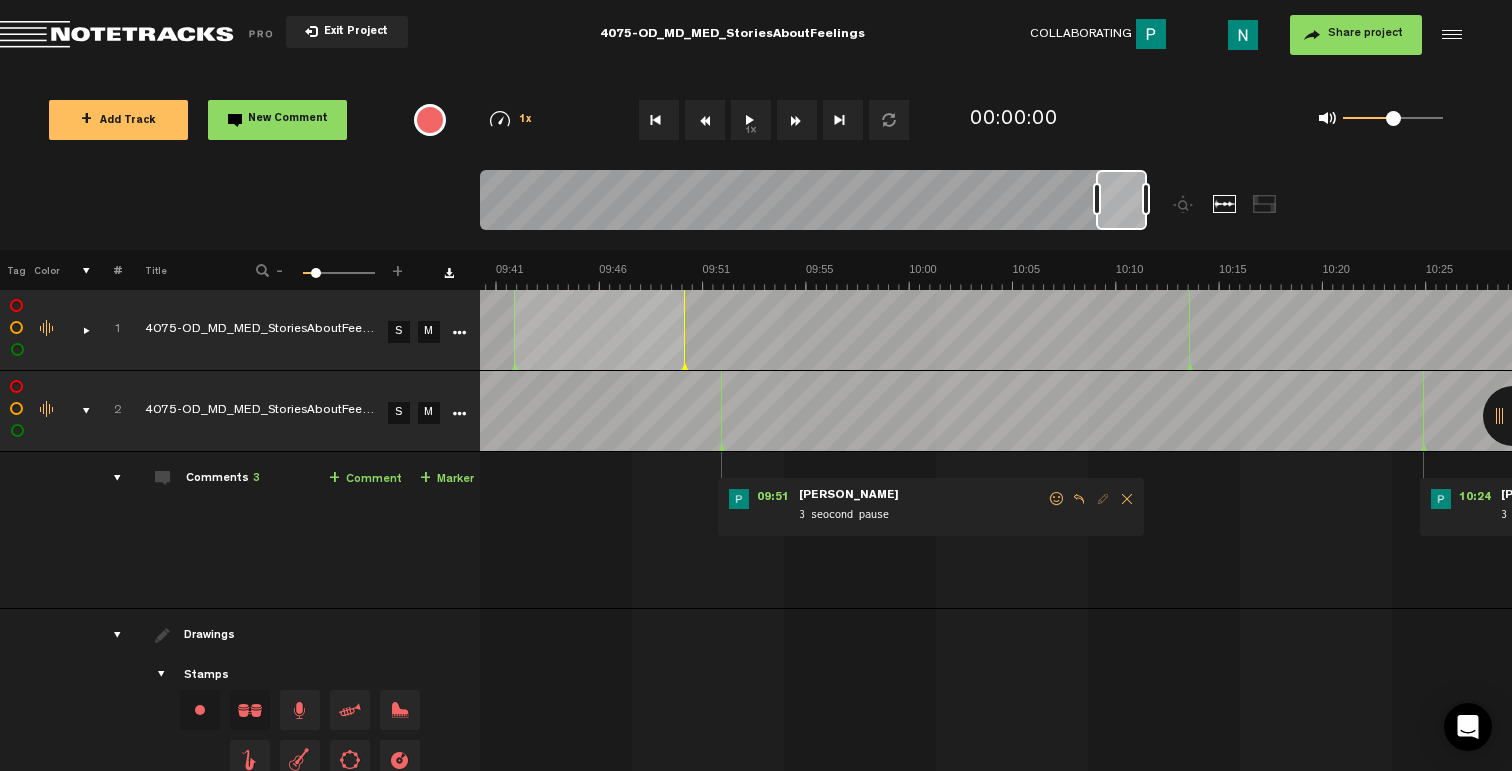 drag, startPoint x: 500, startPoint y: 213, endPoint x: 1154, endPoint y: 219, distance: 654.0275 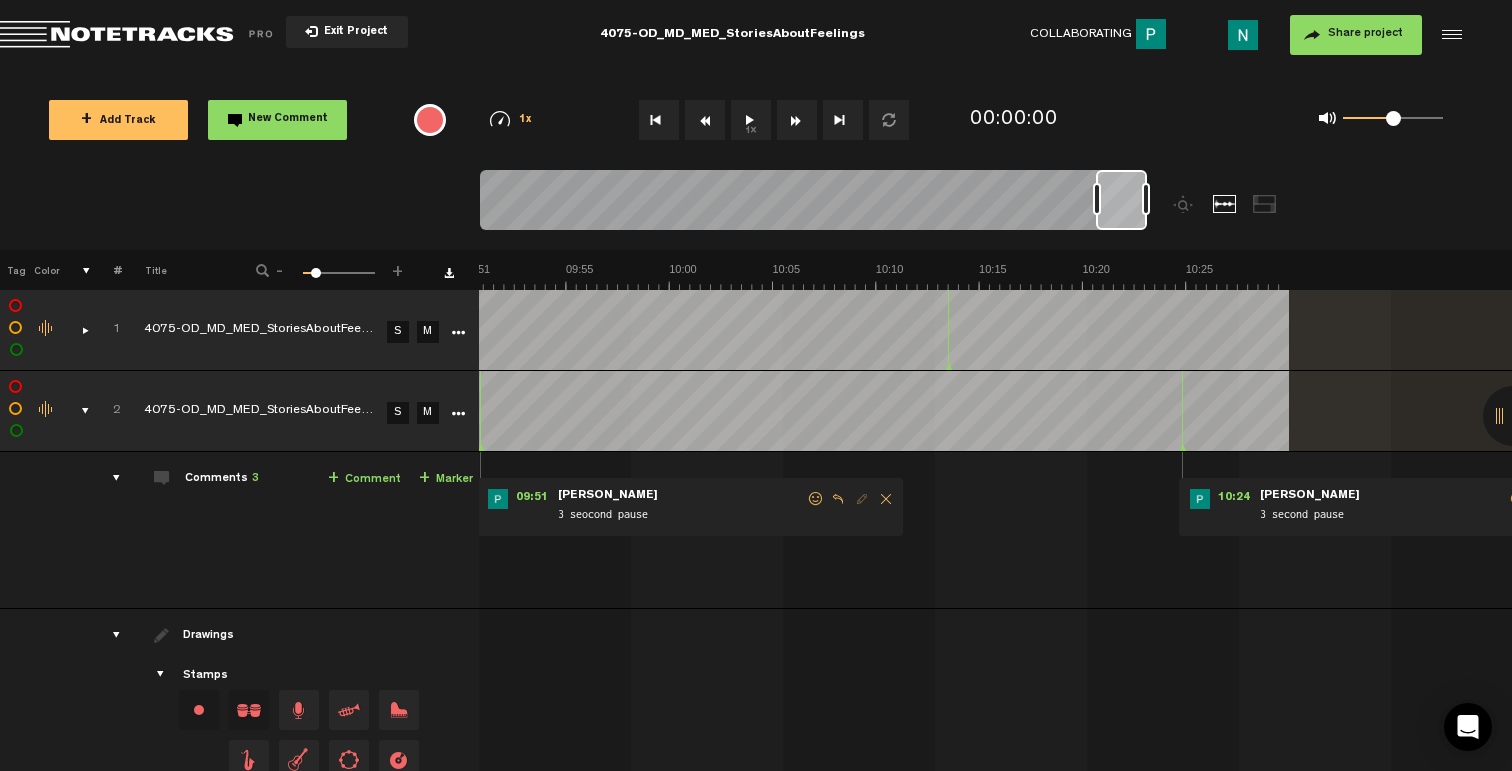 scroll, scrollTop: 0, scrollLeft: 12739, axis: horizontal 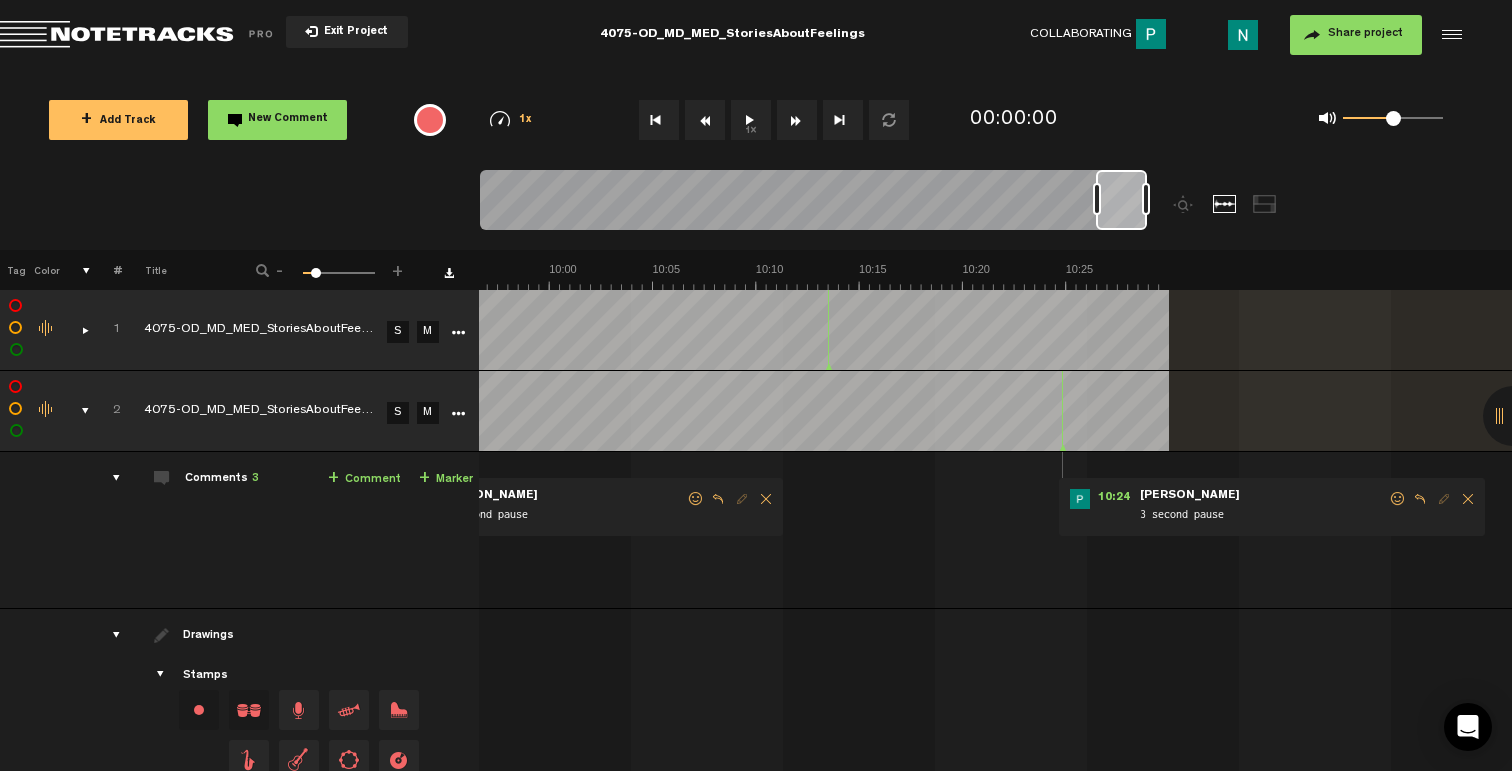 drag, startPoint x: 1381, startPoint y: 503, endPoint x: 1360, endPoint y: 512, distance: 22.847319 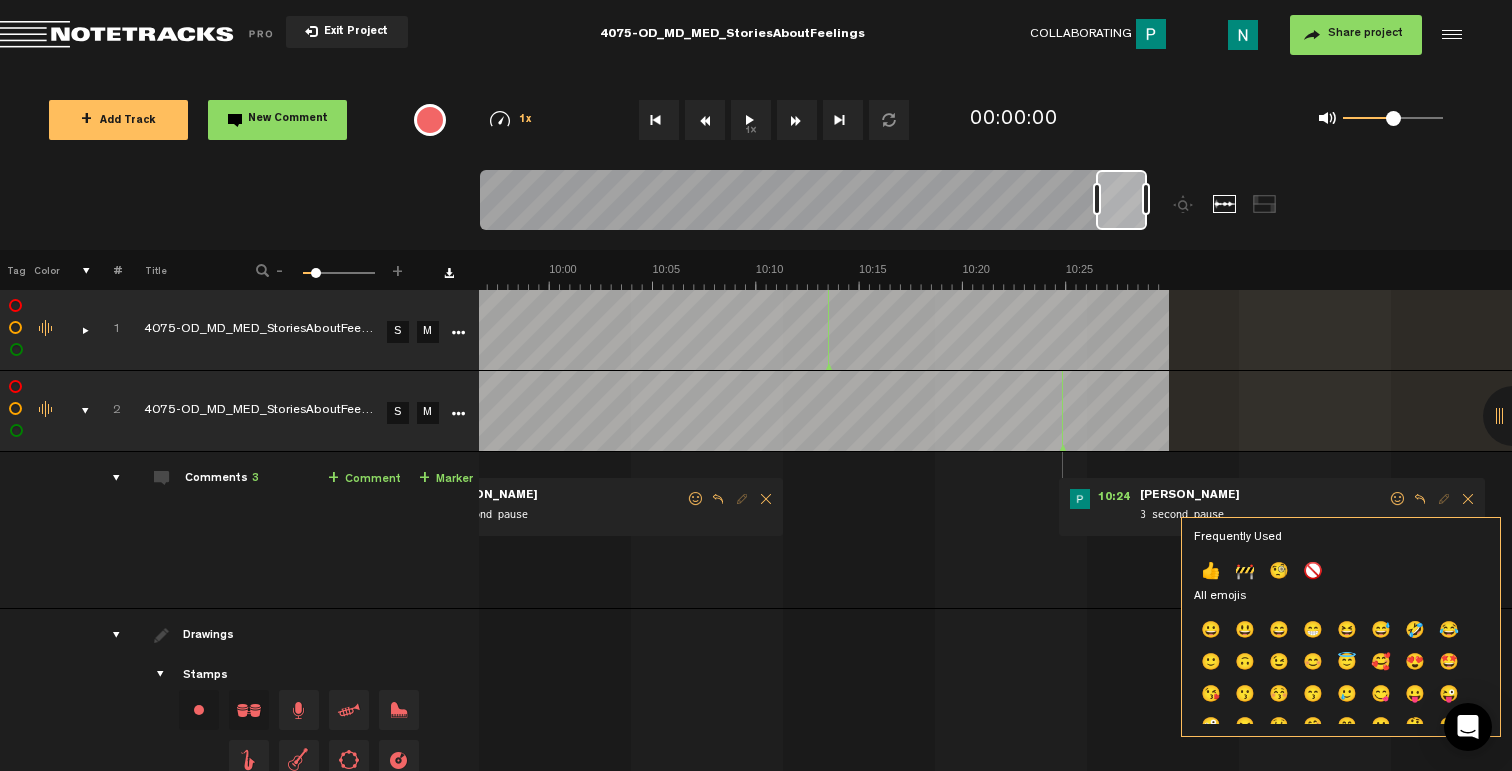 drag, startPoint x: 1205, startPoint y: 565, endPoint x: 815, endPoint y: 469, distance: 401.64163 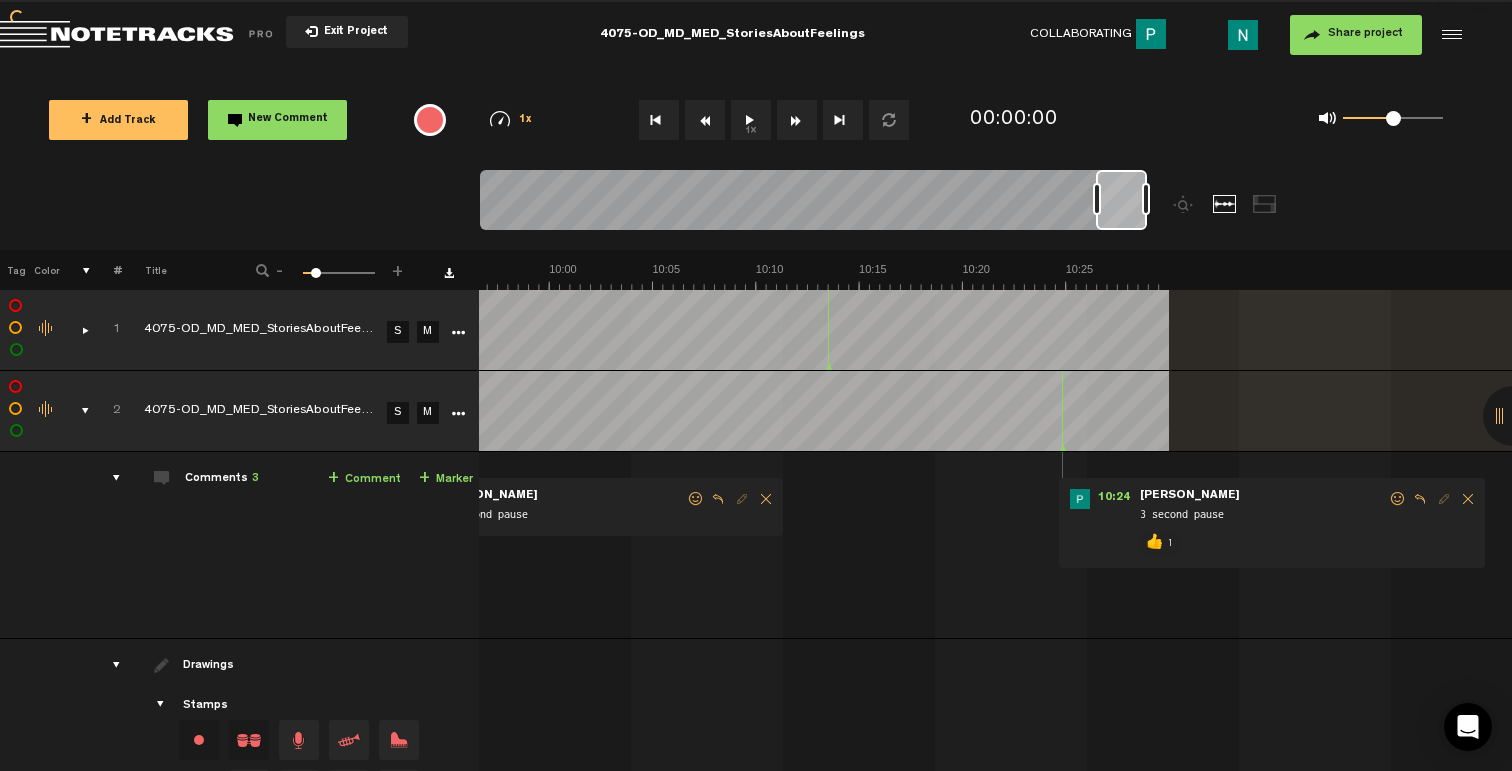 click at bounding box center (77, 330) 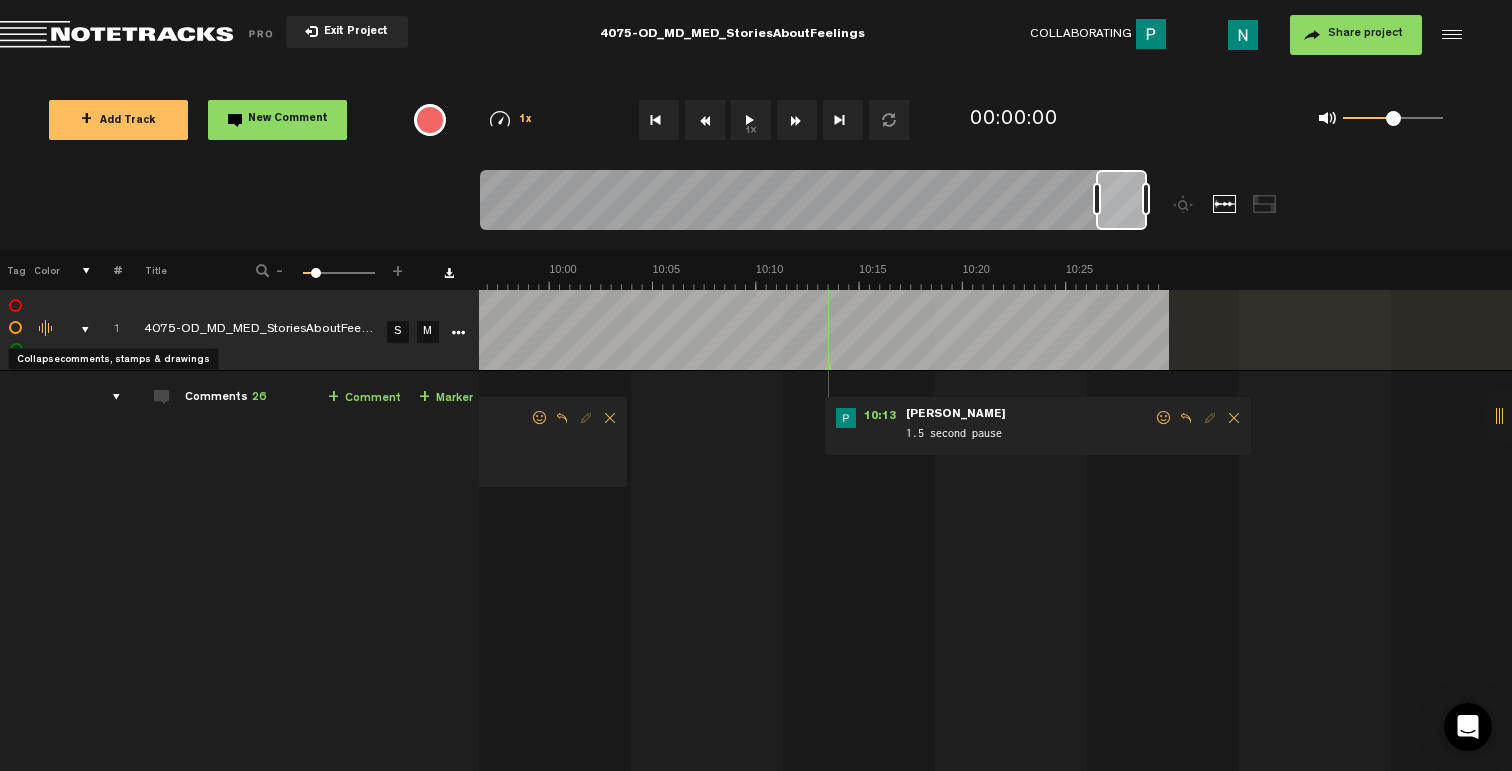 click at bounding box center [77, 330] 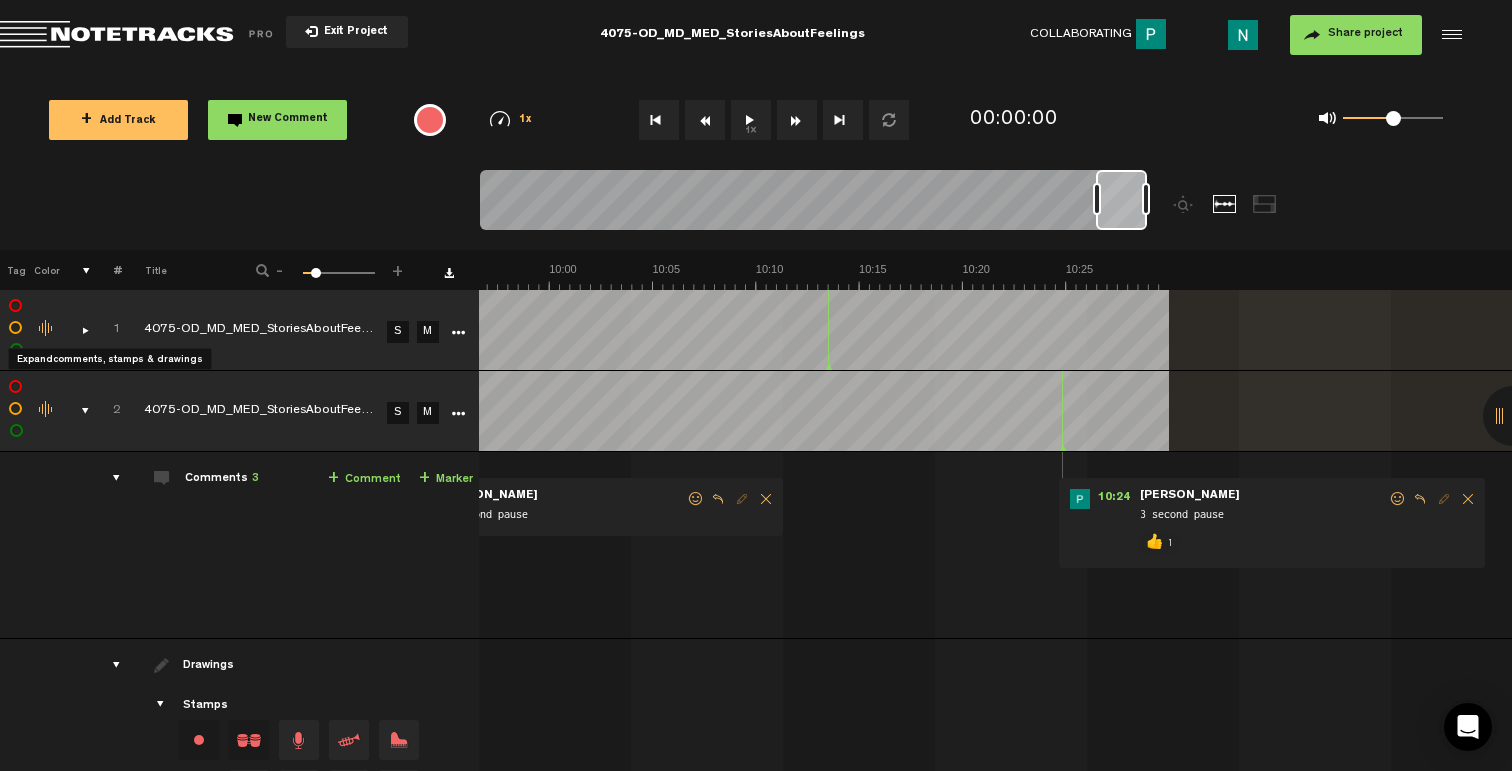 click at bounding box center [77, 330] 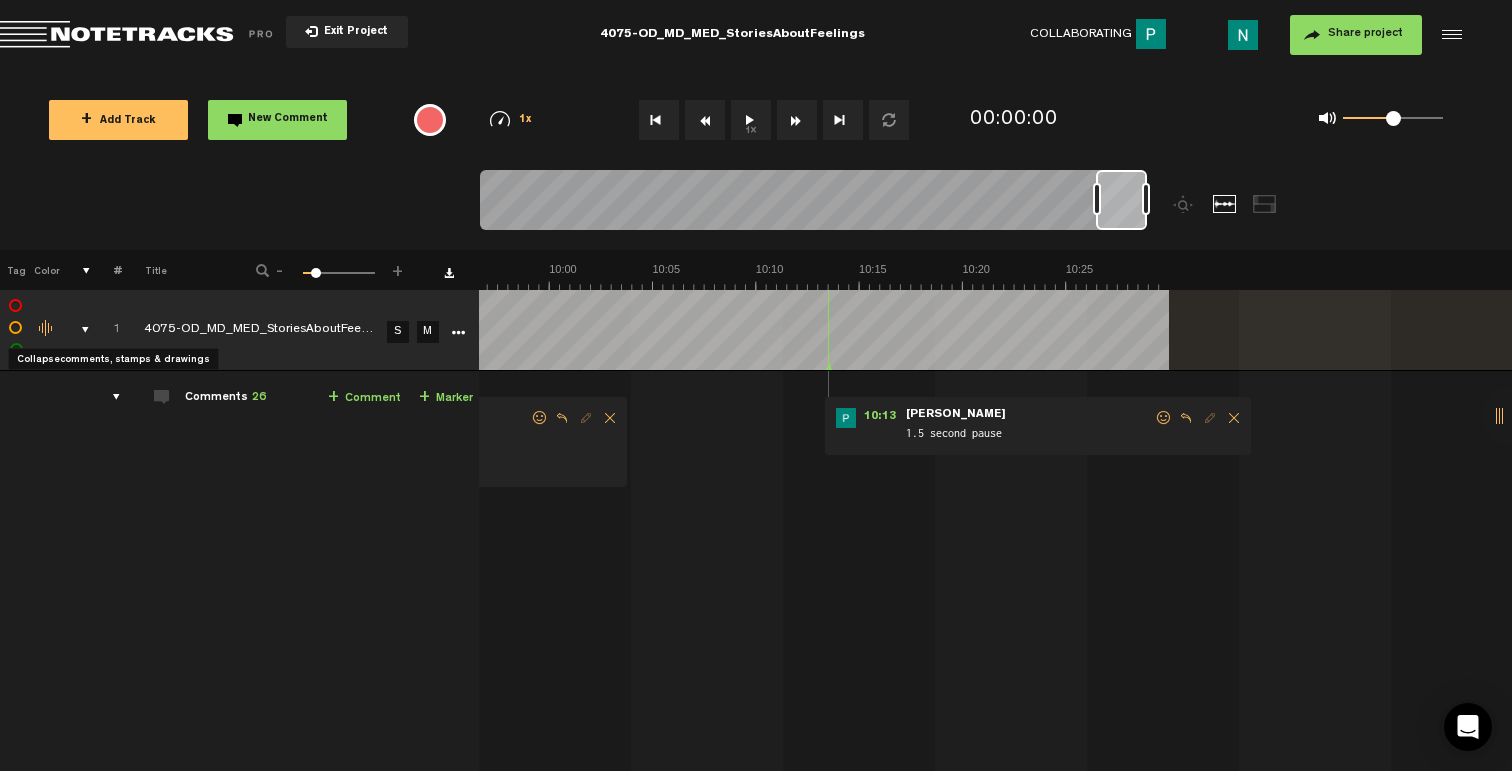 click at bounding box center (77, 330) 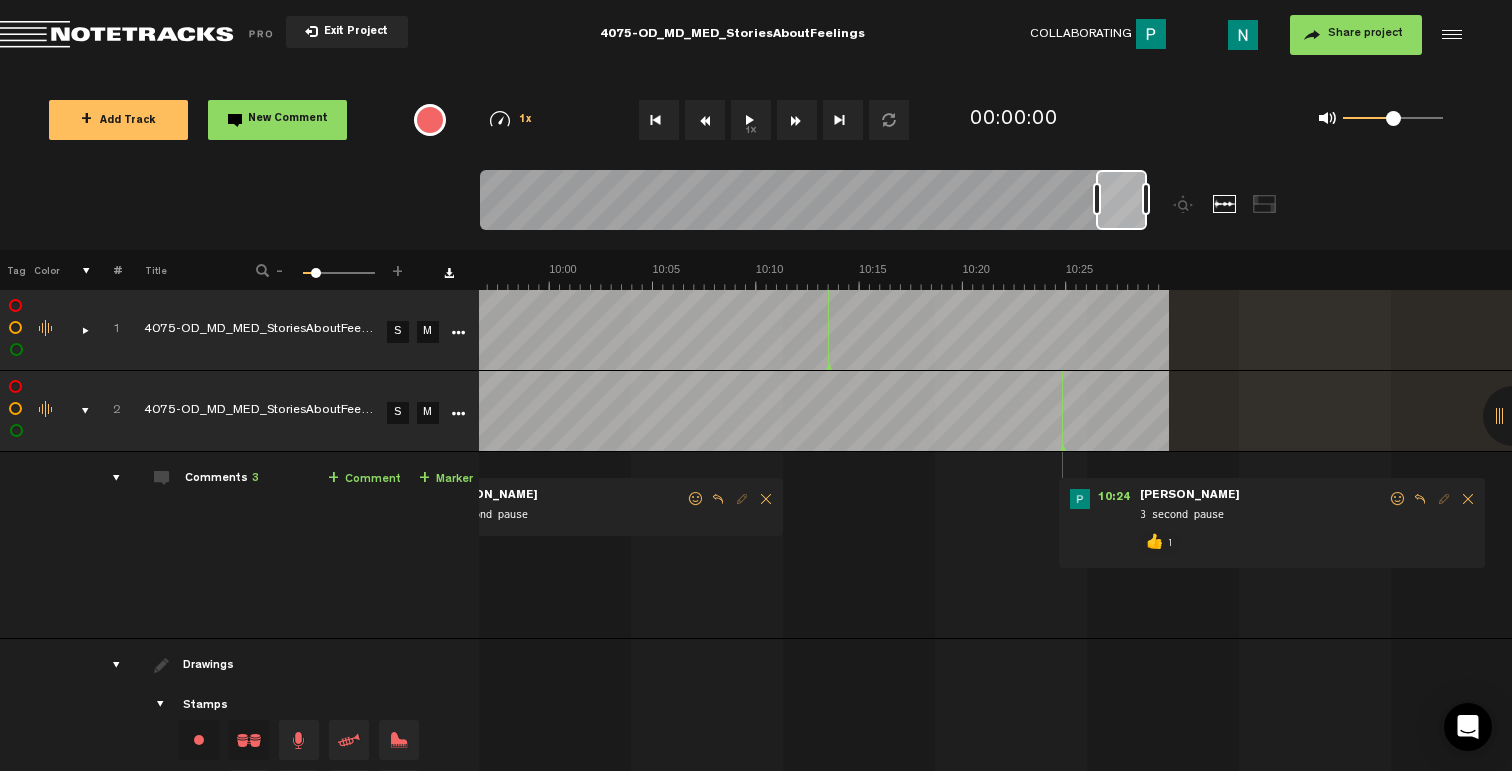 click at bounding box center [77, 330] 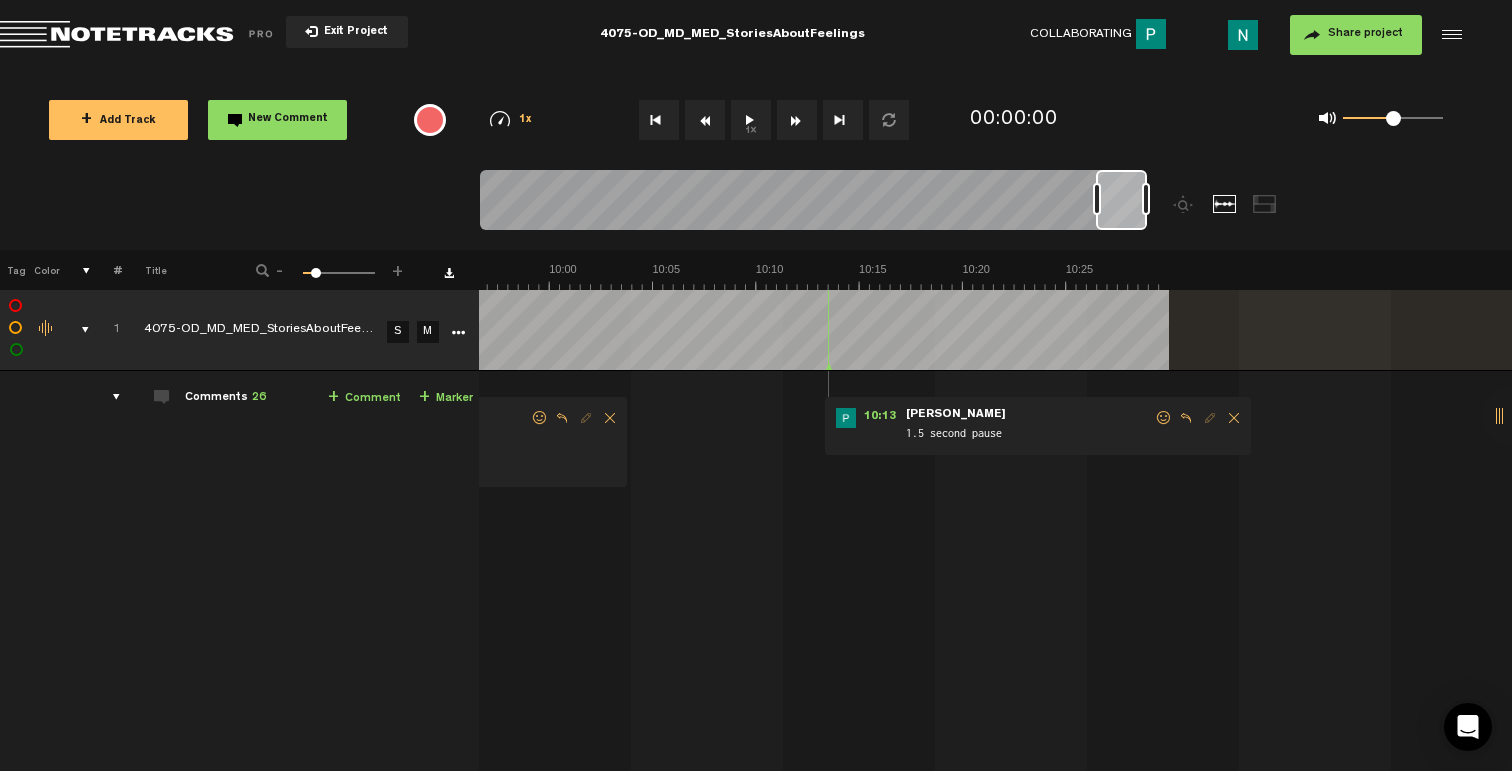 scroll, scrollTop: 0, scrollLeft: 0, axis: both 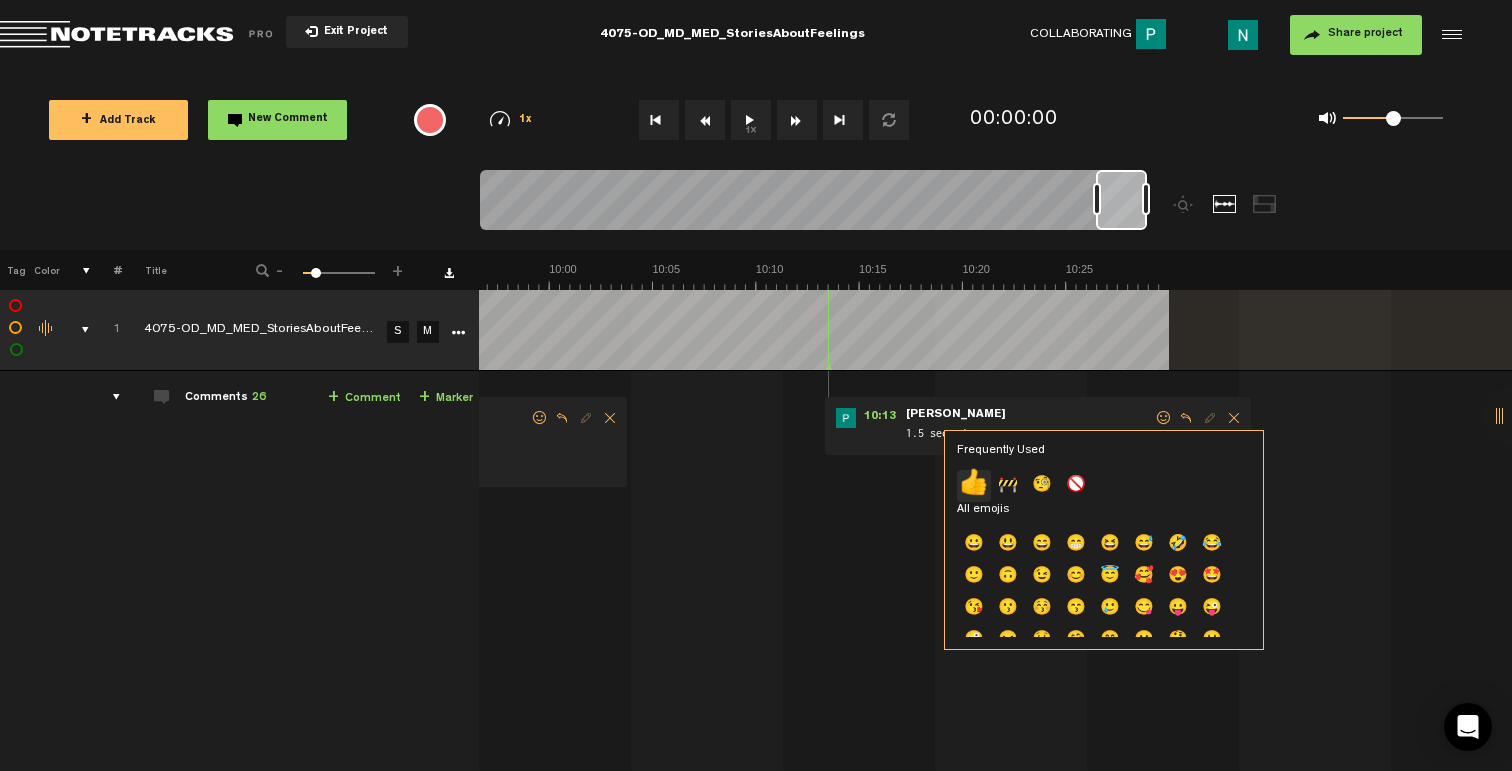 click on "👍" 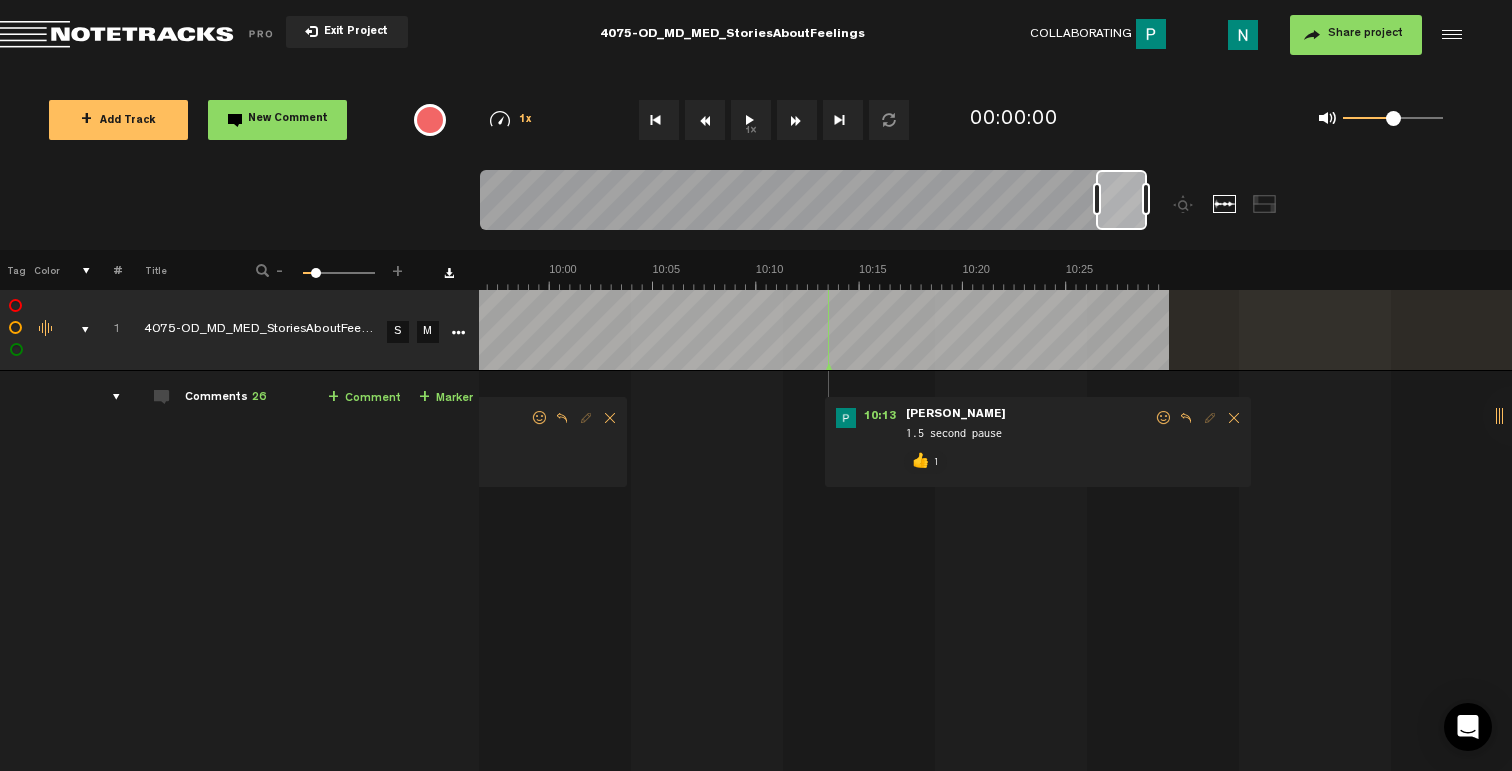 click at bounding box center (77, 330) 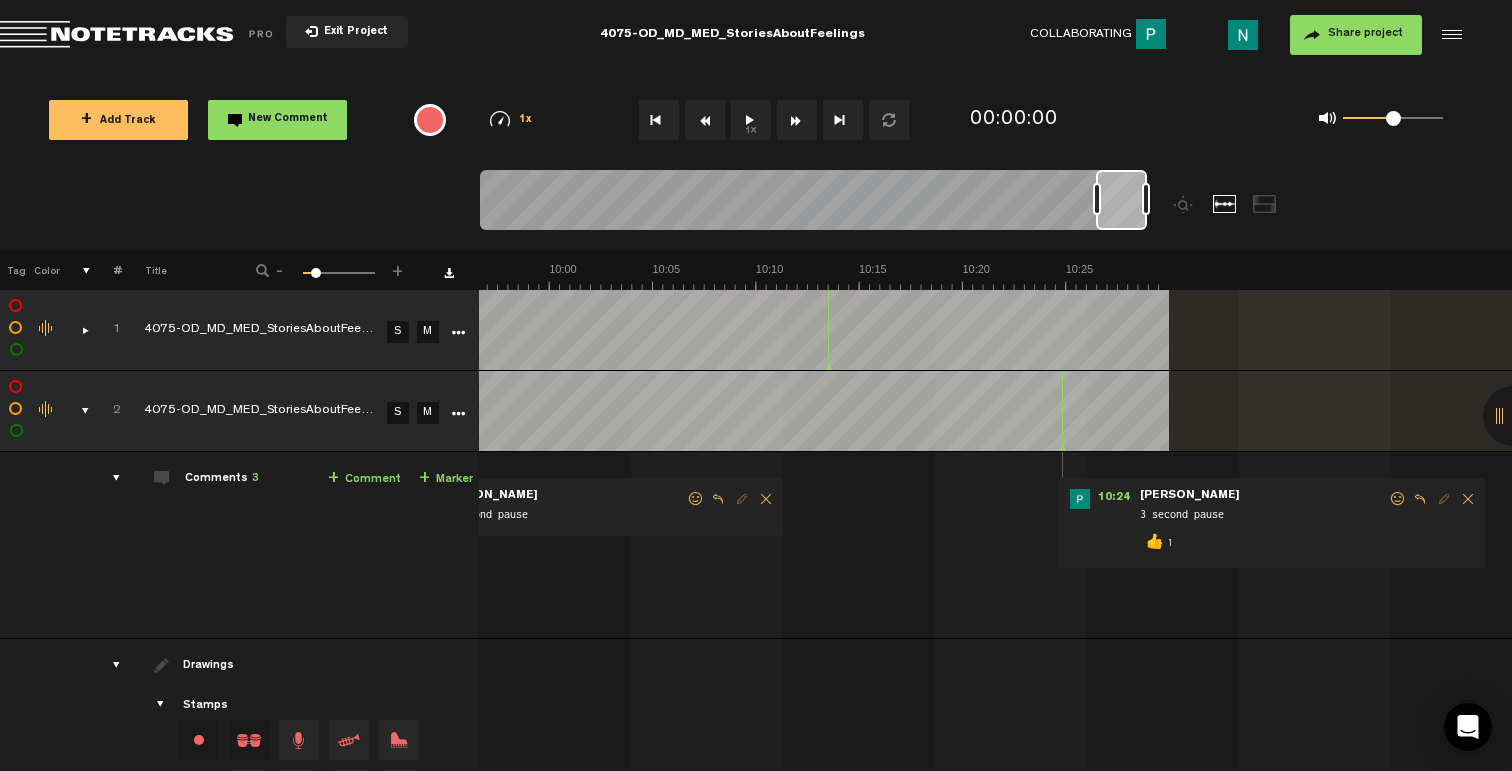 scroll, scrollTop: 0, scrollLeft: 0, axis: both 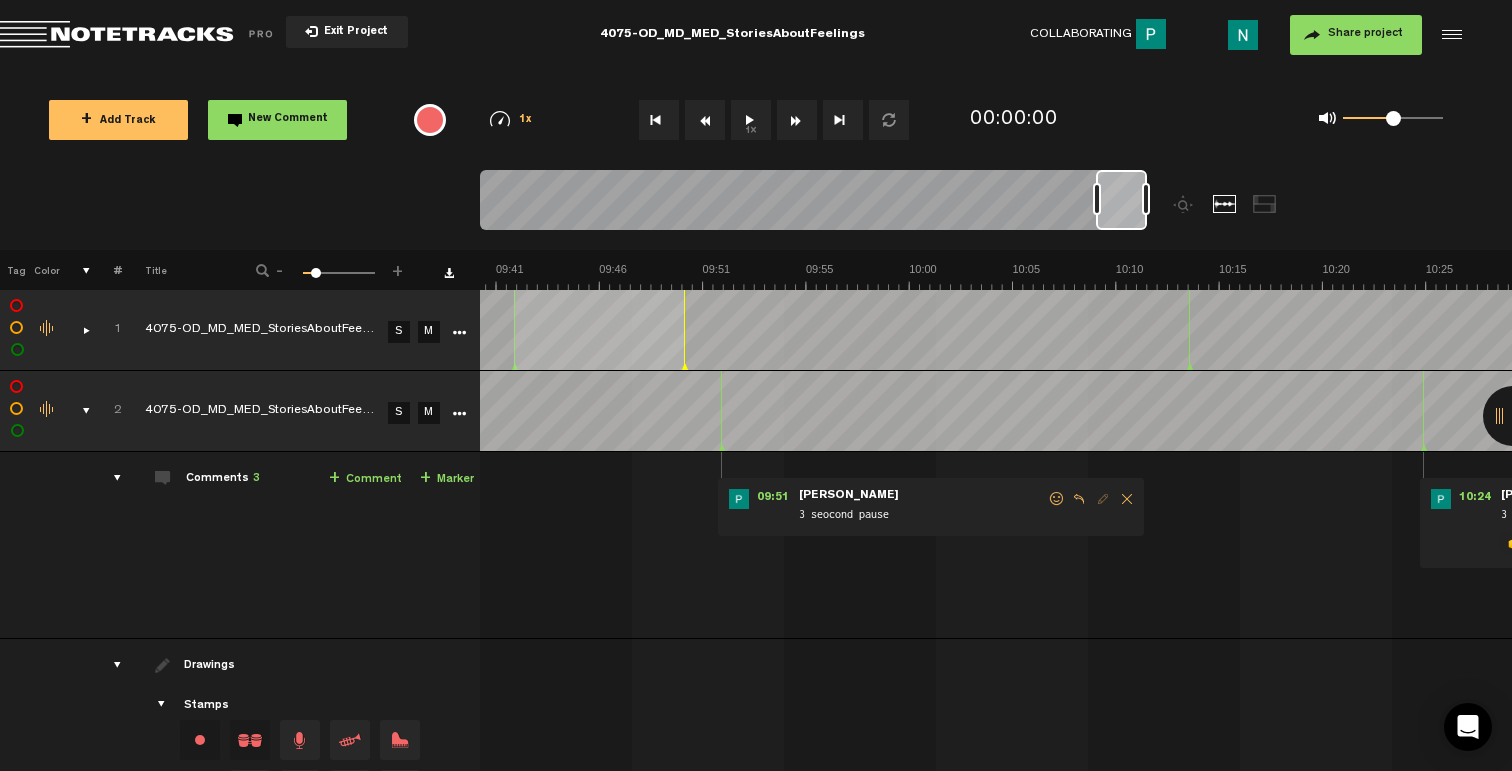 click at bounding box center (1057, 499) 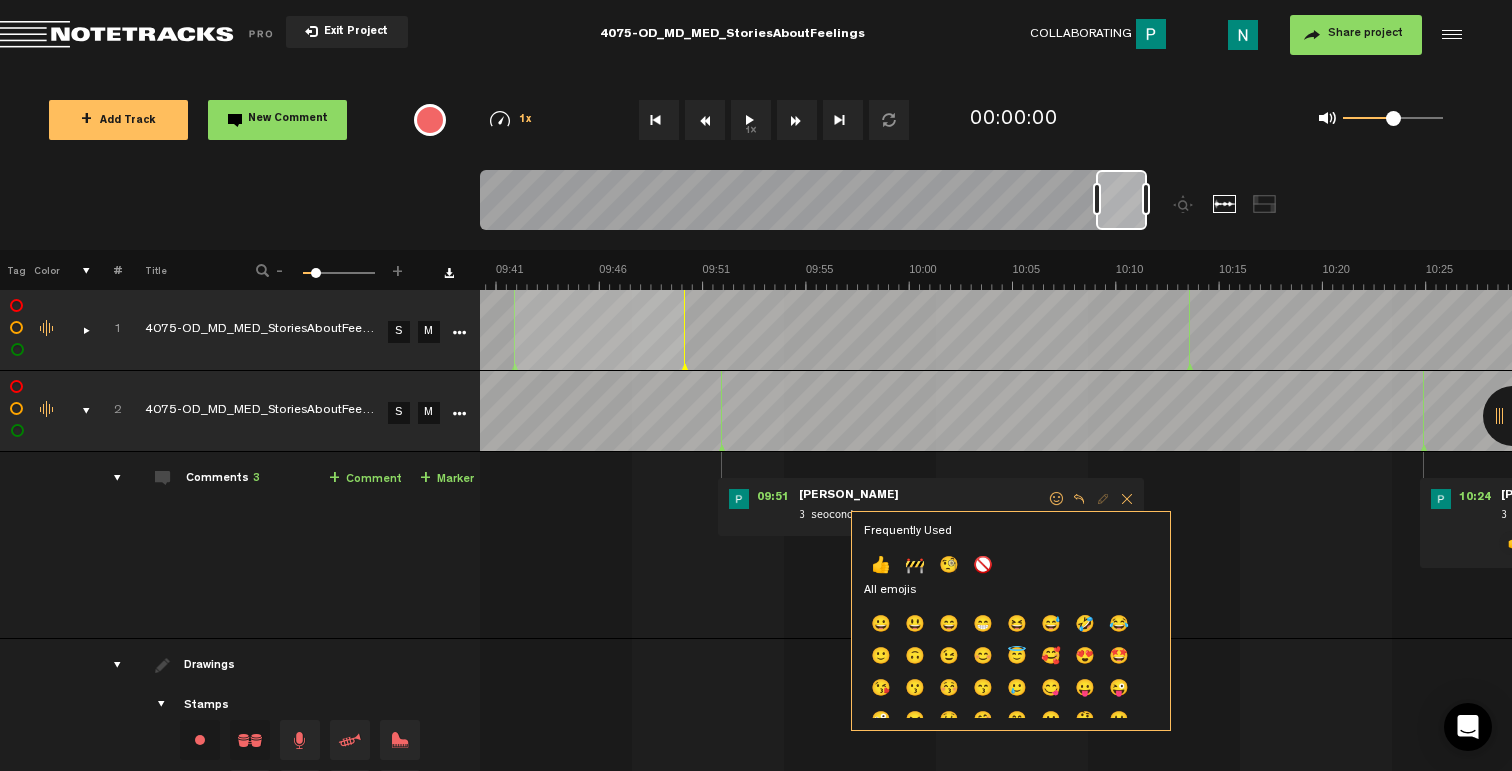 drag, startPoint x: 880, startPoint y: 557, endPoint x: 889, endPoint y: 545, distance: 15 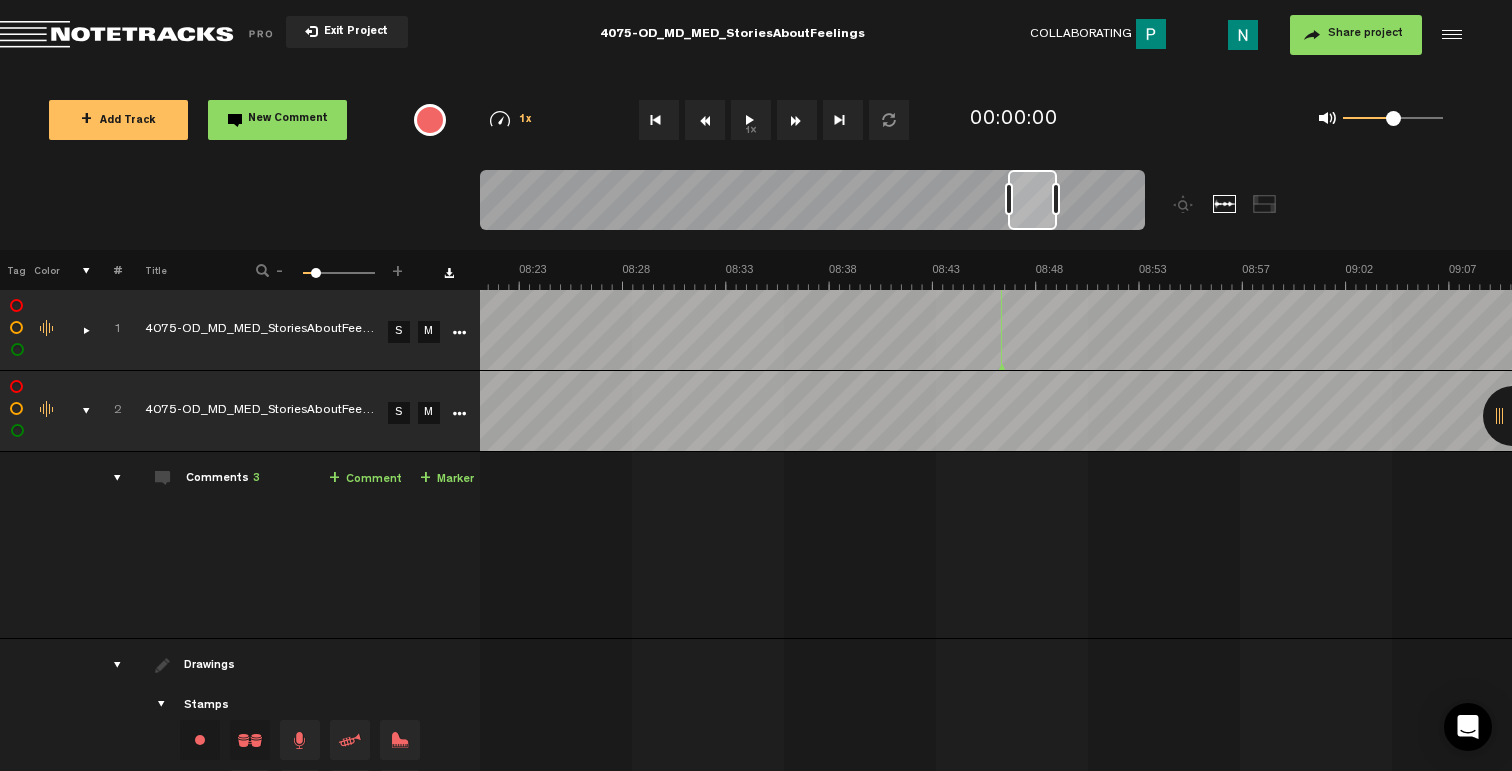 drag, startPoint x: 1122, startPoint y: 219, endPoint x: 998, endPoint y: 205, distance: 124.78782 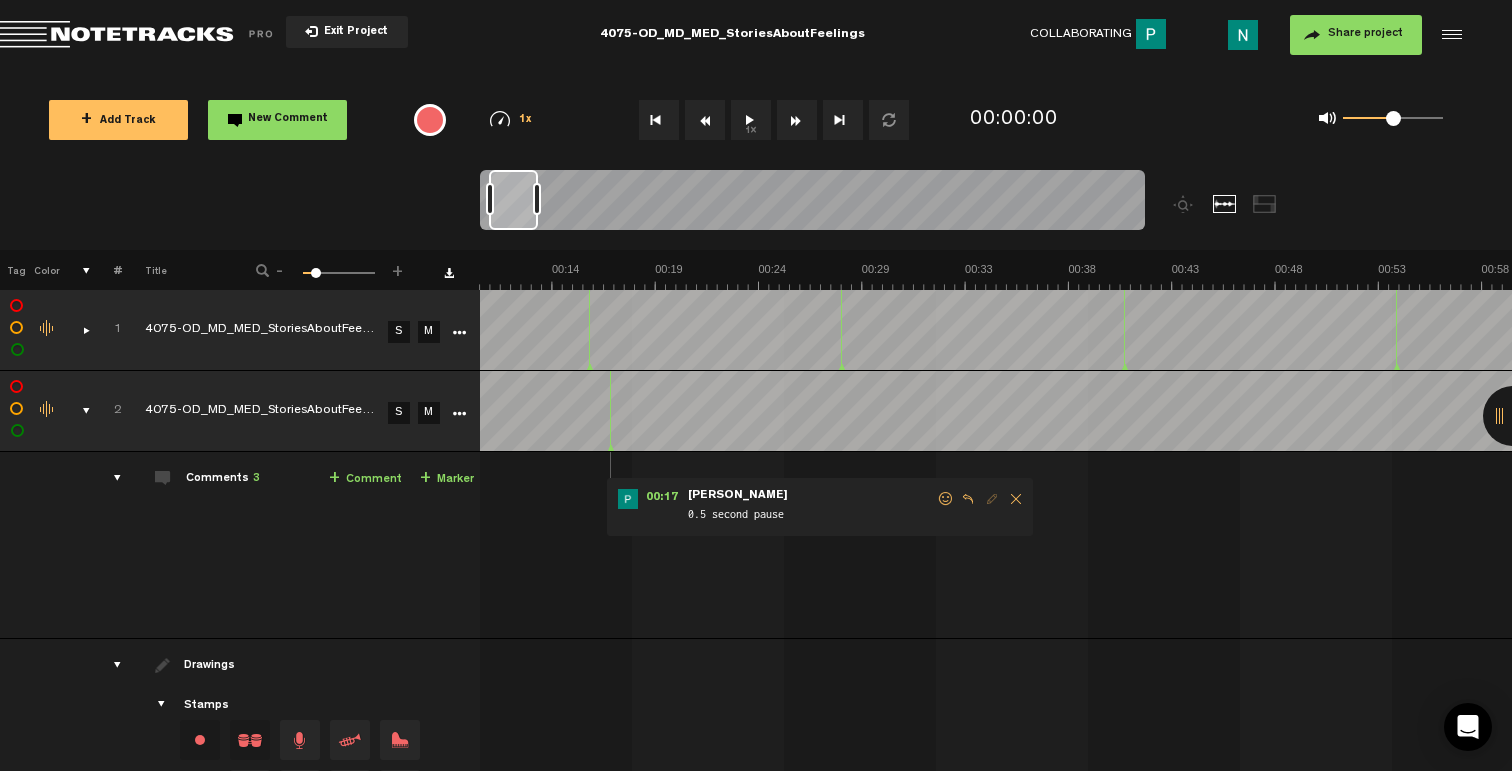 scroll, scrollTop: 0, scrollLeft: 0, axis: both 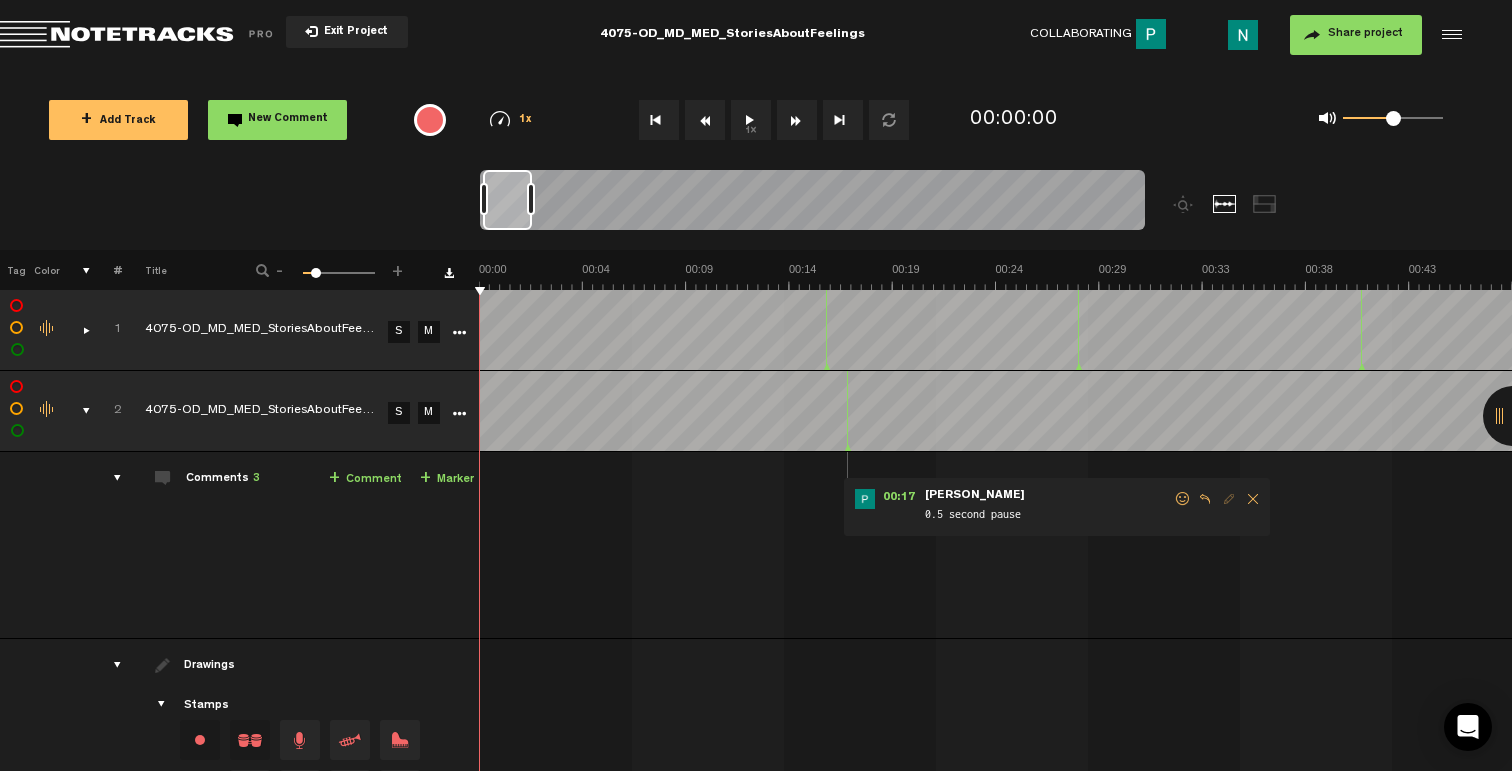 click at bounding box center (1183, 499) 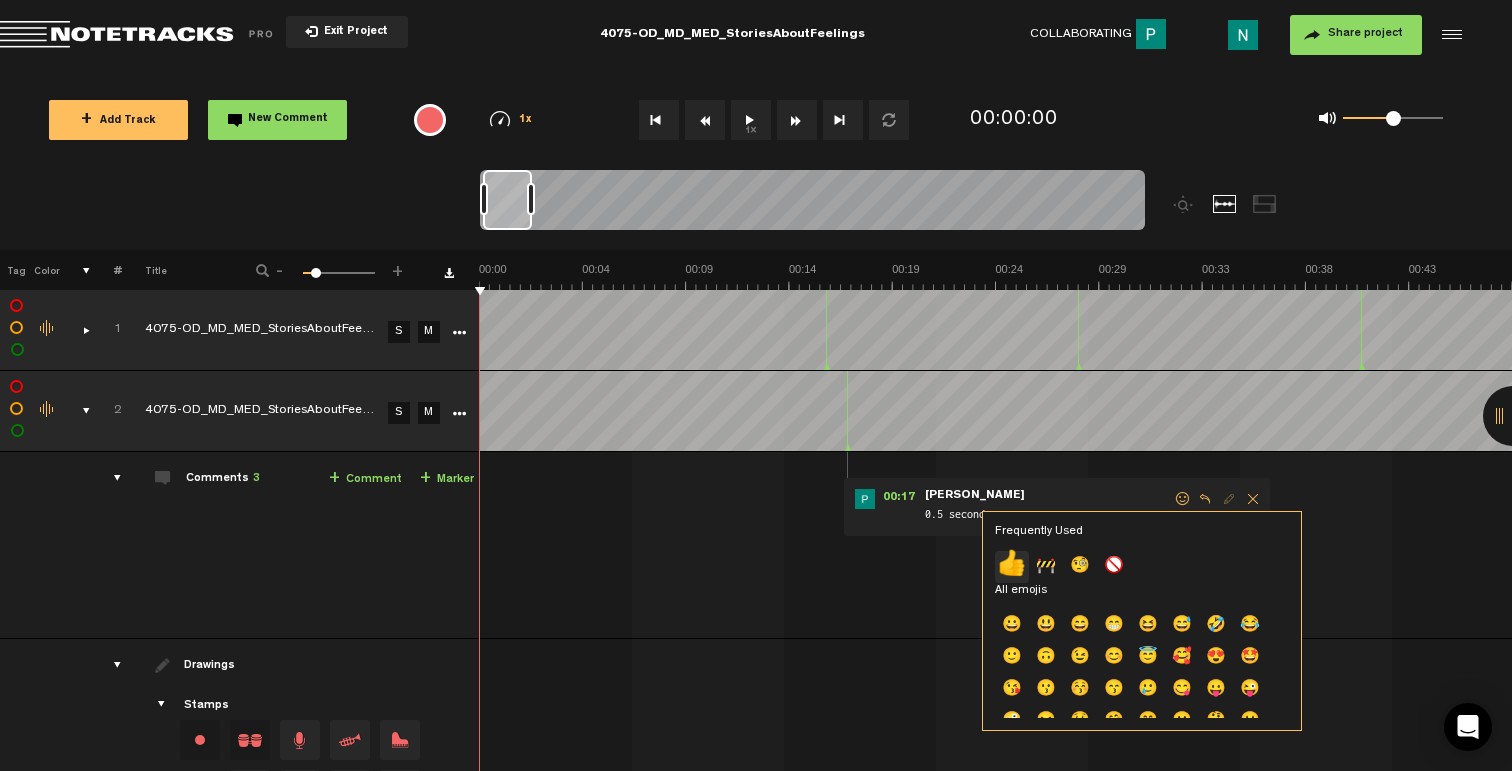 click on "👍" 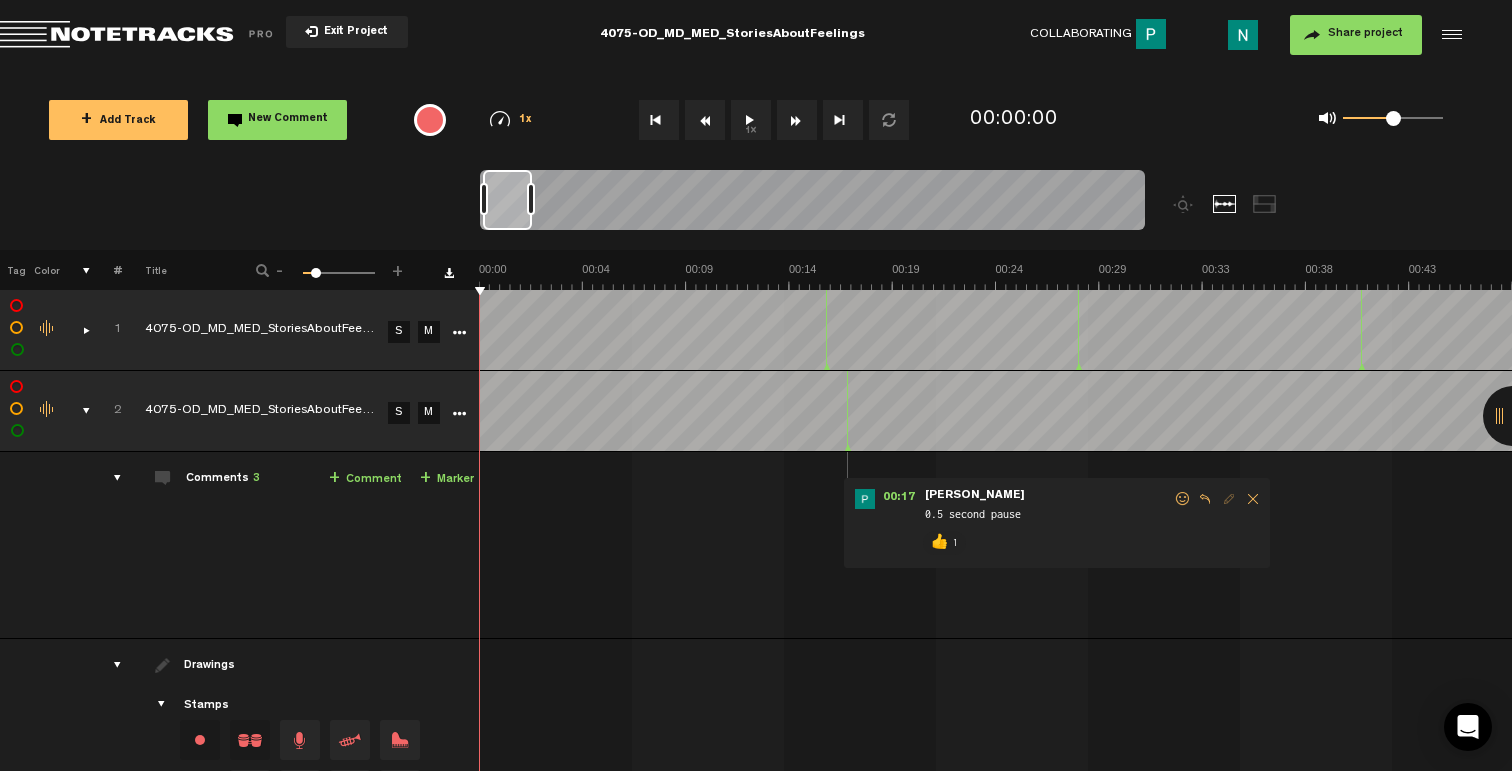 click at bounding box center (78, 330) 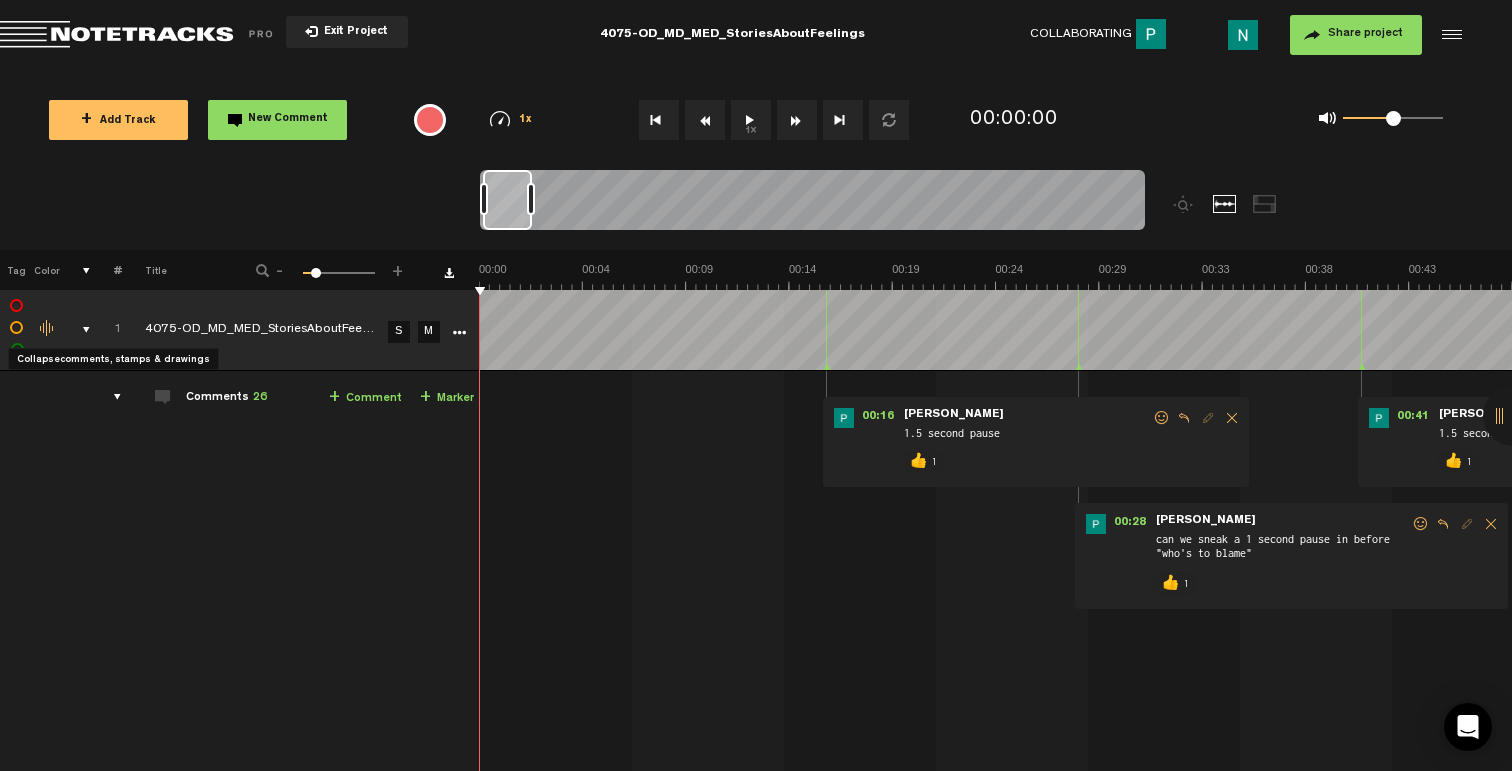 click at bounding box center (78, 330) 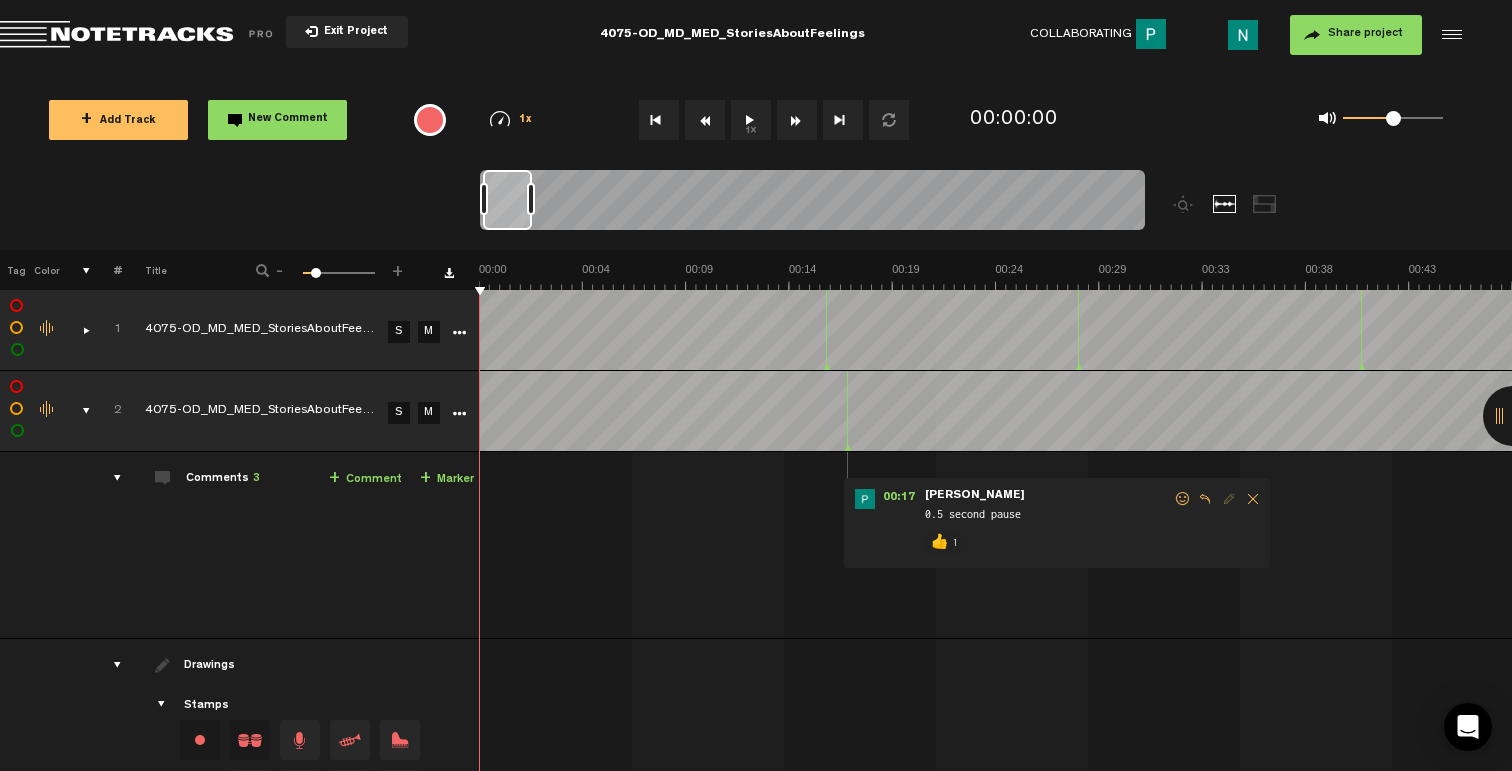 click at bounding box center [78, 411] 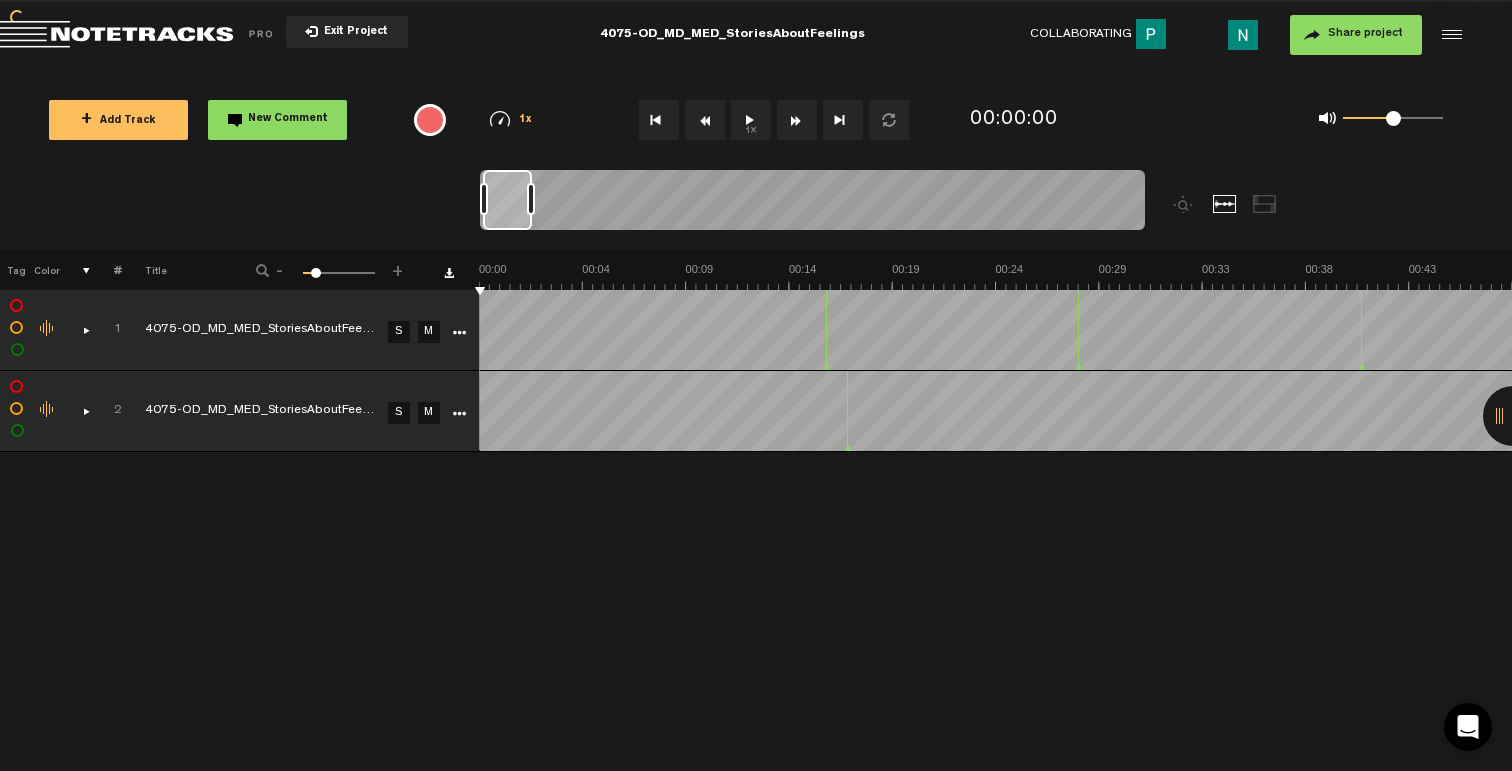 click on "+ Add Track" at bounding box center [118, 120] 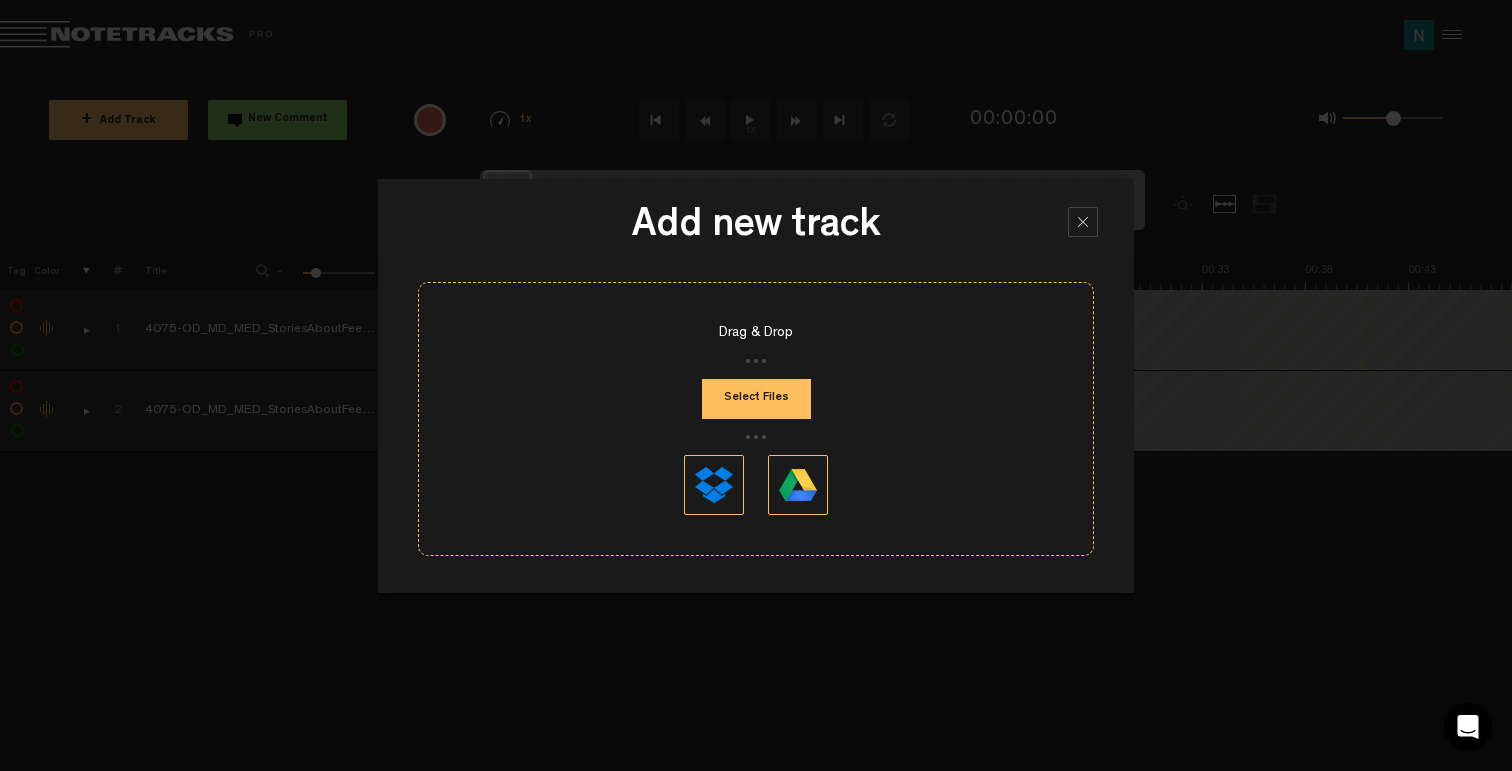 click on "Select Files" at bounding box center (756, 399) 